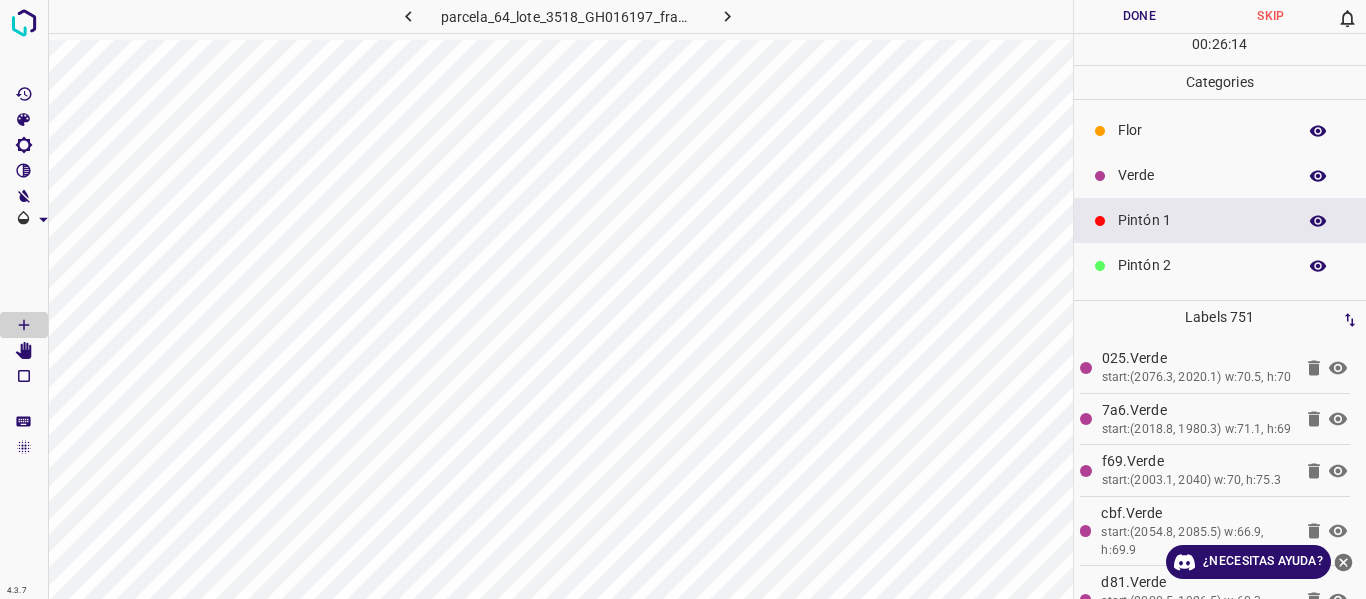 scroll, scrollTop: 0, scrollLeft: 0, axis: both 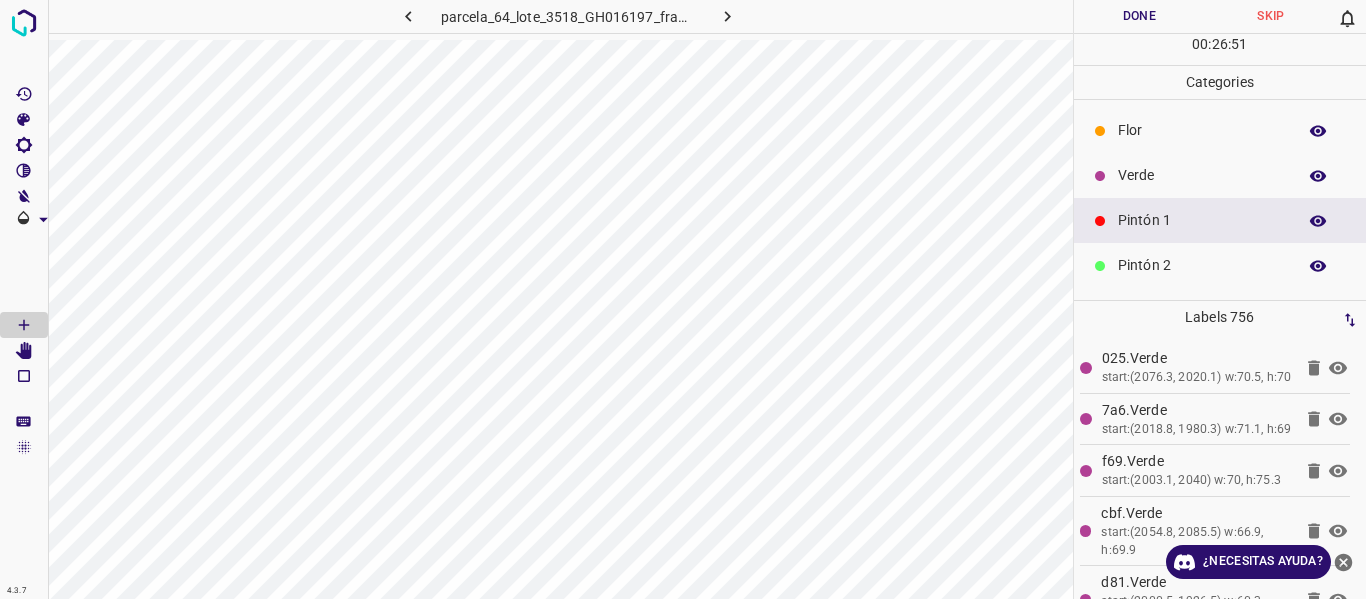 click on "Verde" at bounding box center [1202, 175] 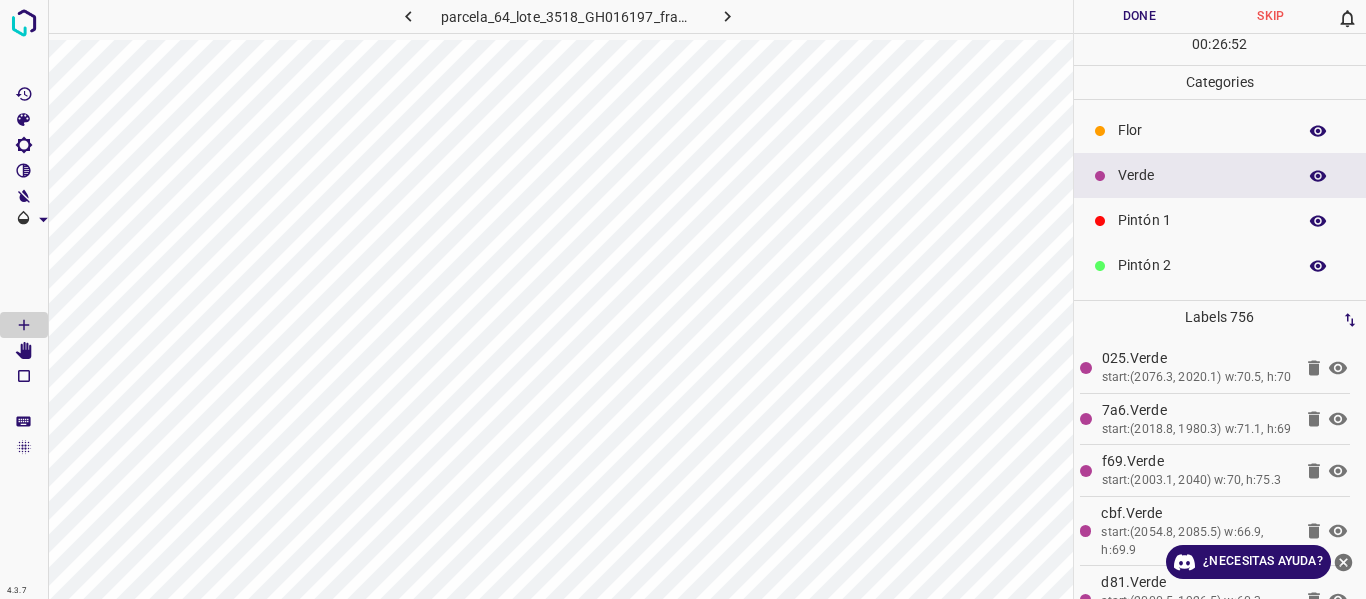 click on "Verde" at bounding box center [1202, 175] 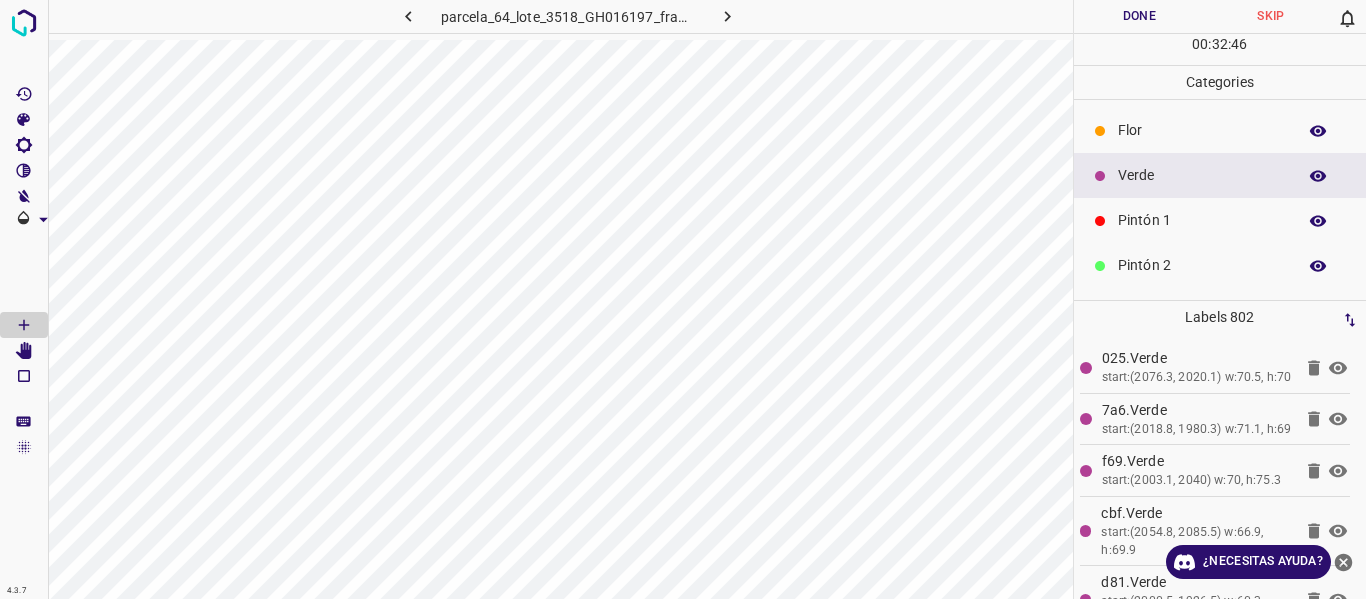 click on "Done" at bounding box center [1140, 16] 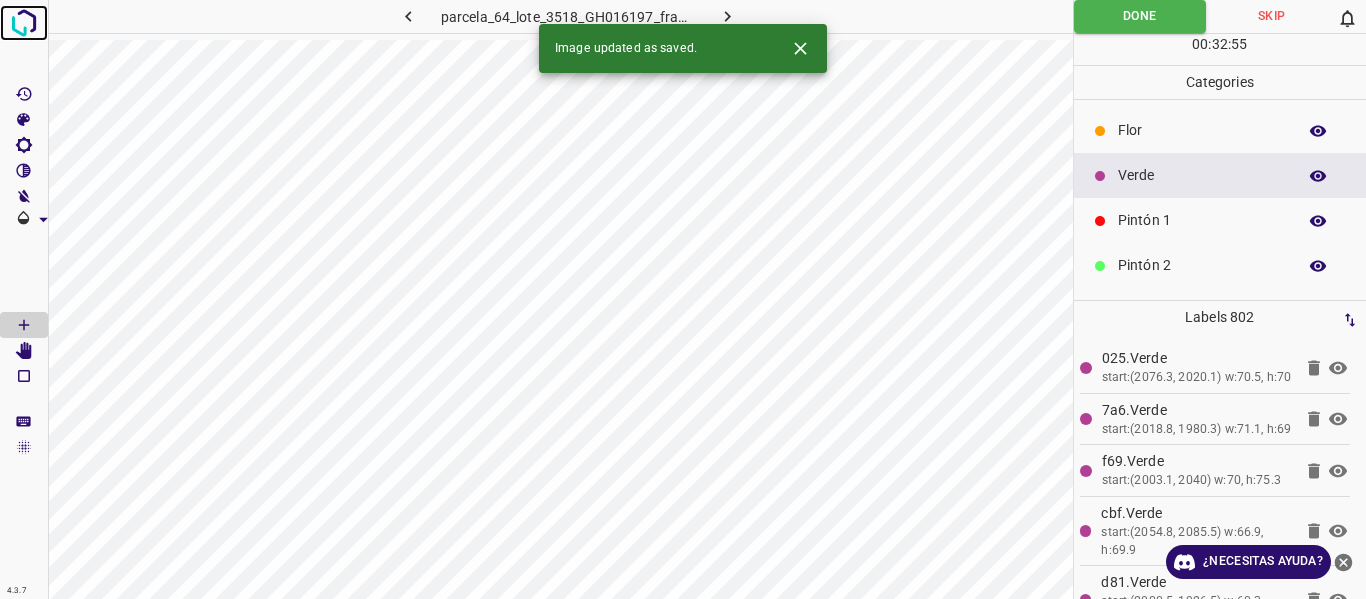 click at bounding box center (24, 23) 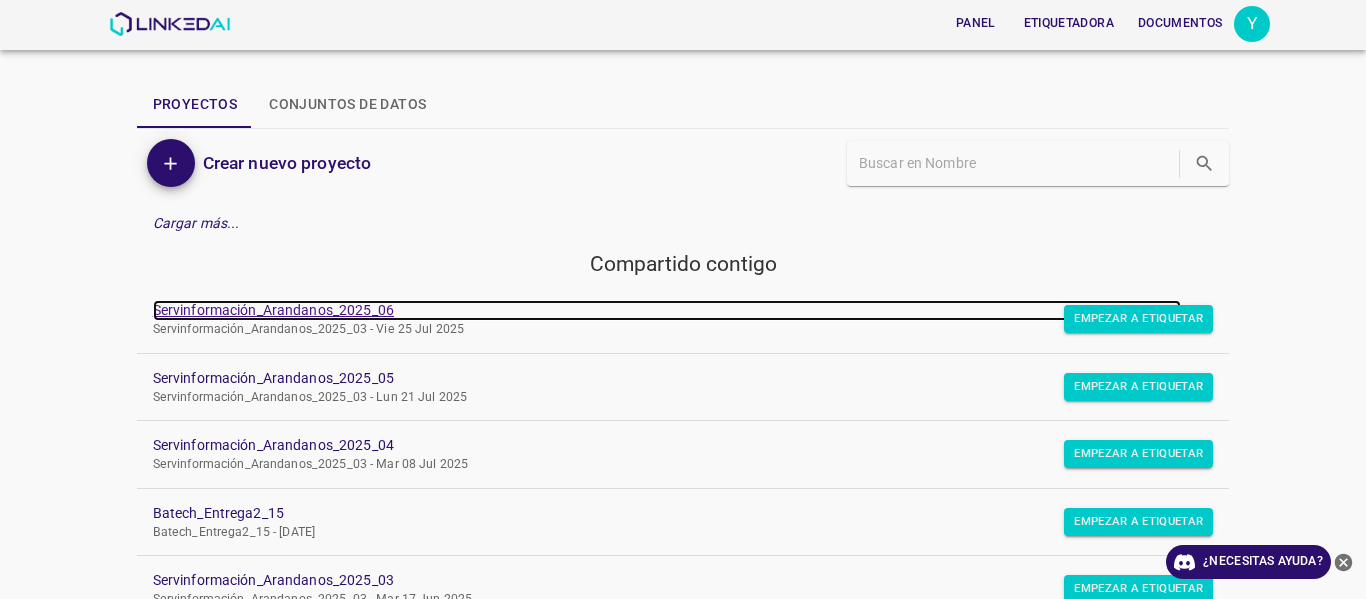 click on "Servinformación_Arandanos_2025_06" at bounding box center [273, 310] 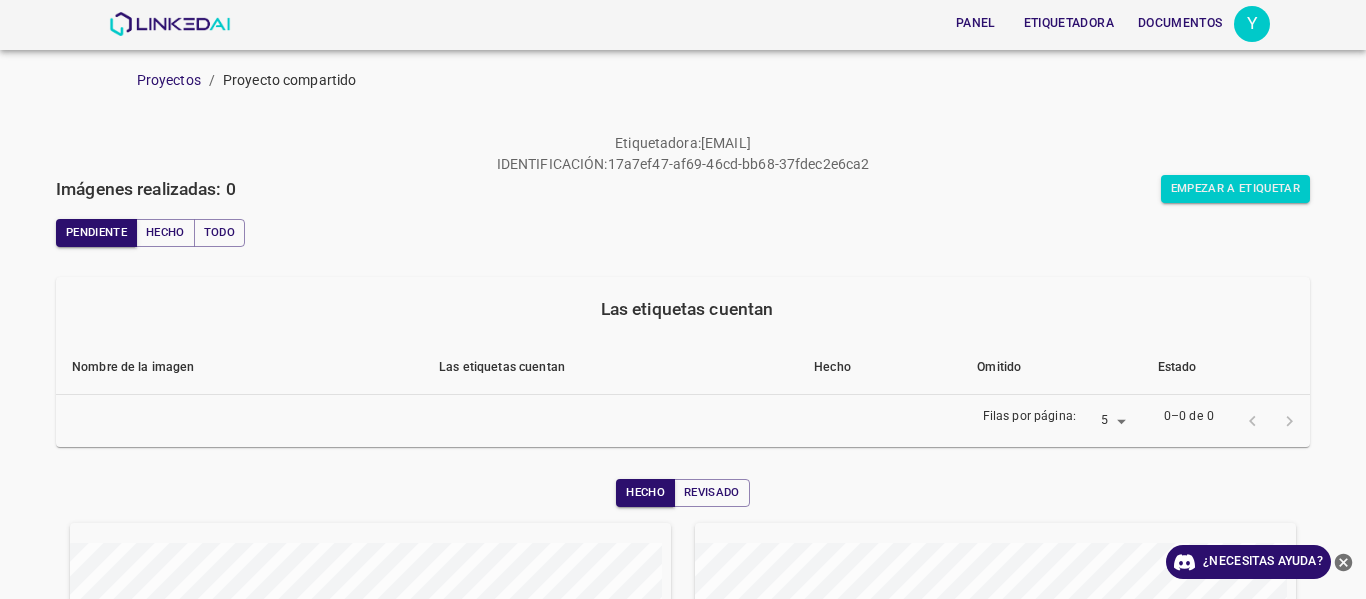 scroll, scrollTop: 0, scrollLeft: 0, axis: both 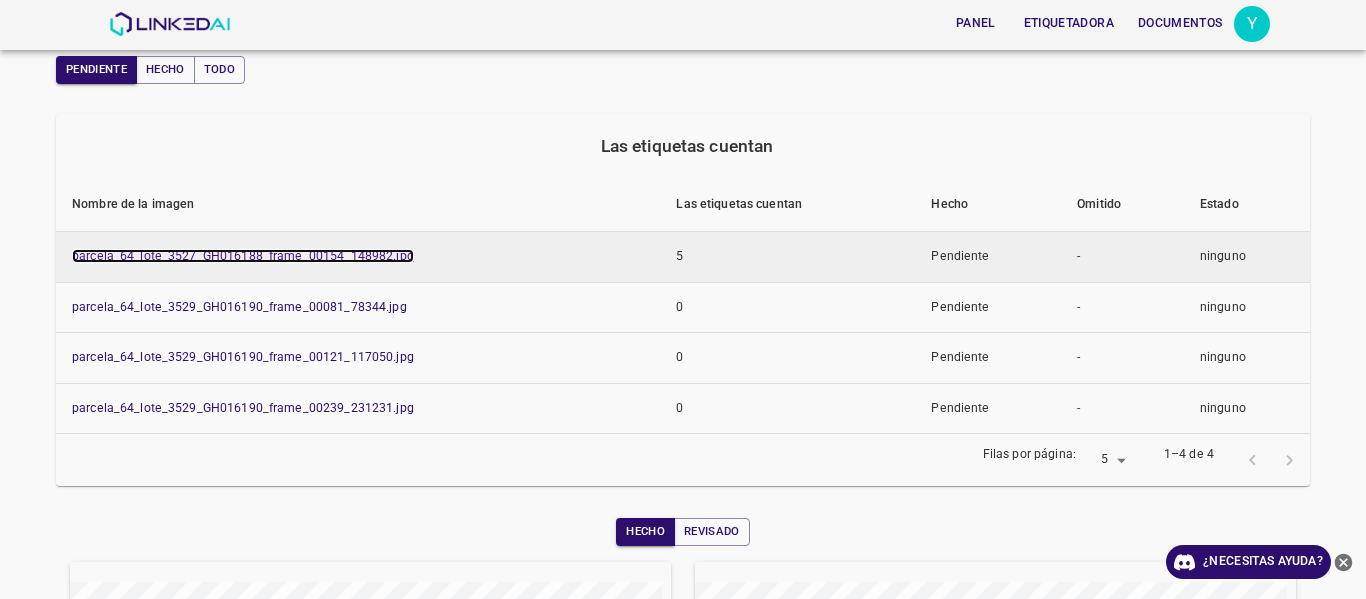 click on "parcela_64_lote_3527_GH016188_frame_00154_148982.jpg" at bounding box center [243, 256] 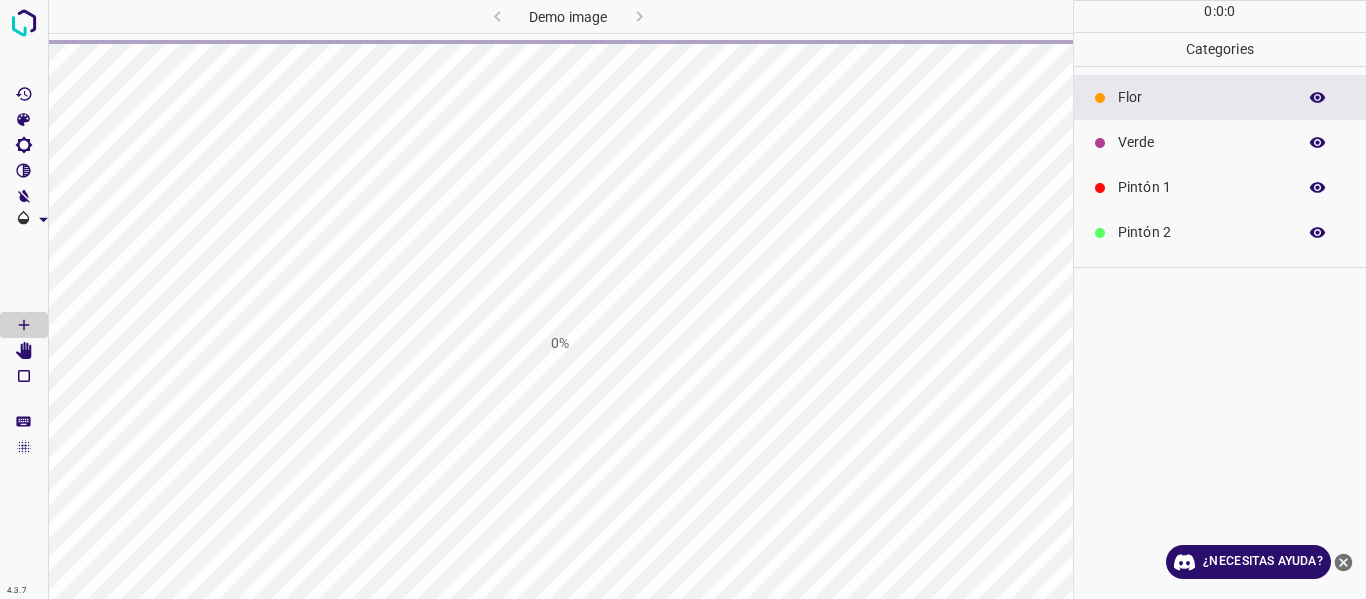 scroll, scrollTop: 0, scrollLeft: 0, axis: both 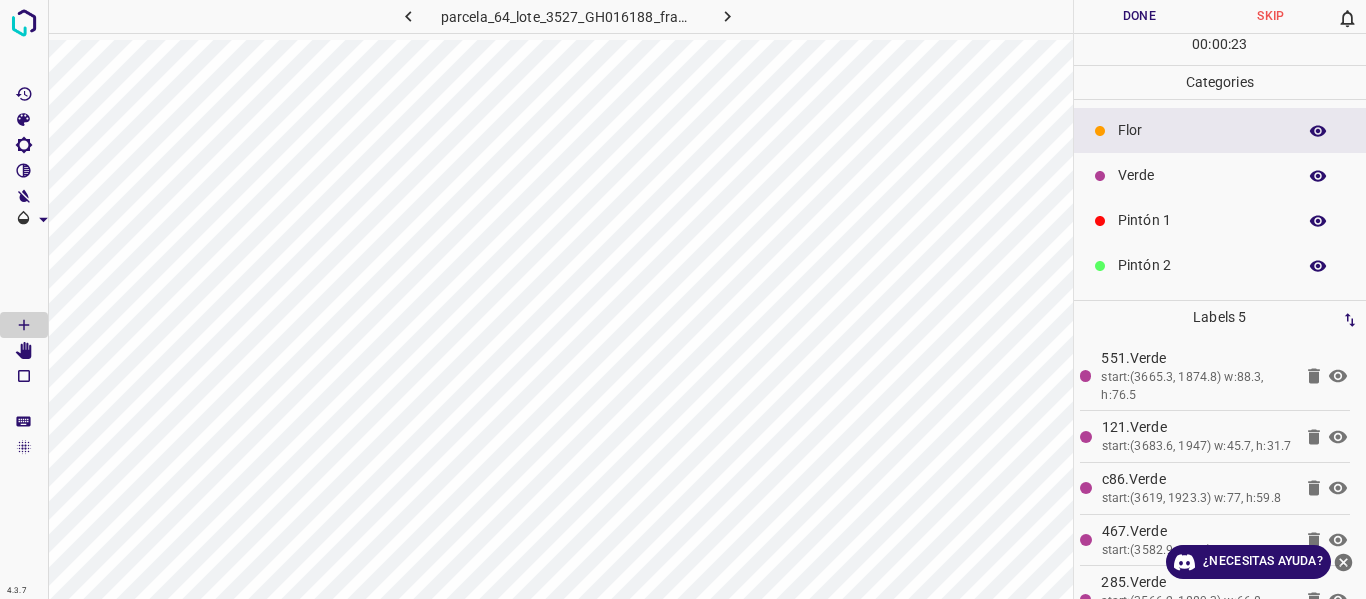 click on "Verde" at bounding box center (1202, 175) 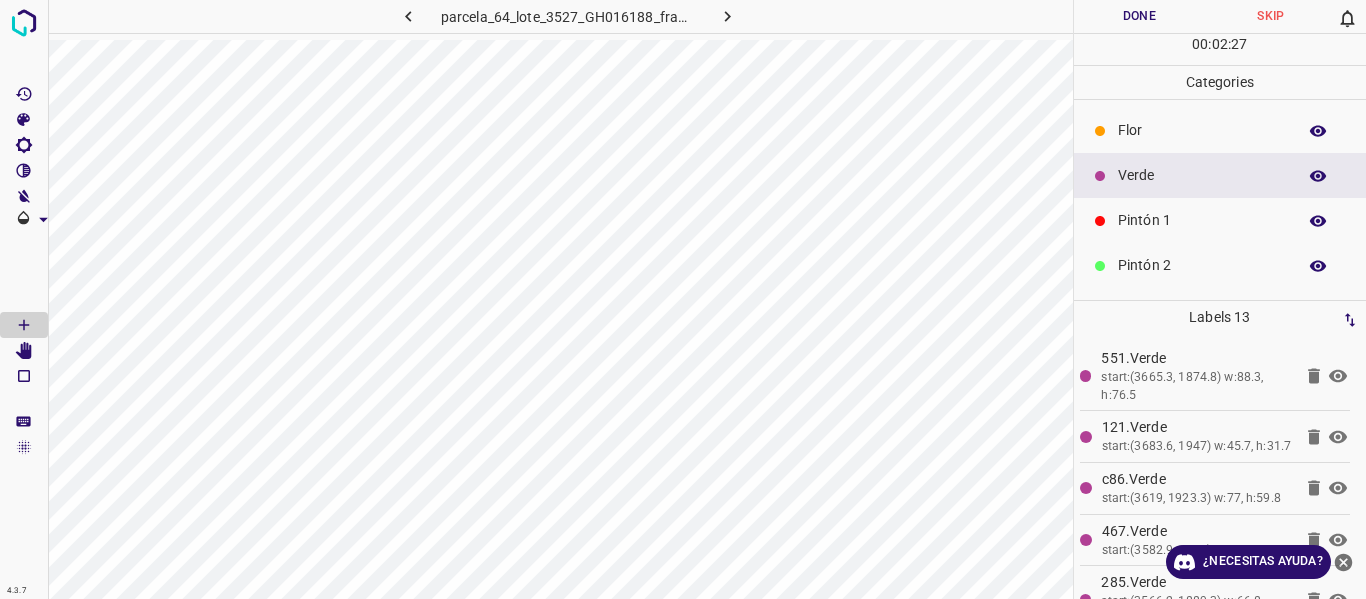 scroll, scrollTop: 100, scrollLeft: 0, axis: vertical 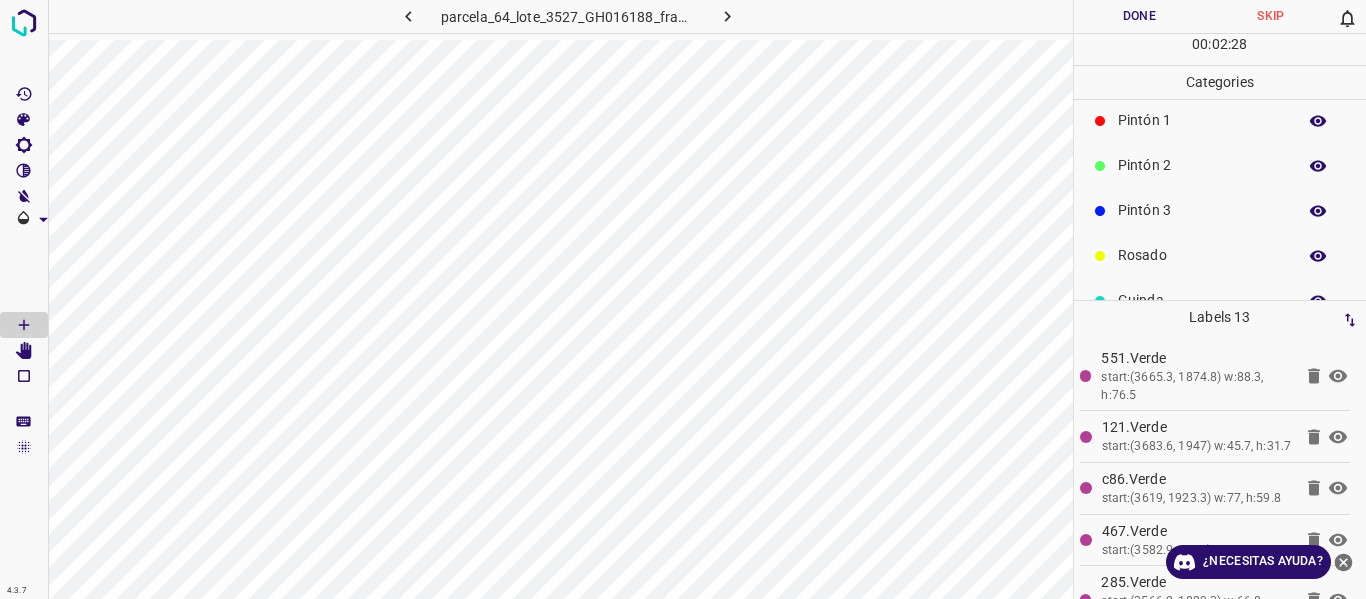 click on "Pintón 3" at bounding box center (1202, 210) 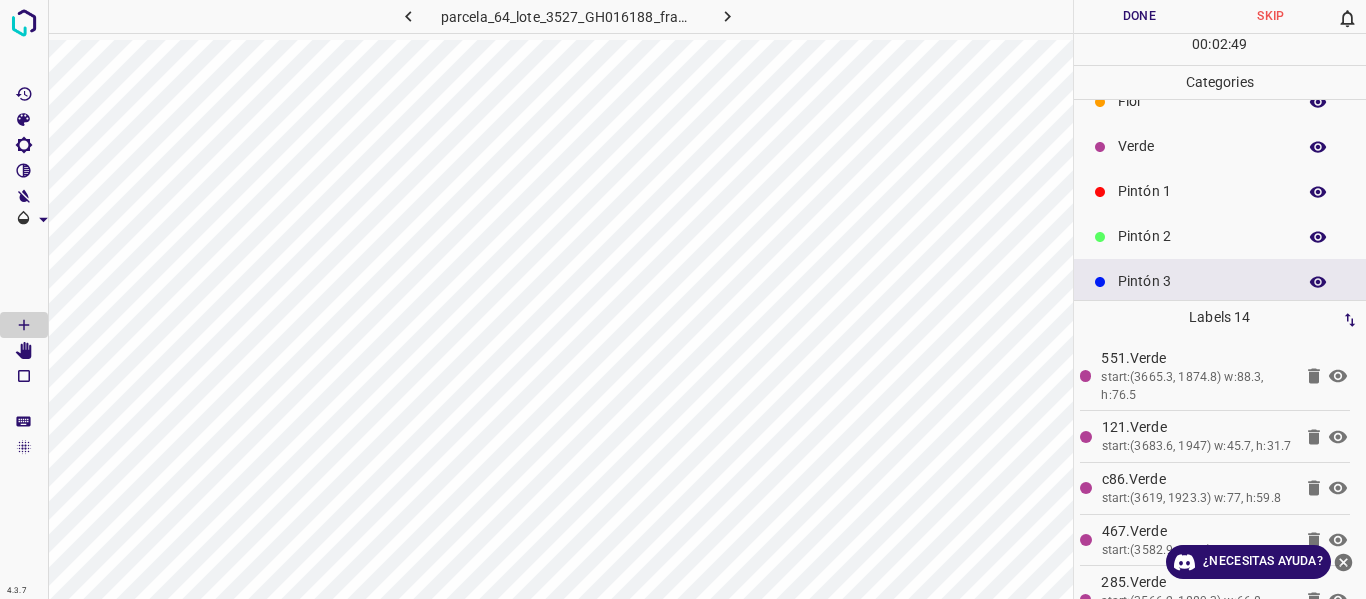 scroll, scrollTop: 0, scrollLeft: 0, axis: both 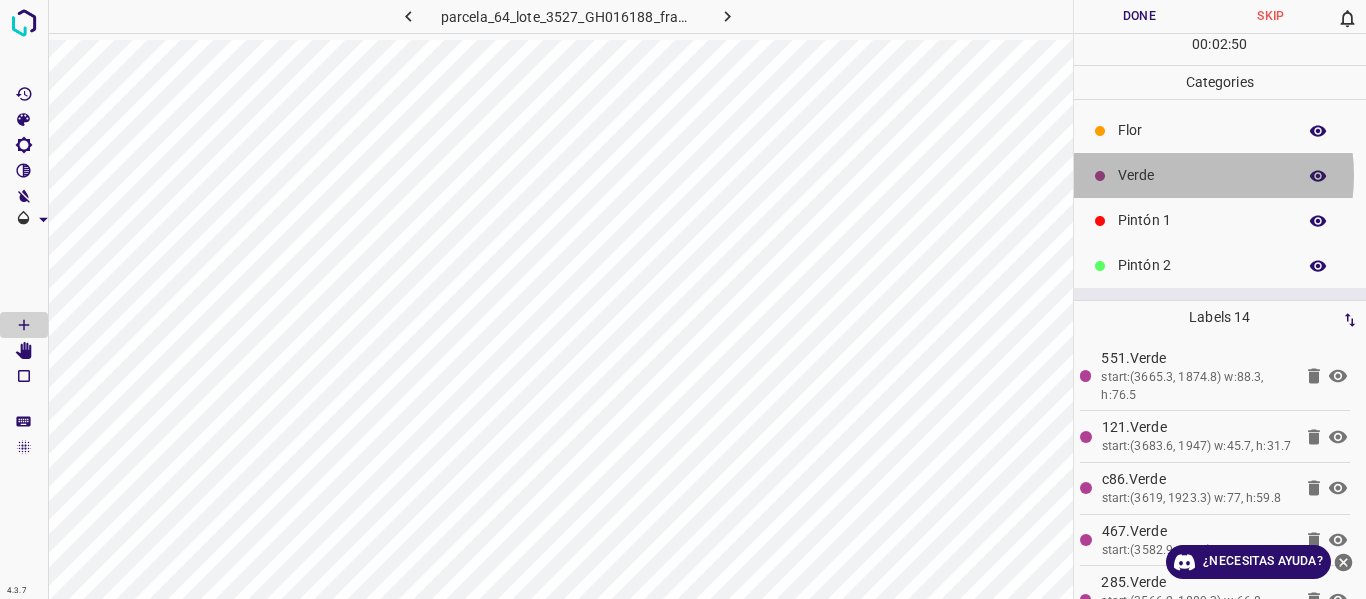 click on "Verde" at bounding box center [1202, 175] 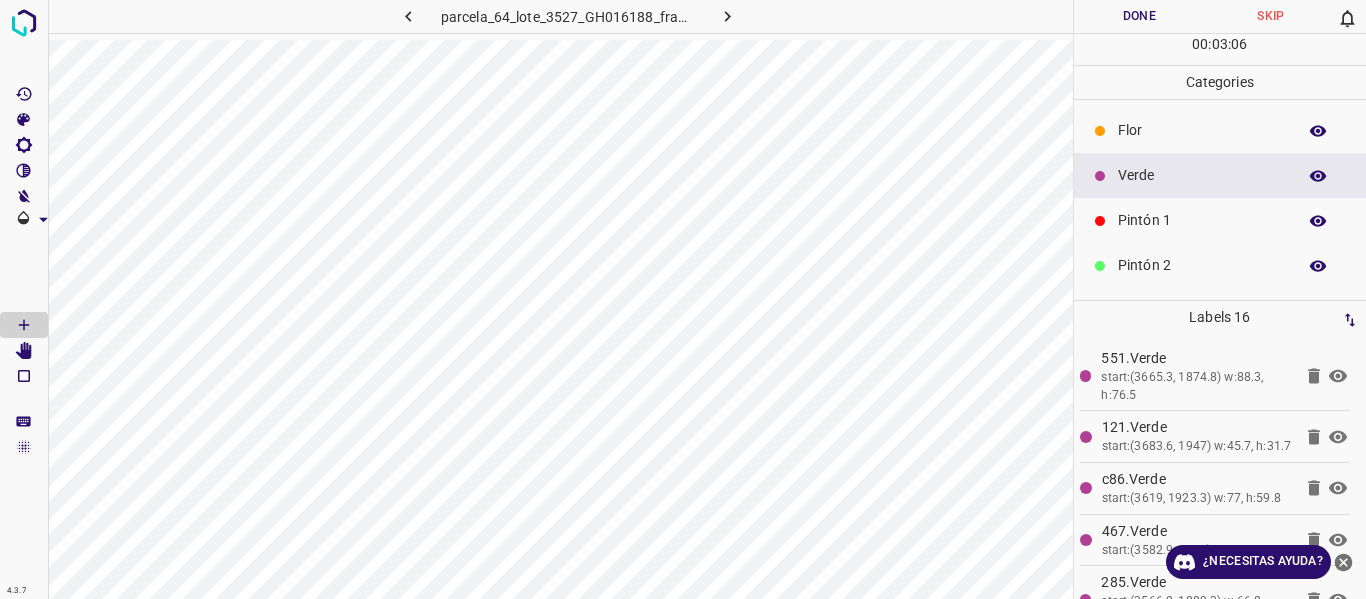 scroll, scrollTop: 100, scrollLeft: 0, axis: vertical 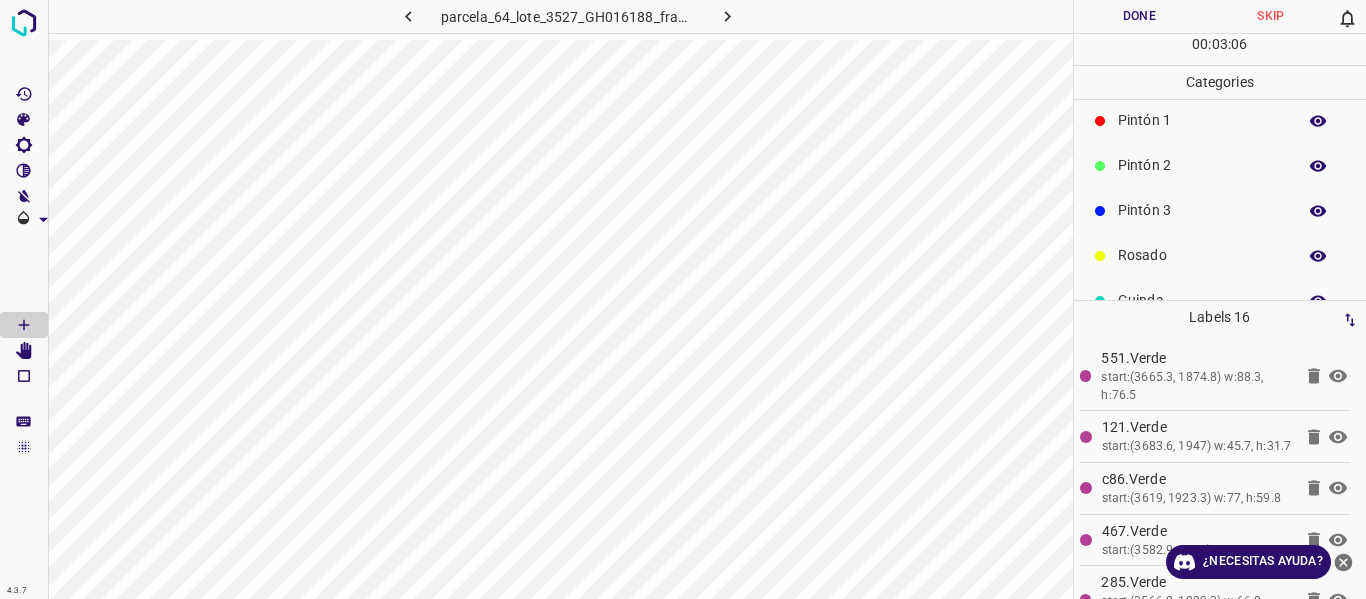 click on "Pintón 3" at bounding box center [1202, 210] 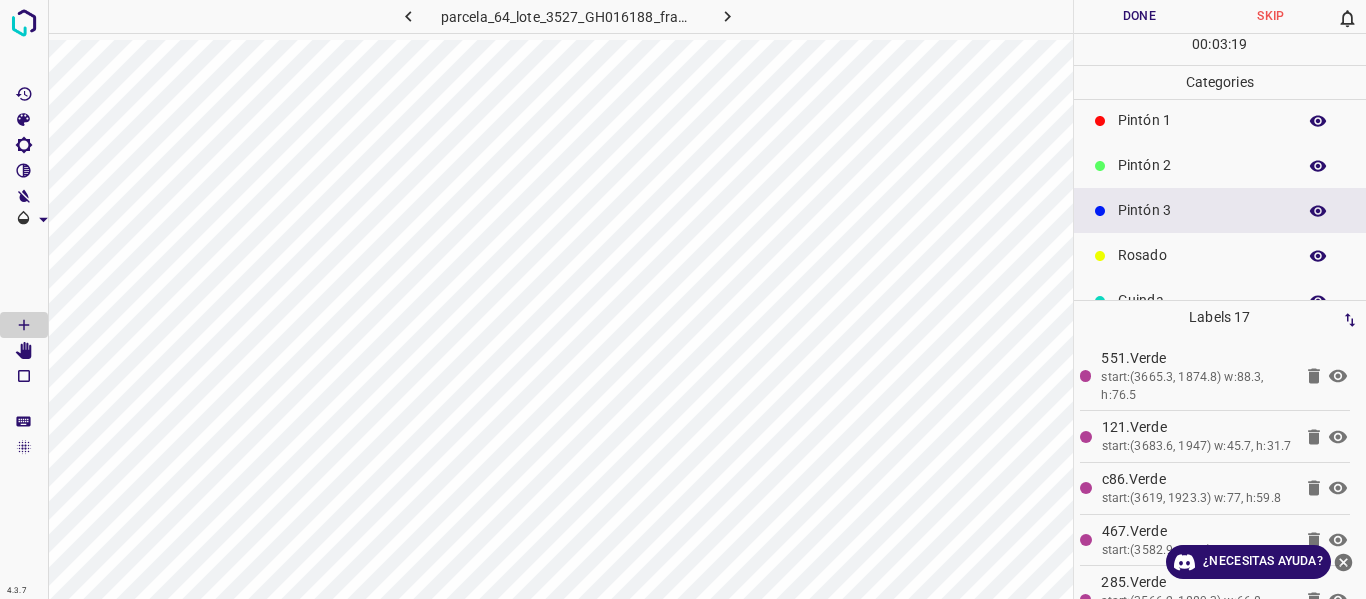 click on "Pintón 1" at bounding box center (1202, 120) 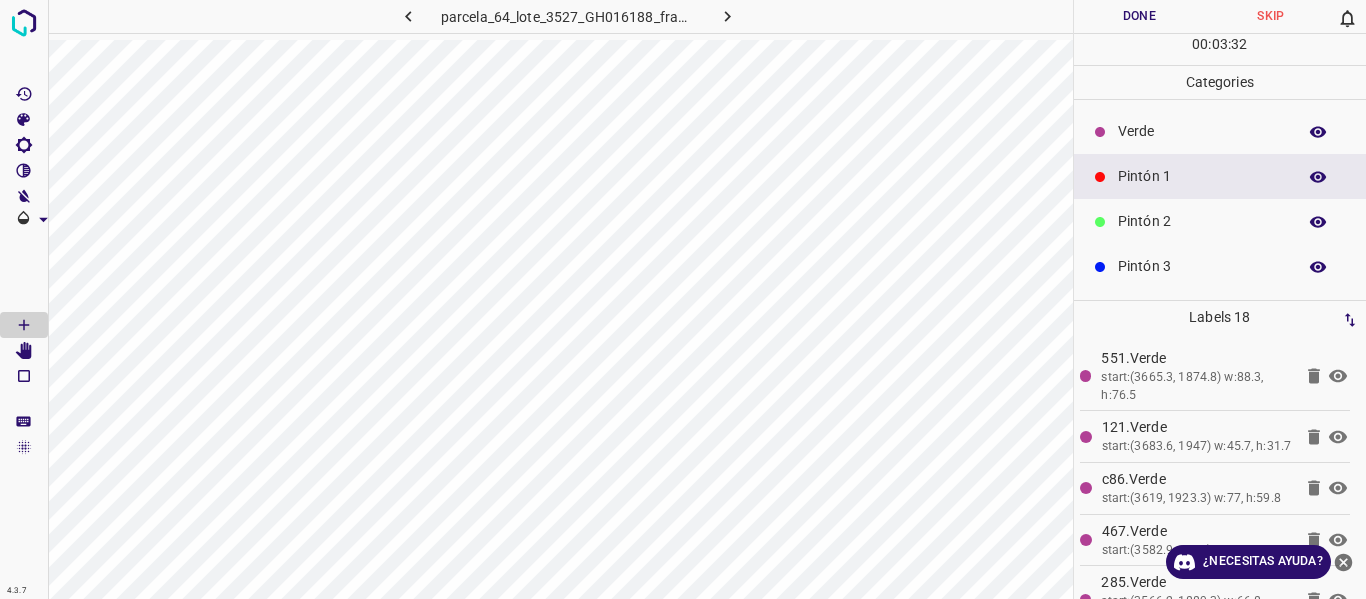 scroll, scrollTop: 0, scrollLeft: 0, axis: both 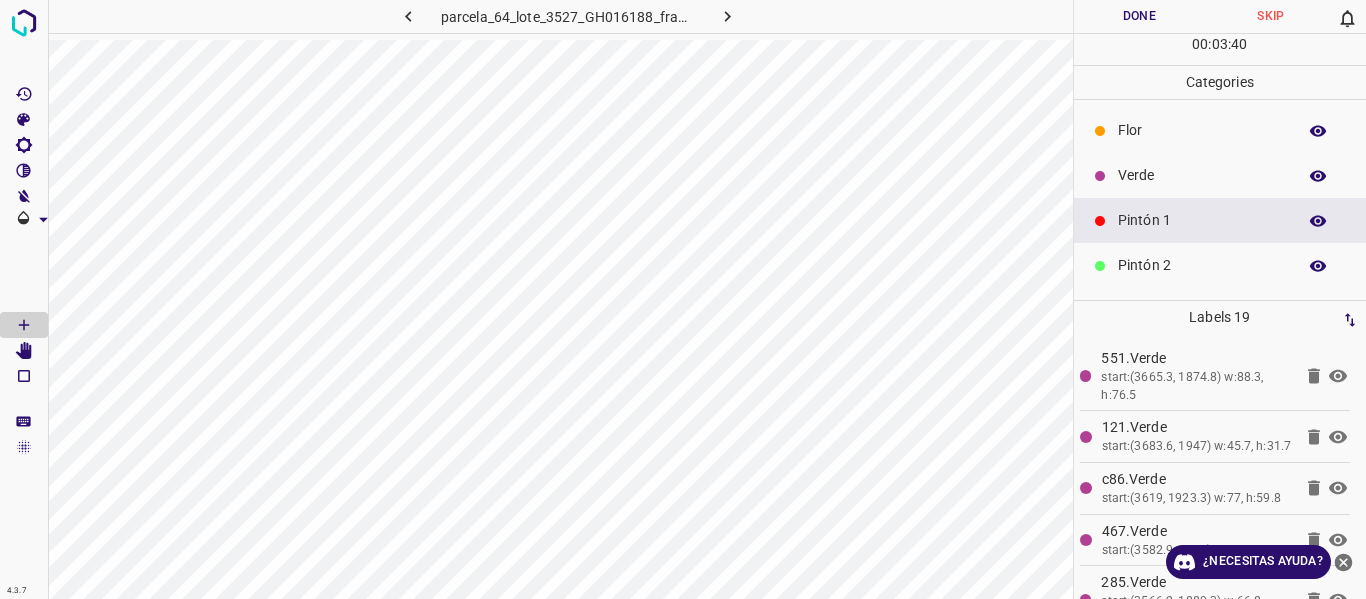 click on "Verde" at bounding box center (1202, 175) 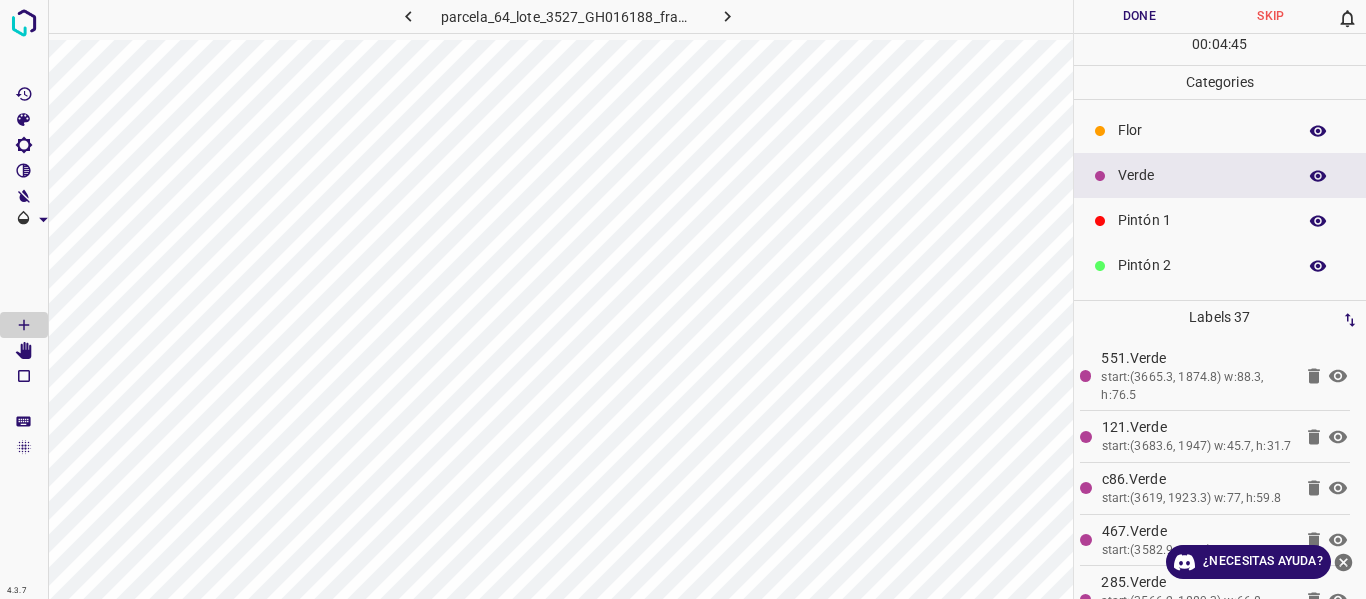 click on "Pintón 1" at bounding box center [1202, 220] 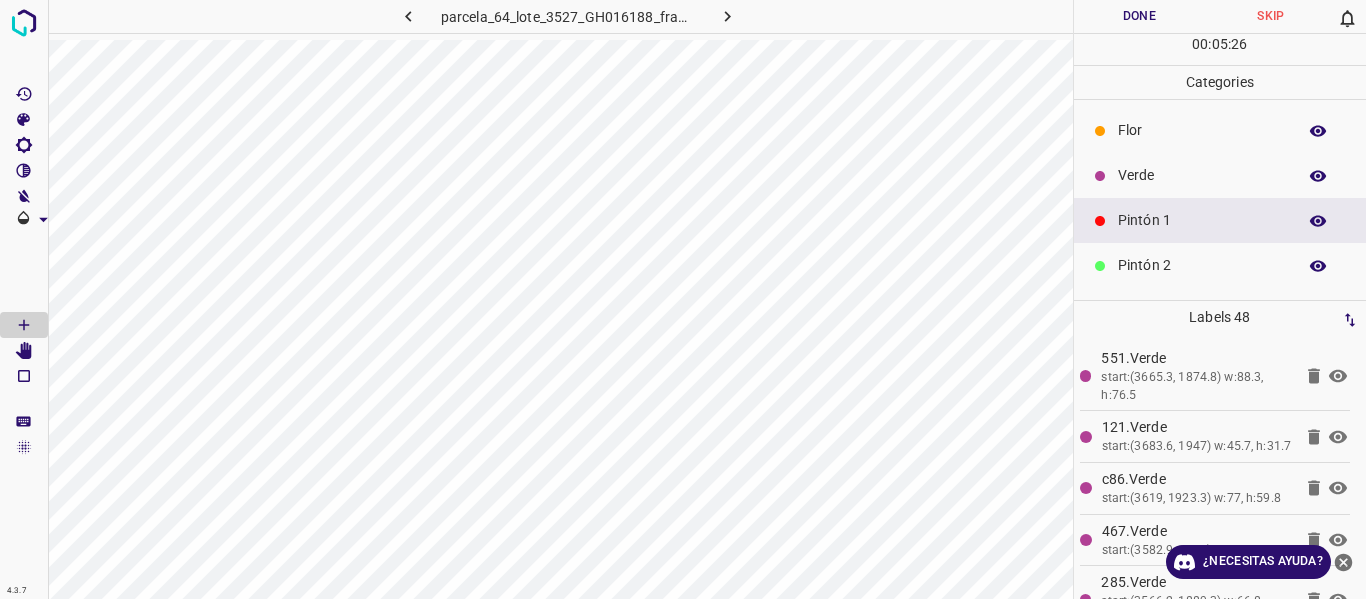 scroll, scrollTop: 176, scrollLeft: 0, axis: vertical 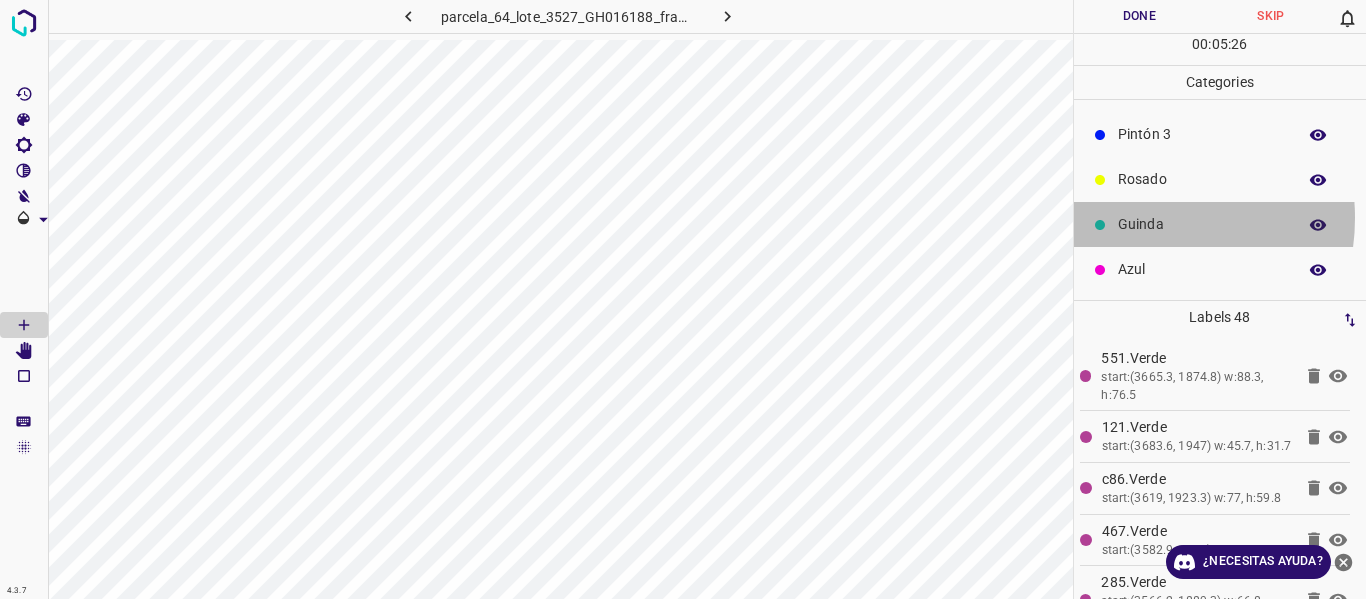 drag, startPoint x: 1133, startPoint y: 219, endPoint x: 1121, endPoint y: 220, distance: 12.0415945 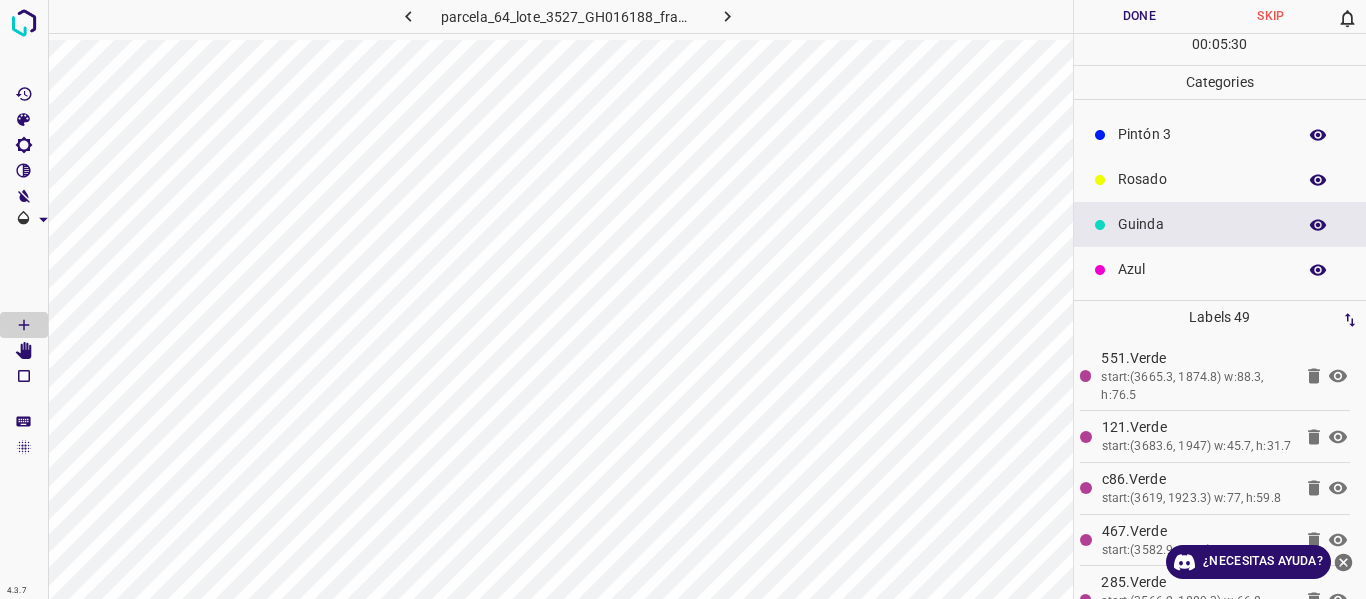 click on "Azul" at bounding box center (1202, 269) 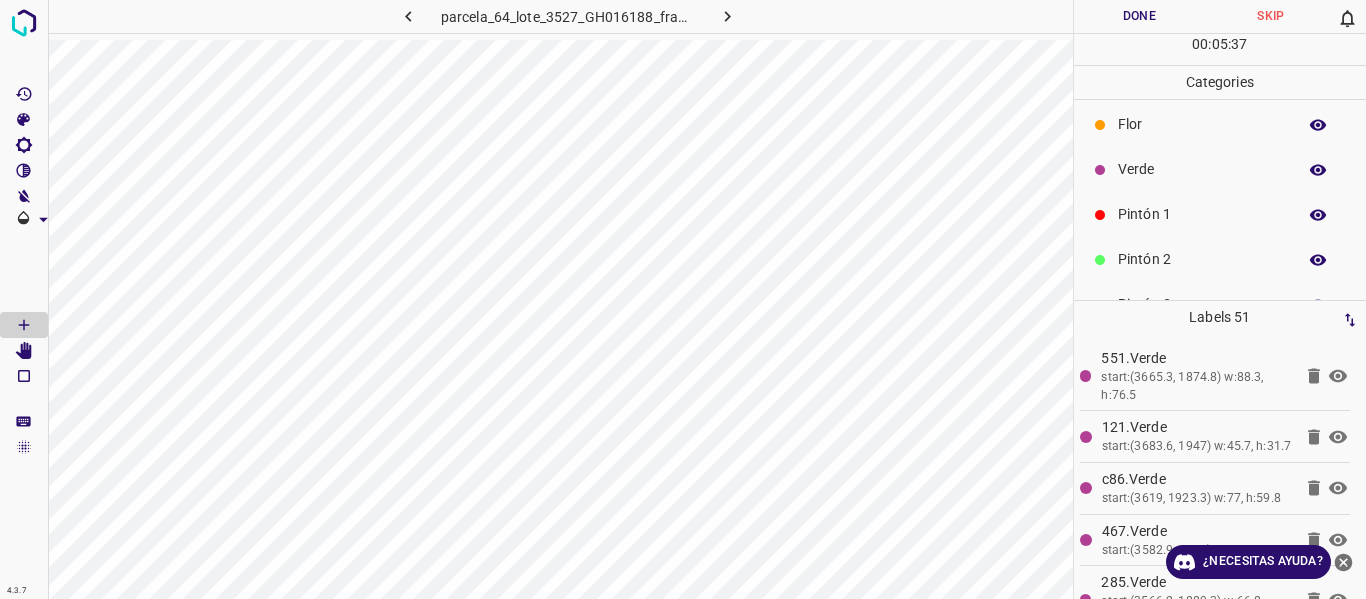 scroll, scrollTop: 0, scrollLeft: 0, axis: both 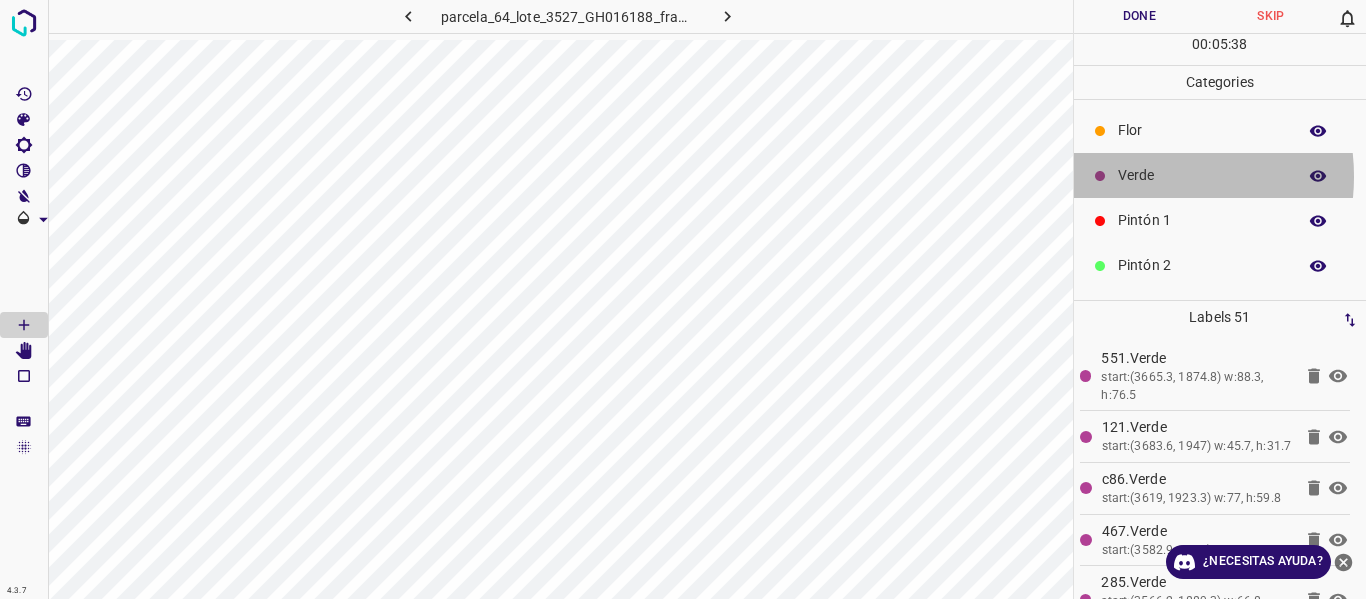 click on "Verde" at bounding box center [1202, 175] 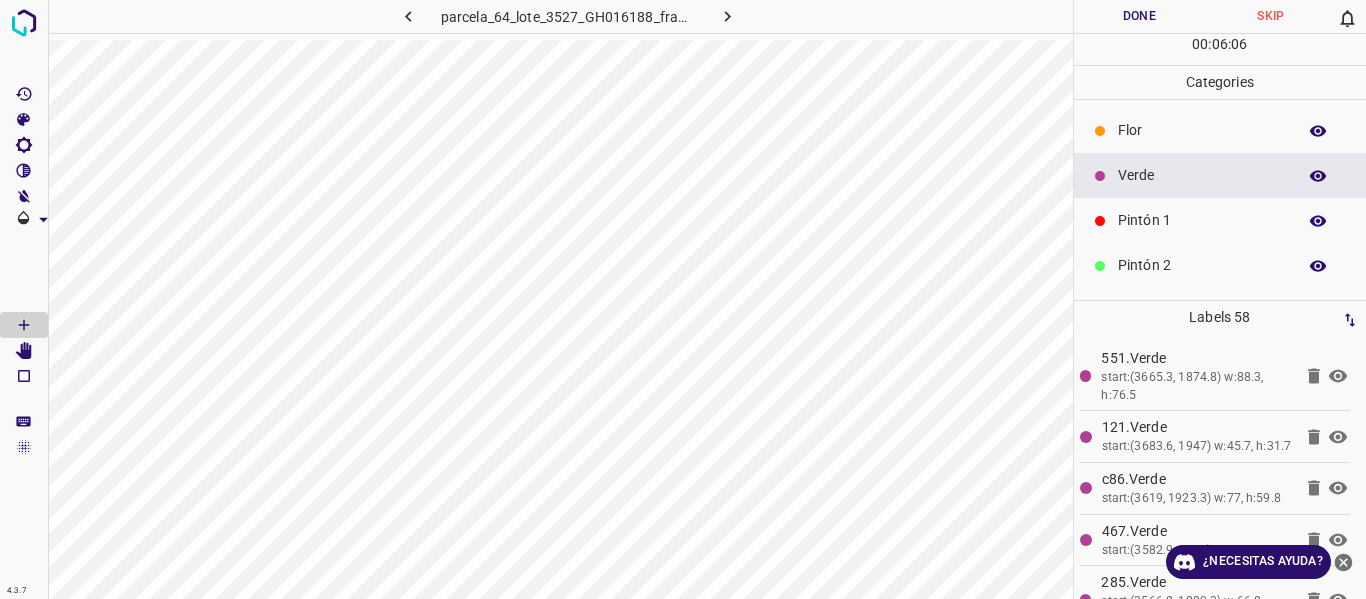scroll, scrollTop: 100, scrollLeft: 0, axis: vertical 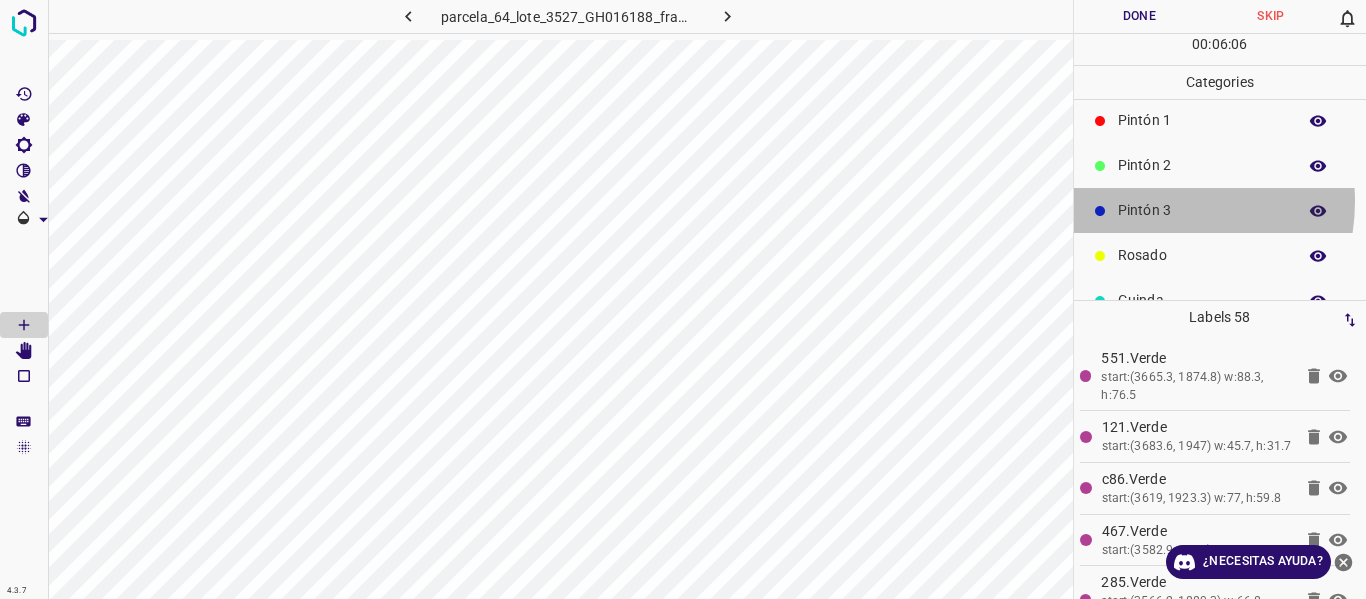 click on "Pintón 3" at bounding box center (1202, 210) 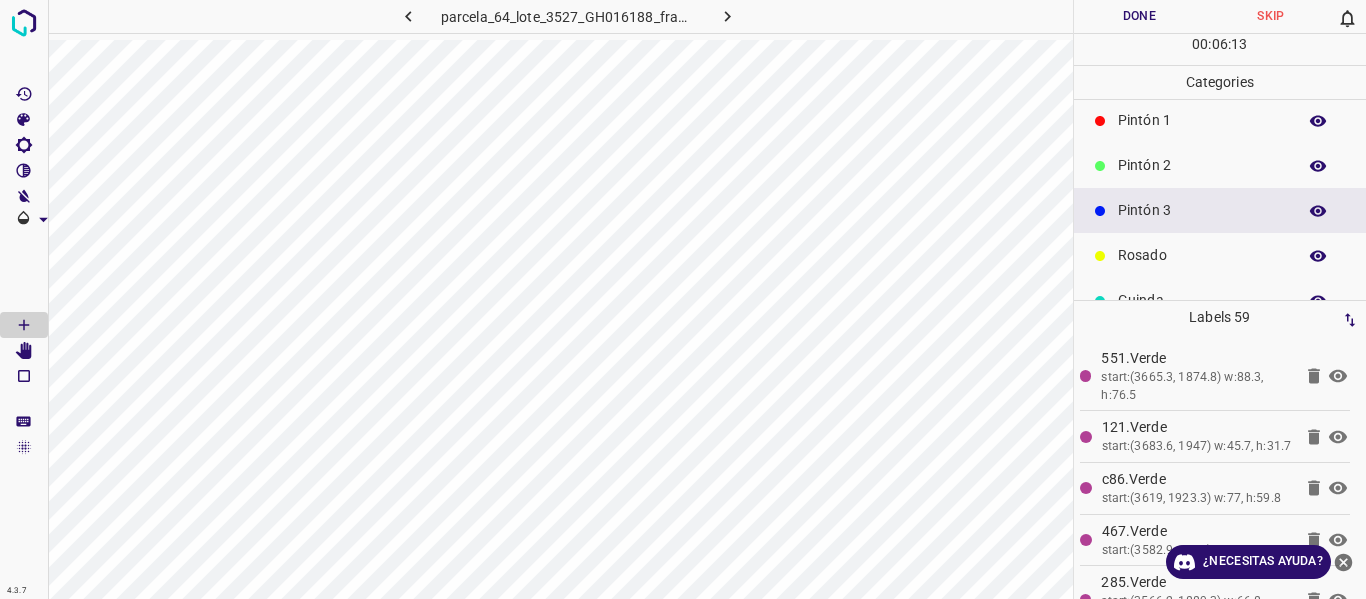 click on "Rosado" at bounding box center (1202, 255) 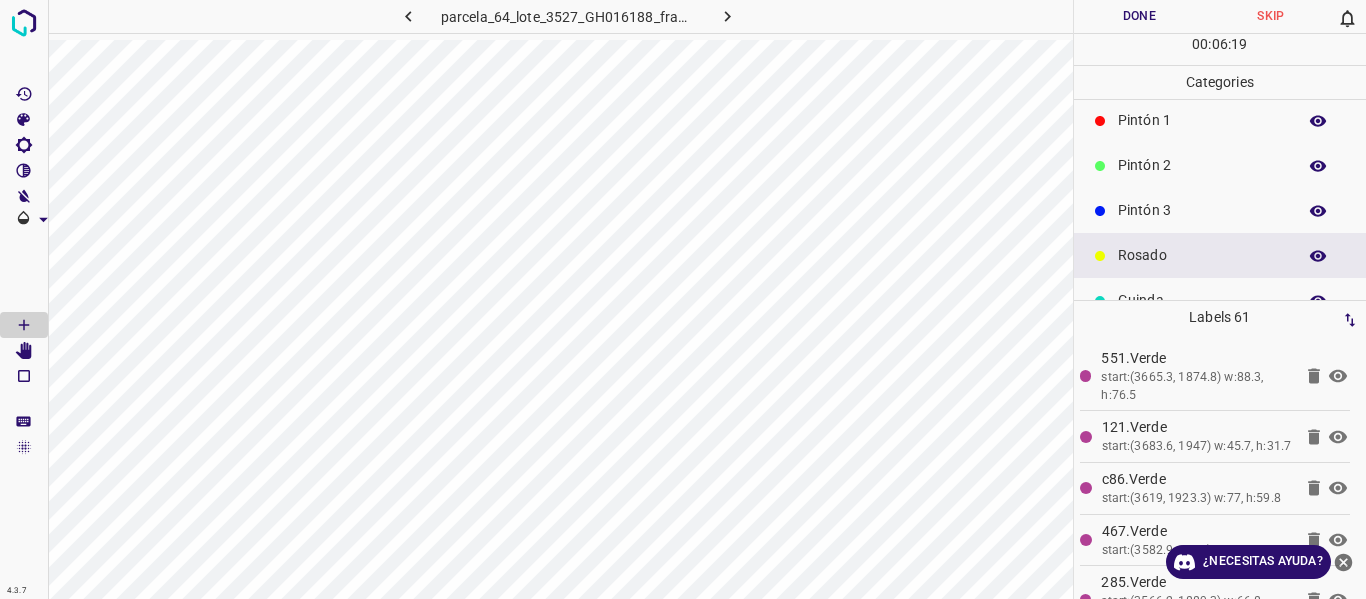 scroll, scrollTop: 0, scrollLeft: 0, axis: both 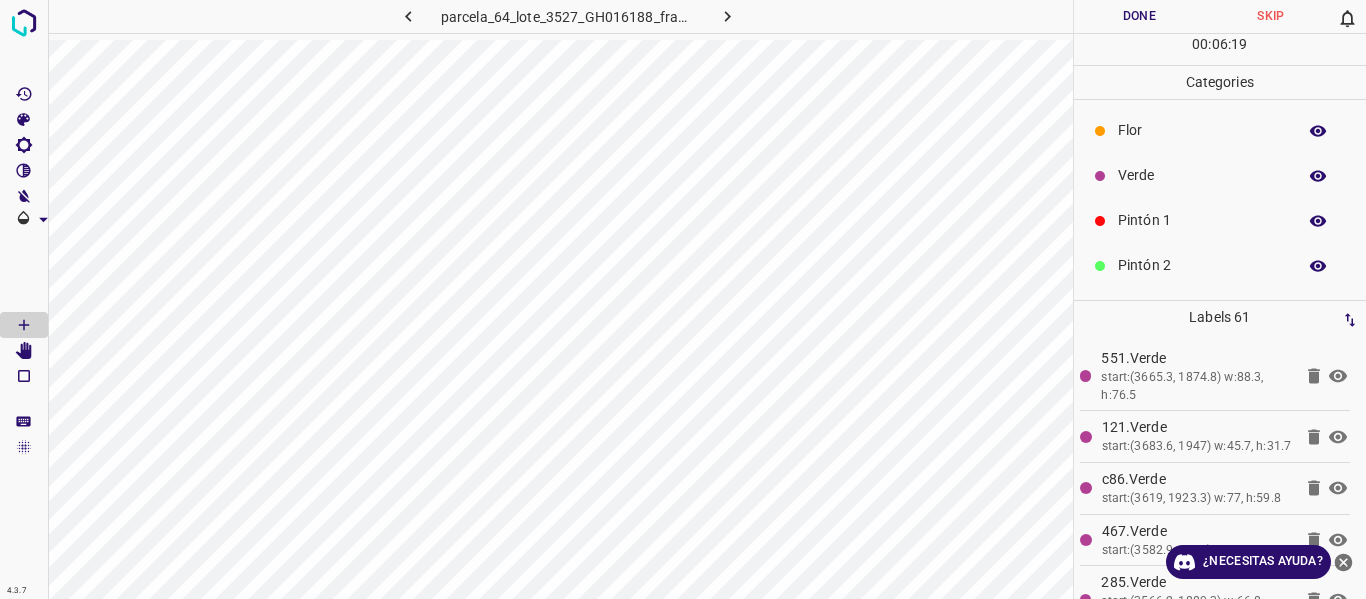 click on "Verde" at bounding box center (1202, 175) 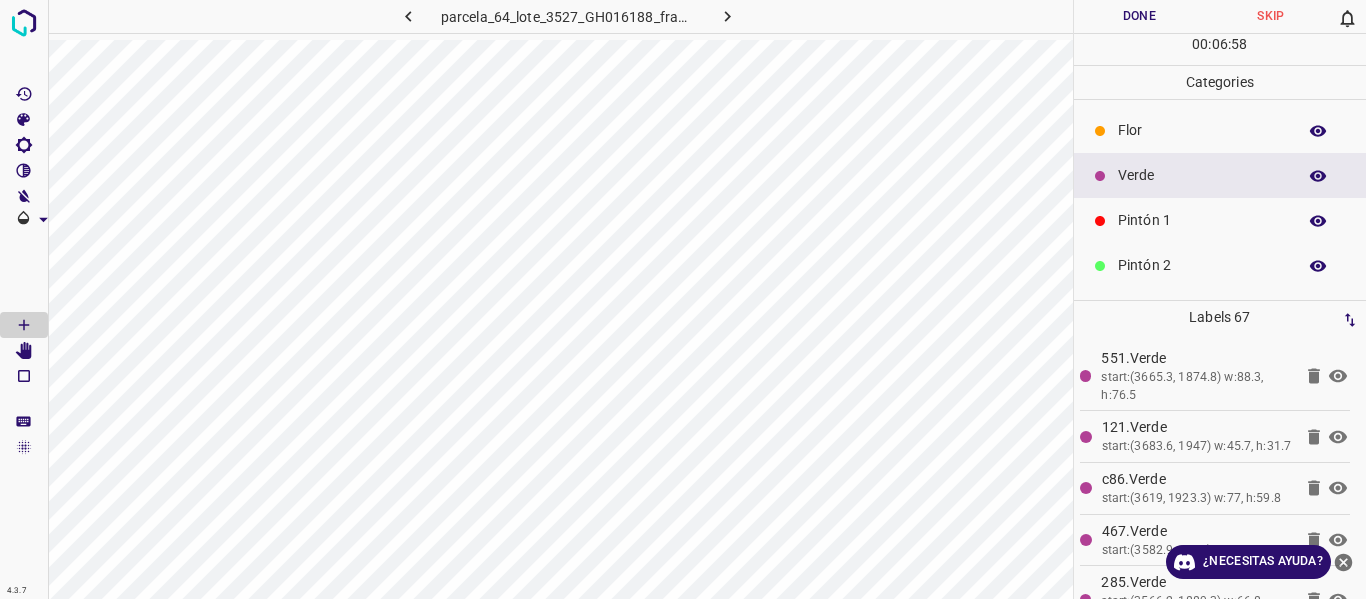 click on "Pintón 1" at bounding box center (1202, 220) 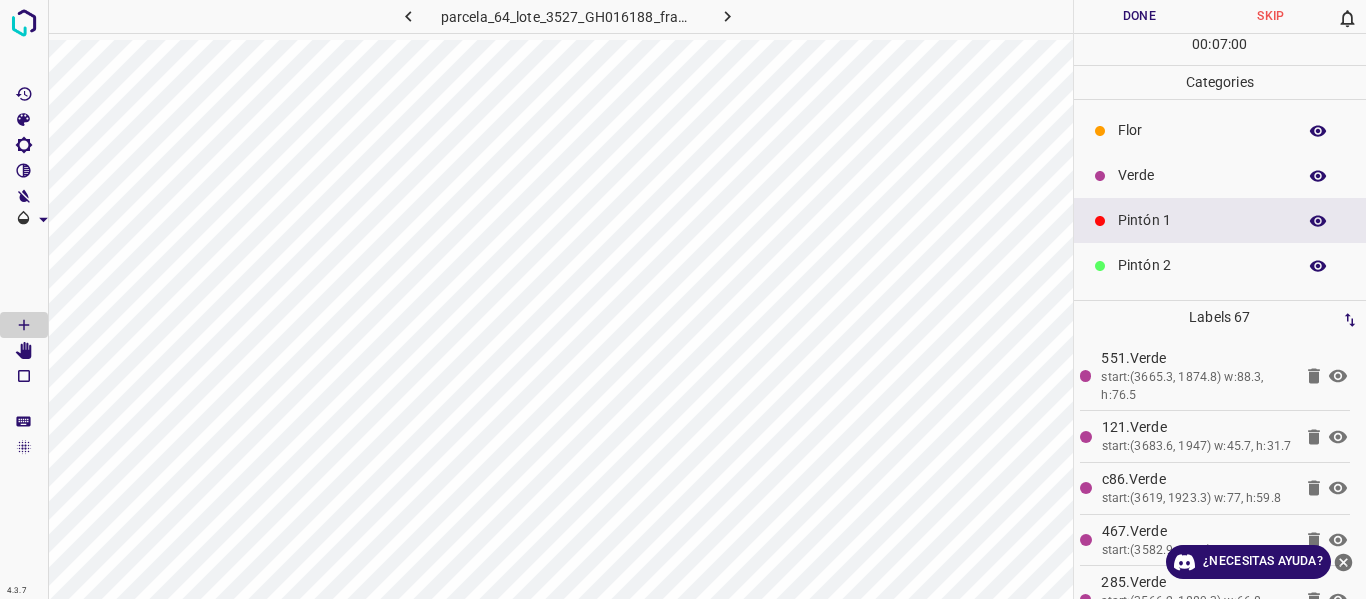 scroll, scrollTop: 176, scrollLeft: 0, axis: vertical 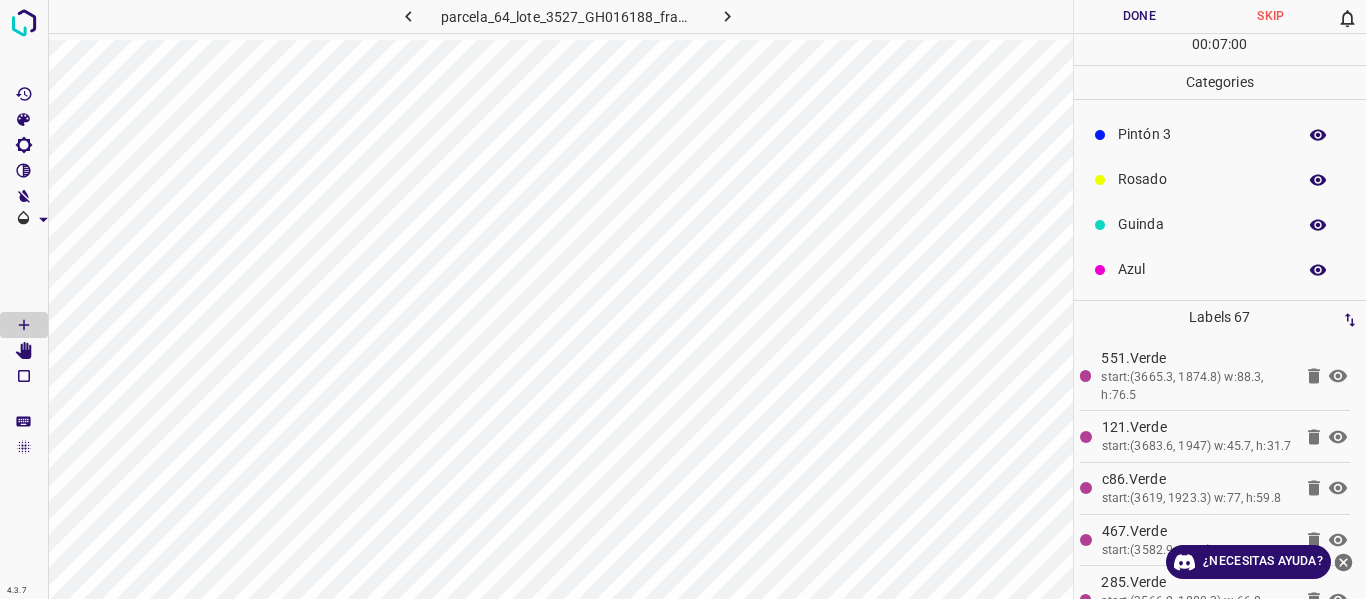 drag, startPoint x: 1180, startPoint y: 231, endPoint x: 1162, endPoint y: 237, distance: 18.973665 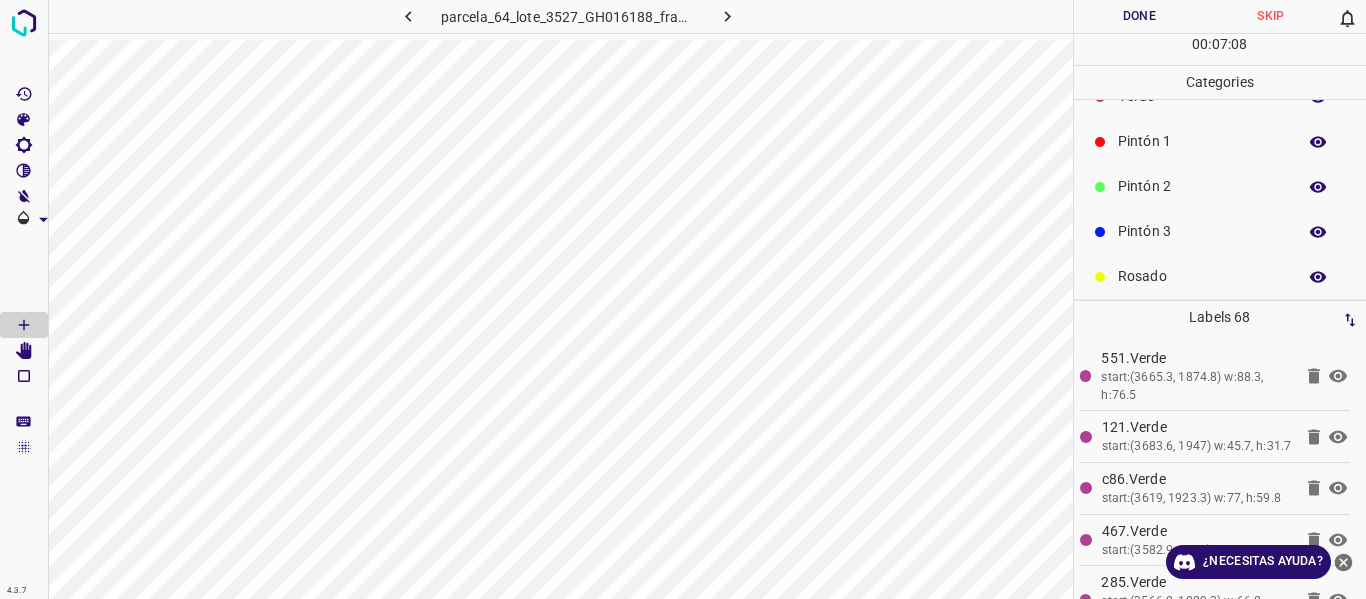 scroll, scrollTop: 0, scrollLeft: 0, axis: both 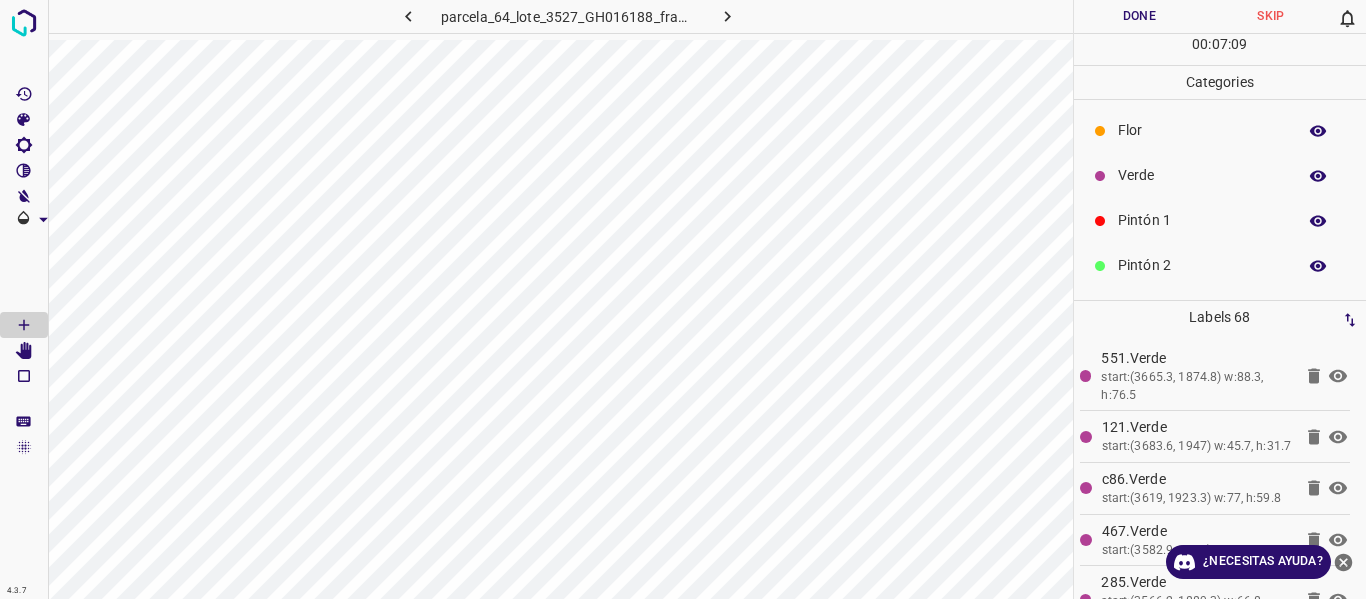 click on "Pintón 1" at bounding box center (1202, 220) 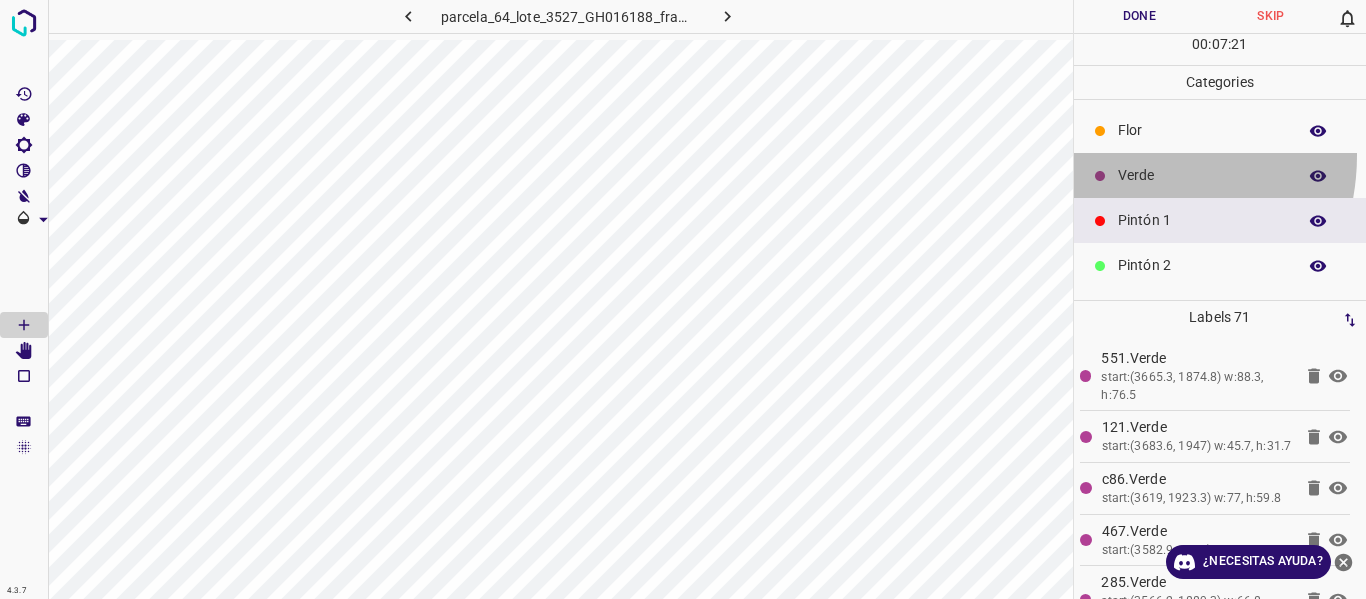 click on "Verde" at bounding box center [1220, 175] 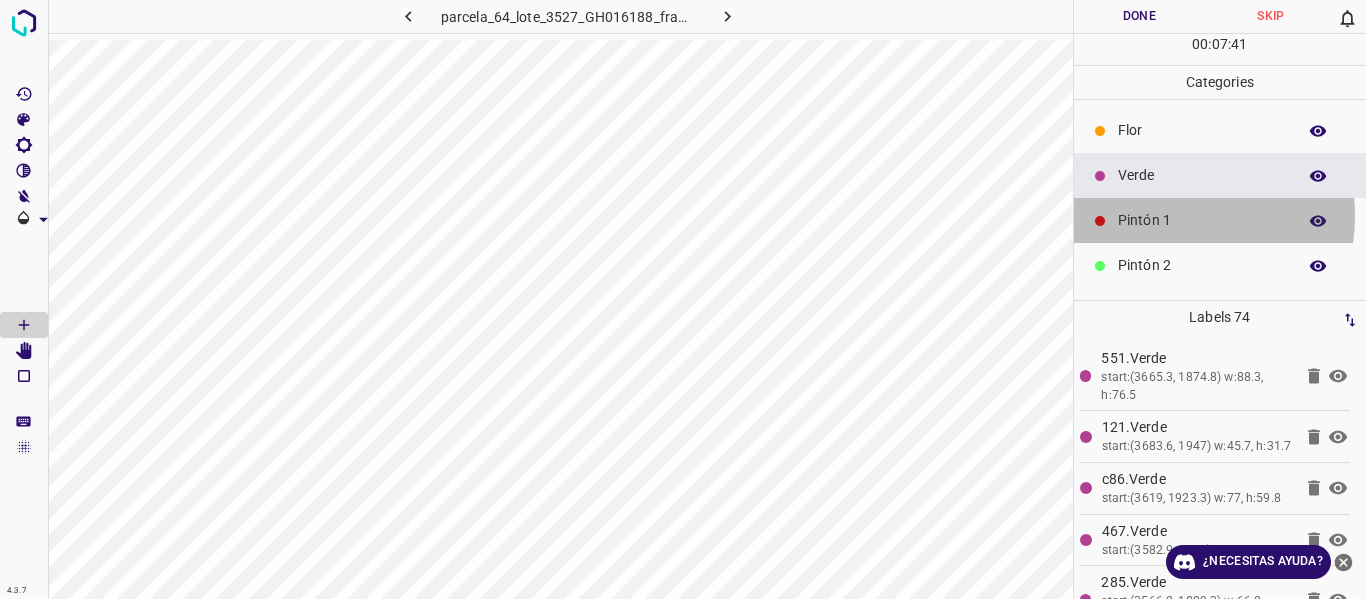 click on "Pintón 1" at bounding box center [1202, 220] 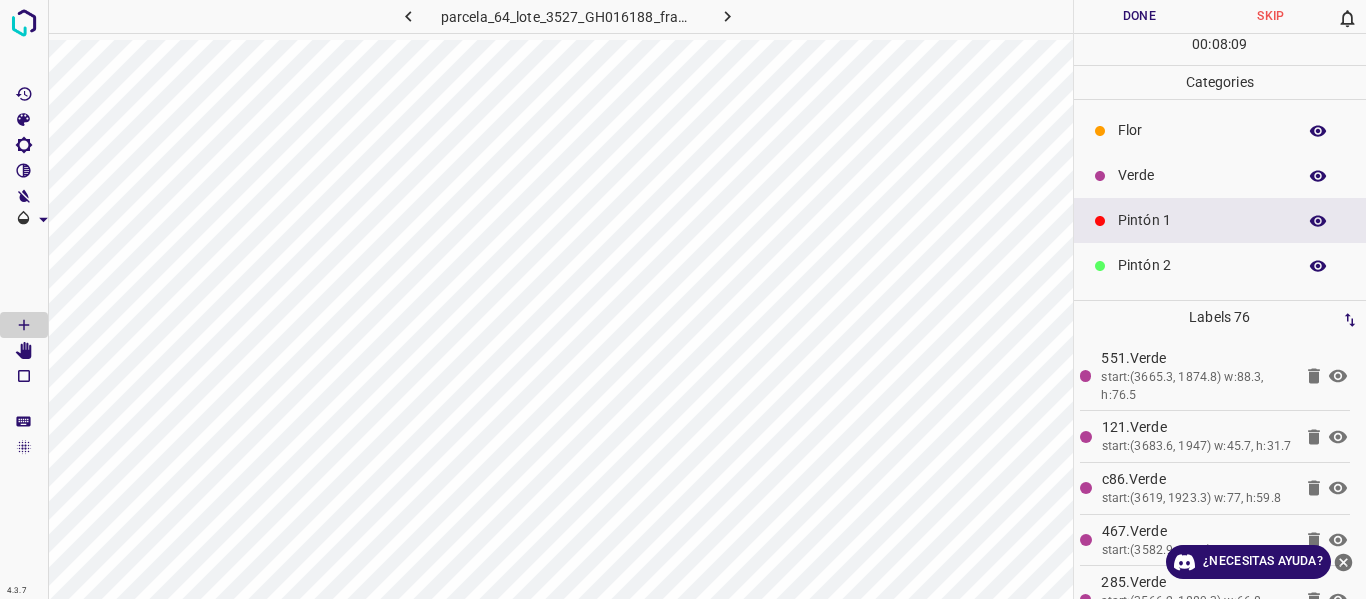 click on "Verde" at bounding box center [1202, 175] 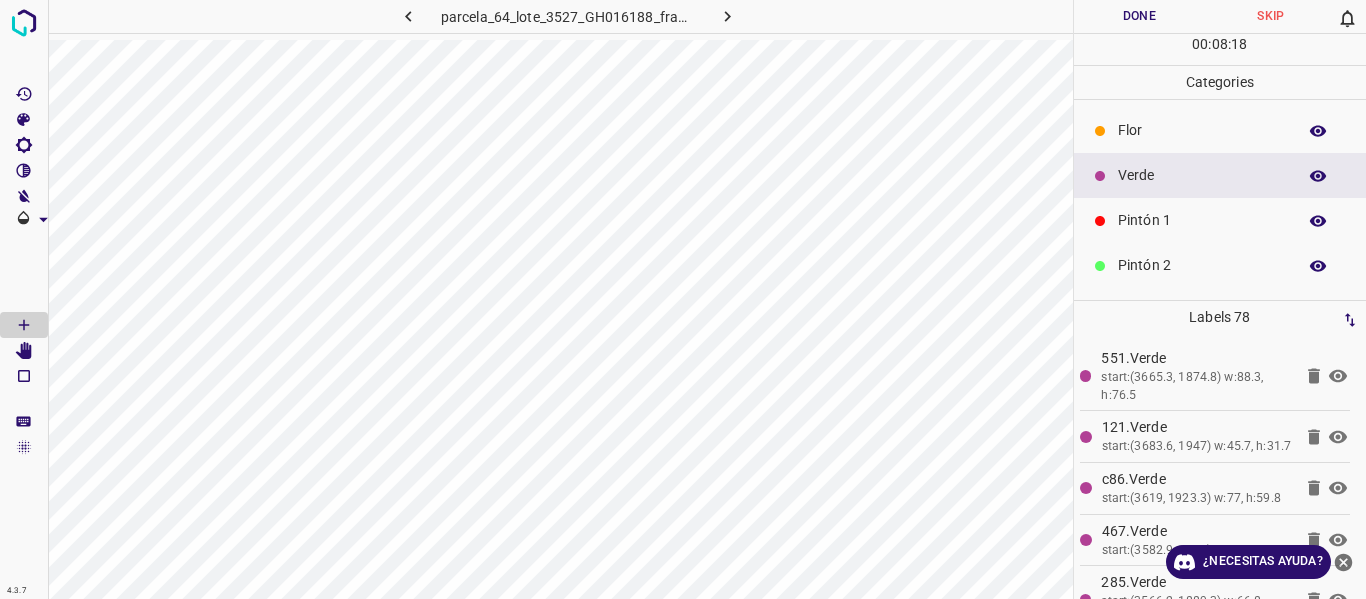 drag, startPoint x: 1168, startPoint y: 211, endPoint x: 1129, endPoint y: 231, distance: 43.829212 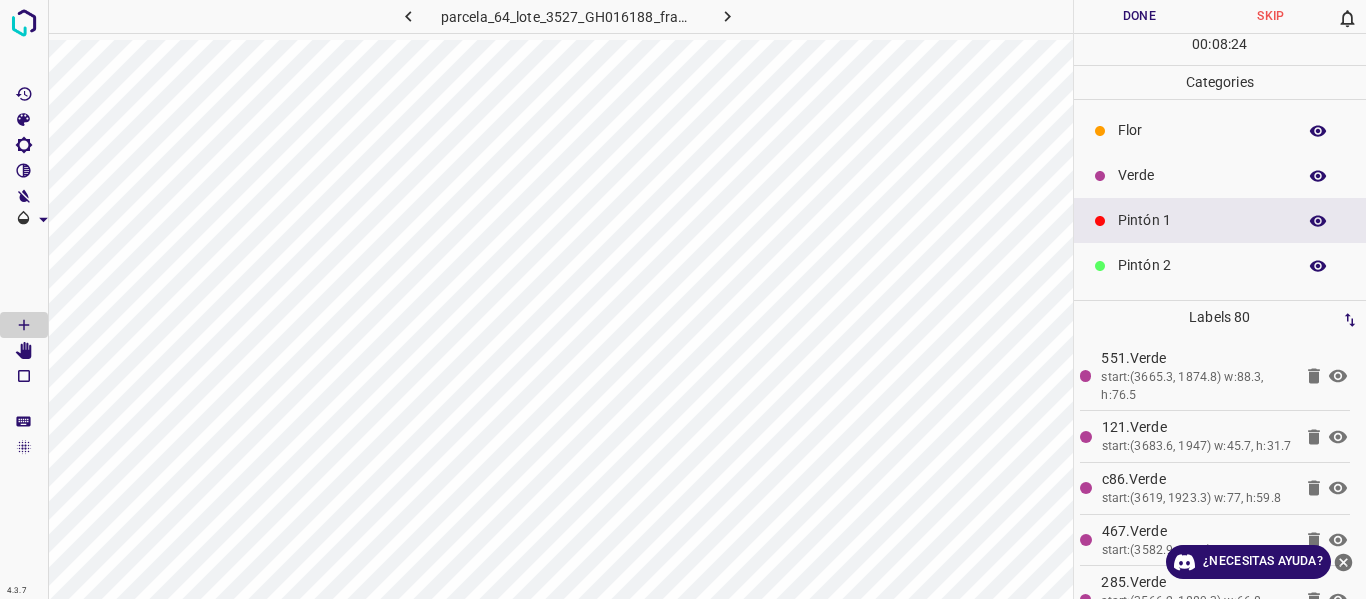 click at bounding box center (1100, 266) 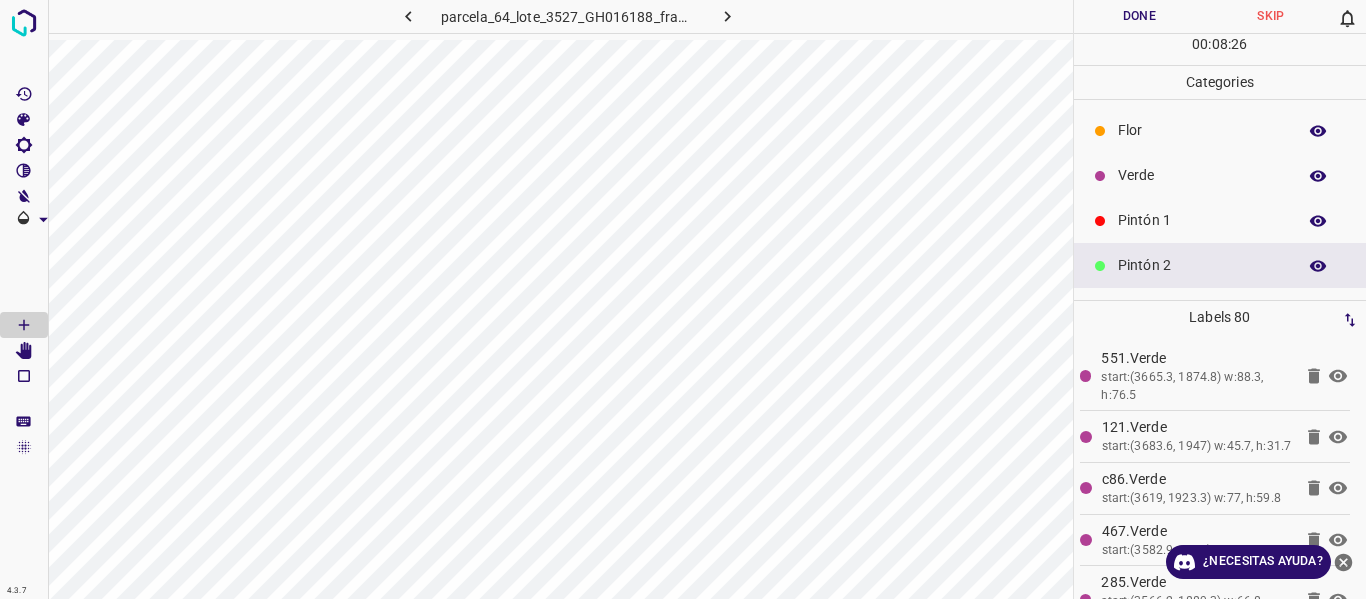 scroll, scrollTop: 100, scrollLeft: 0, axis: vertical 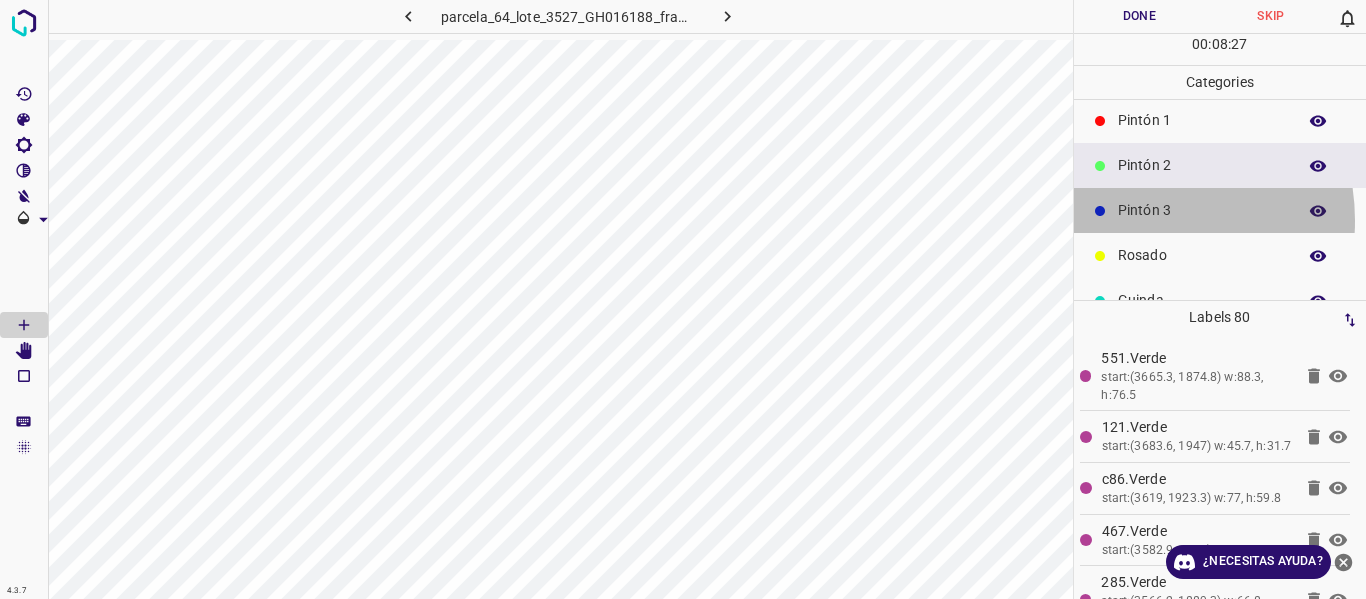 drag, startPoint x: 1132, startPoint y: 220, endPoint x: 1122, endPoint y: 222, distance: 10.198039 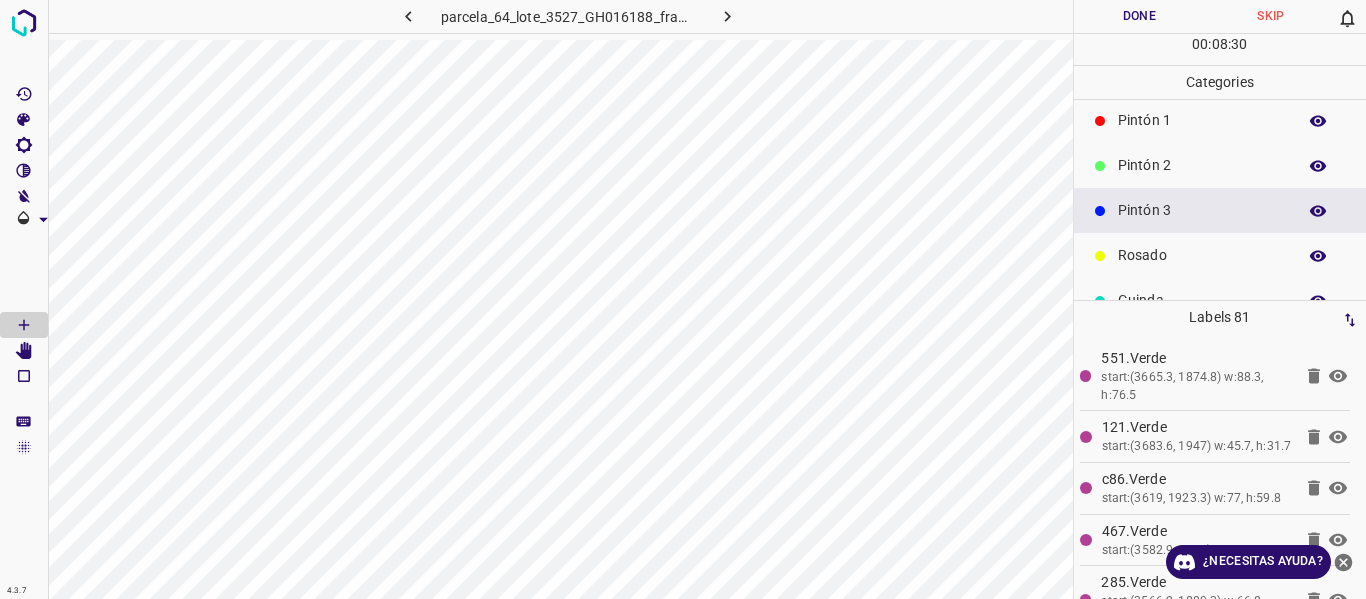 scroll, scrollTop: 176, scrollLeft: 0, axis: vertical 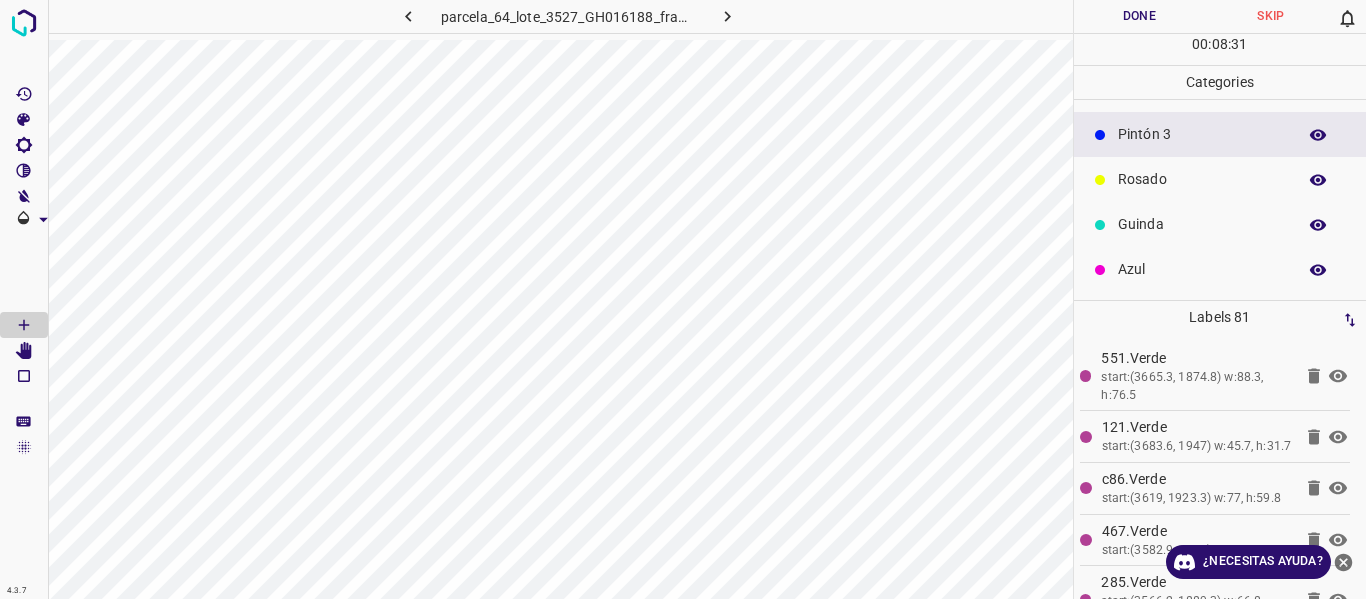 click on "Guinda" at bounding box center (1202, 224) 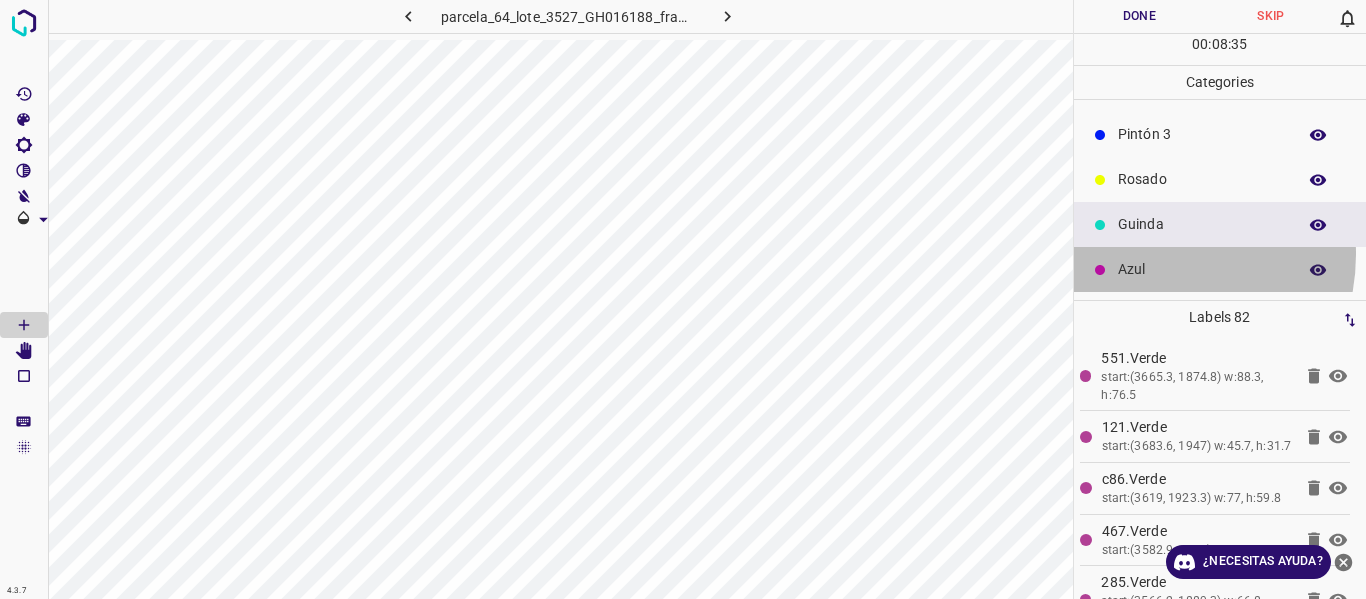 click on "Azul" at bounding box center (1220, 269) 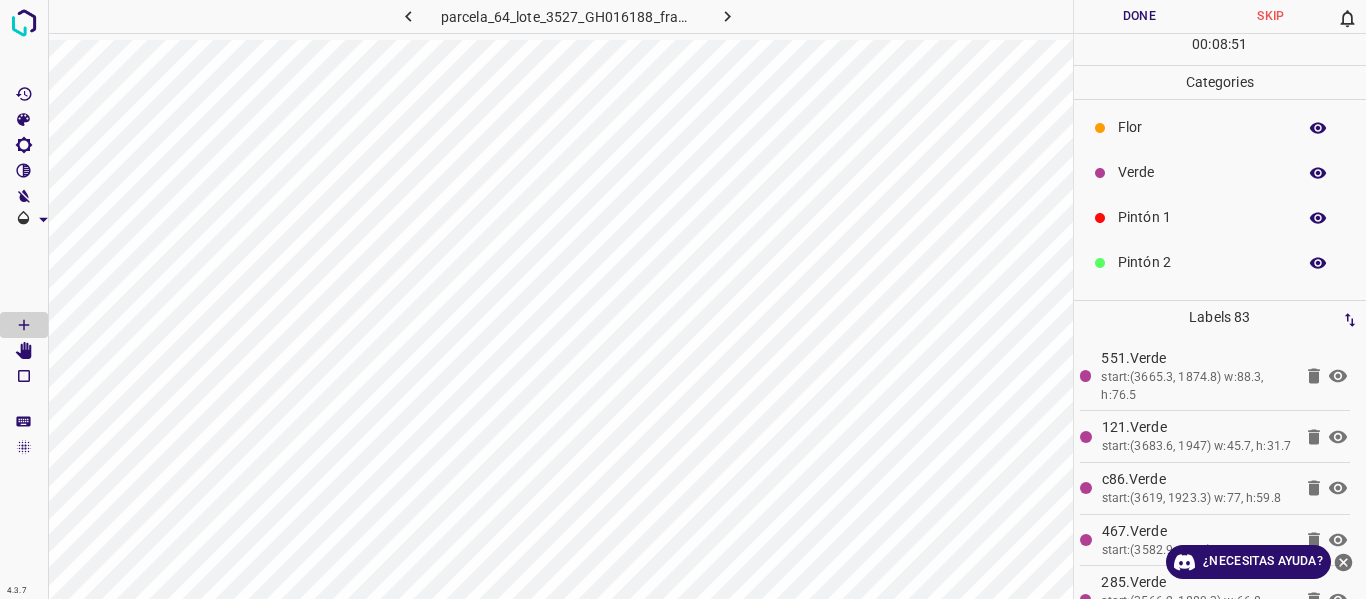 scroll, scrollTop: 0, scrollLeft: 0, axis: both 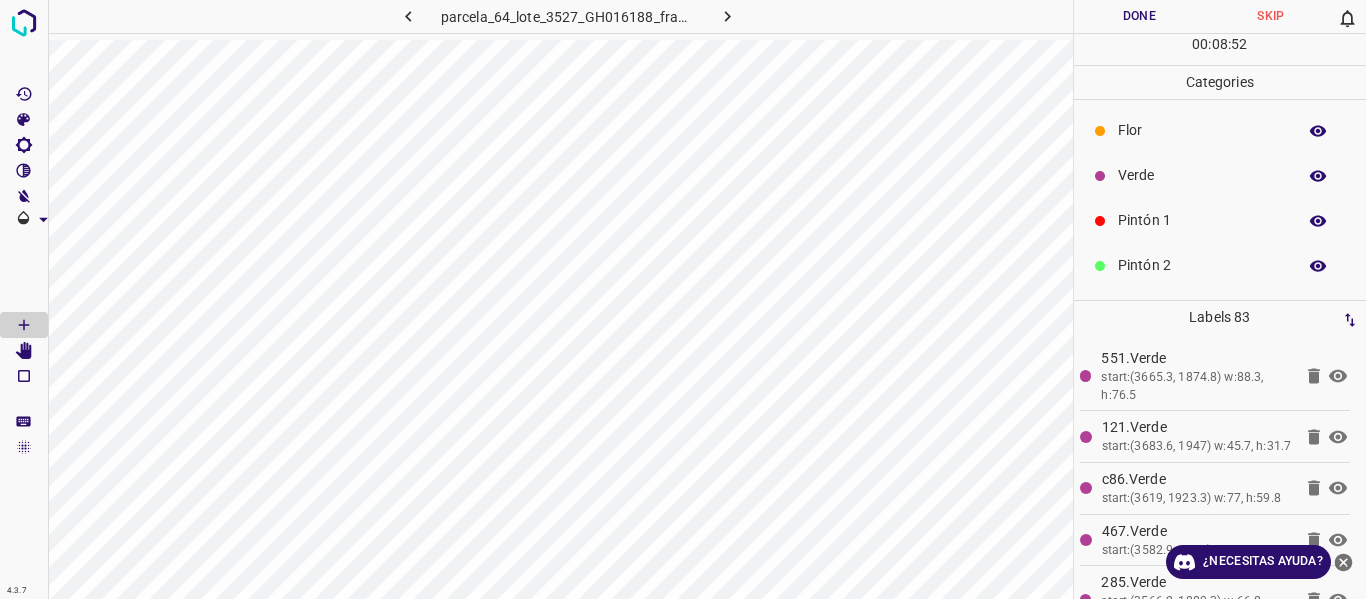 click on "Pintón 1" at bounding box center [1202, 220] 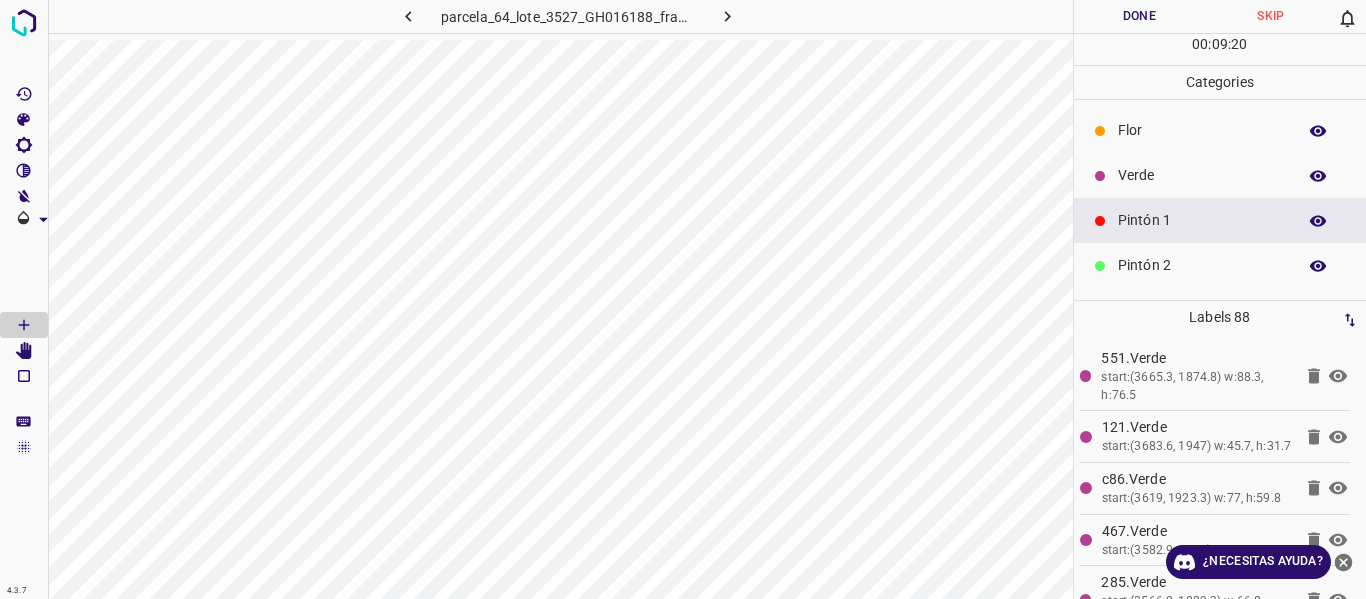 click on "Pintón 1" at bounding box center (1220, 220) 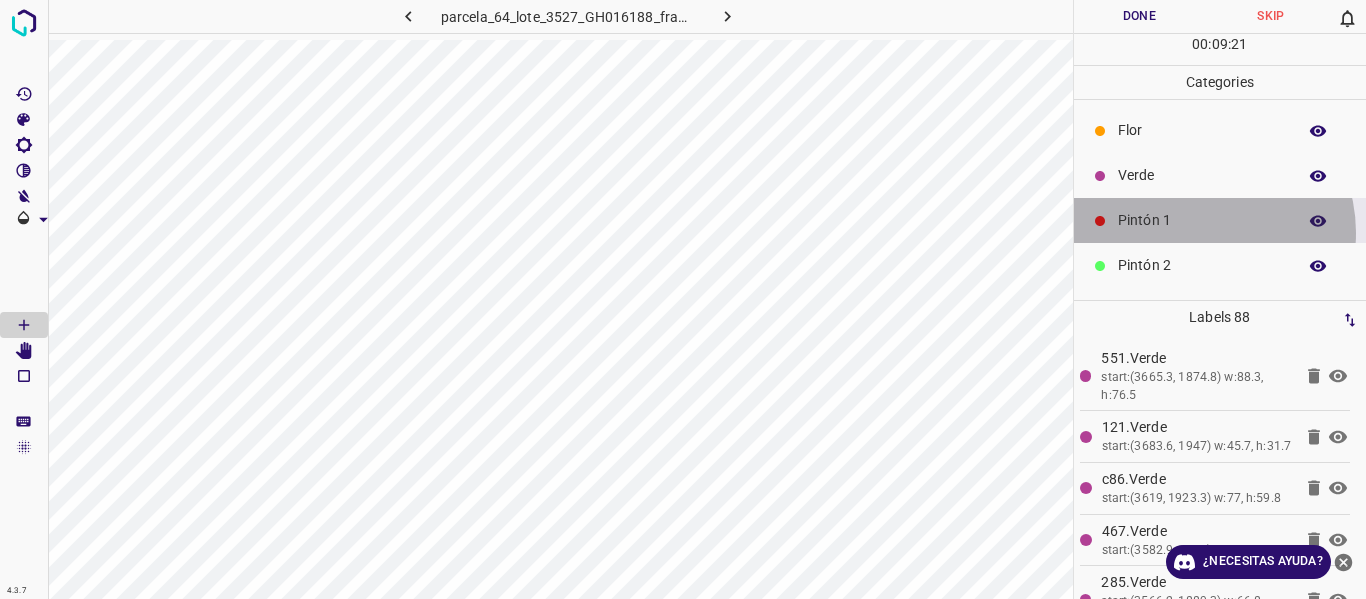 click on "Pintón 1" at bounding box center (1220, 220) 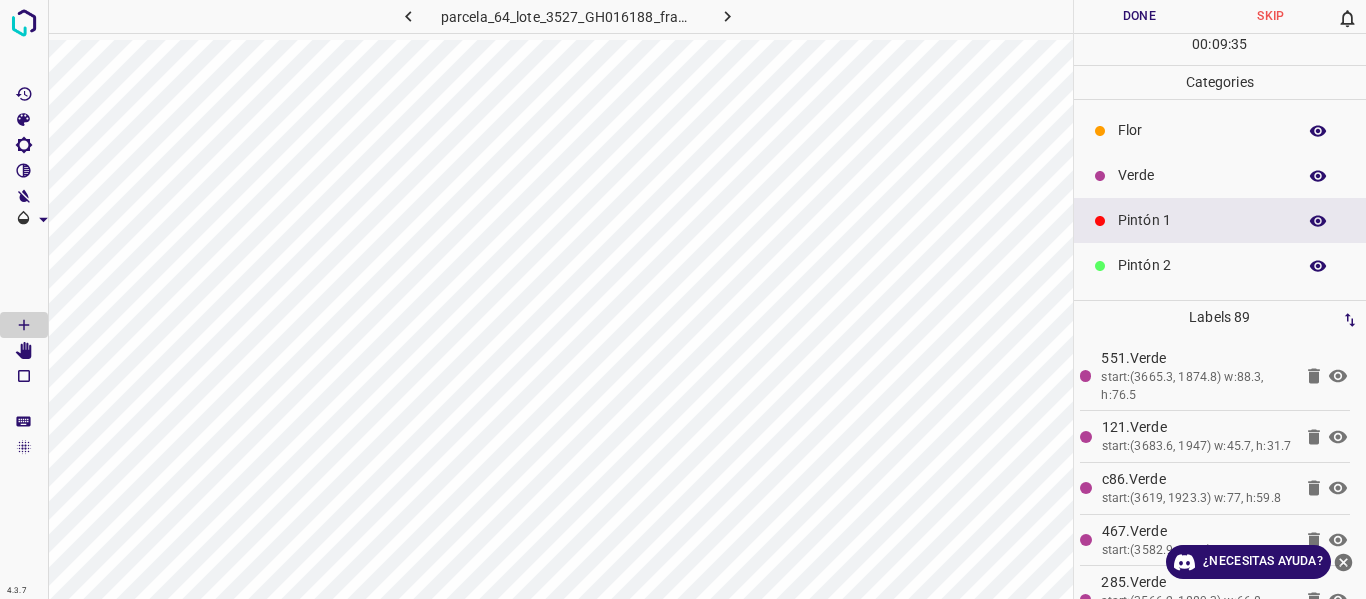 click on "Verde" at bounding box center (1202, 175) 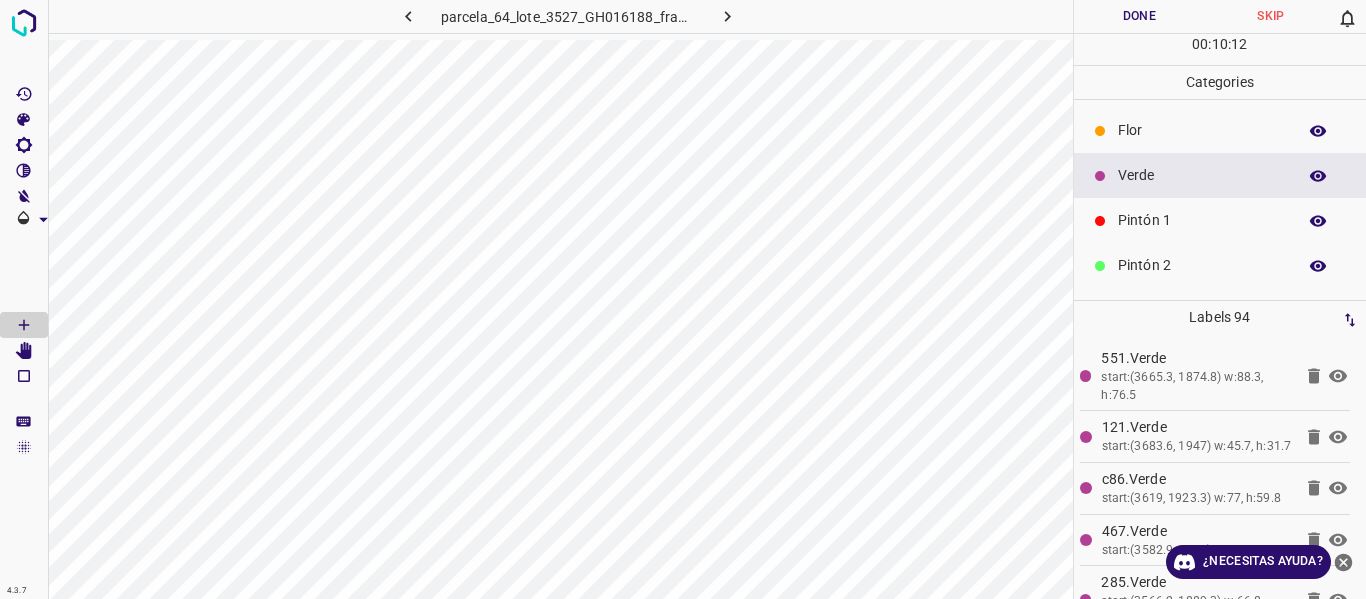 scroll, scrollTop: 176, scrollLeft: 0, axis: vertical 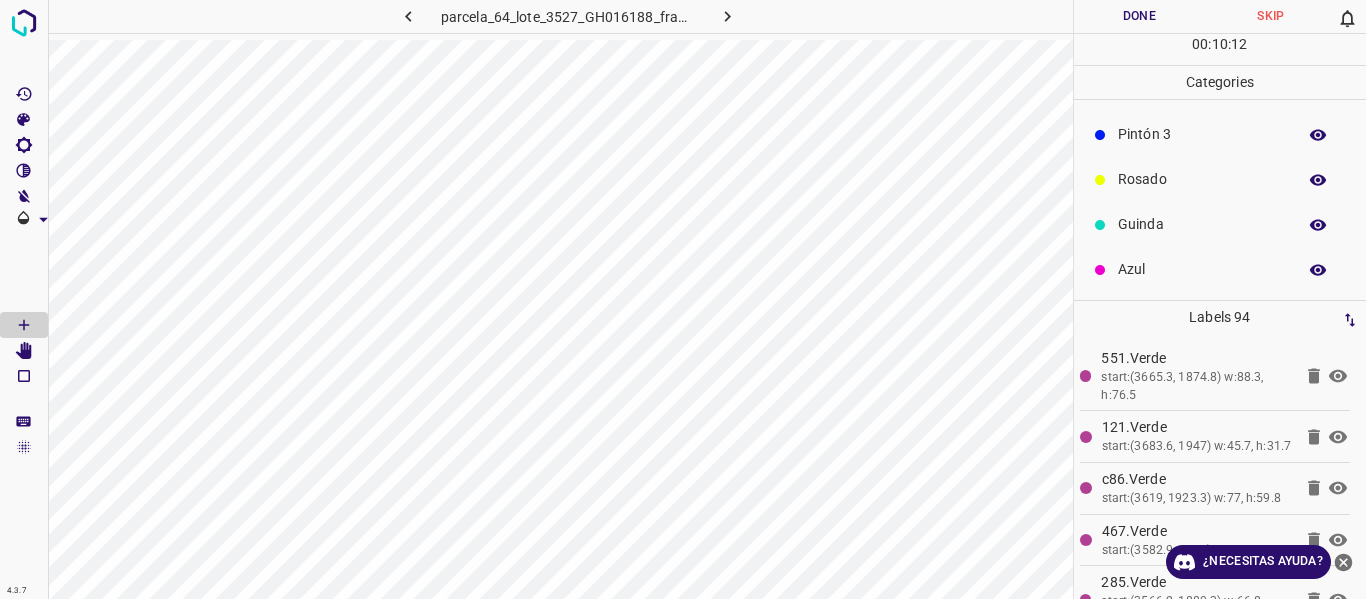 click on "Guinda" at bounding box center [1202, 224] 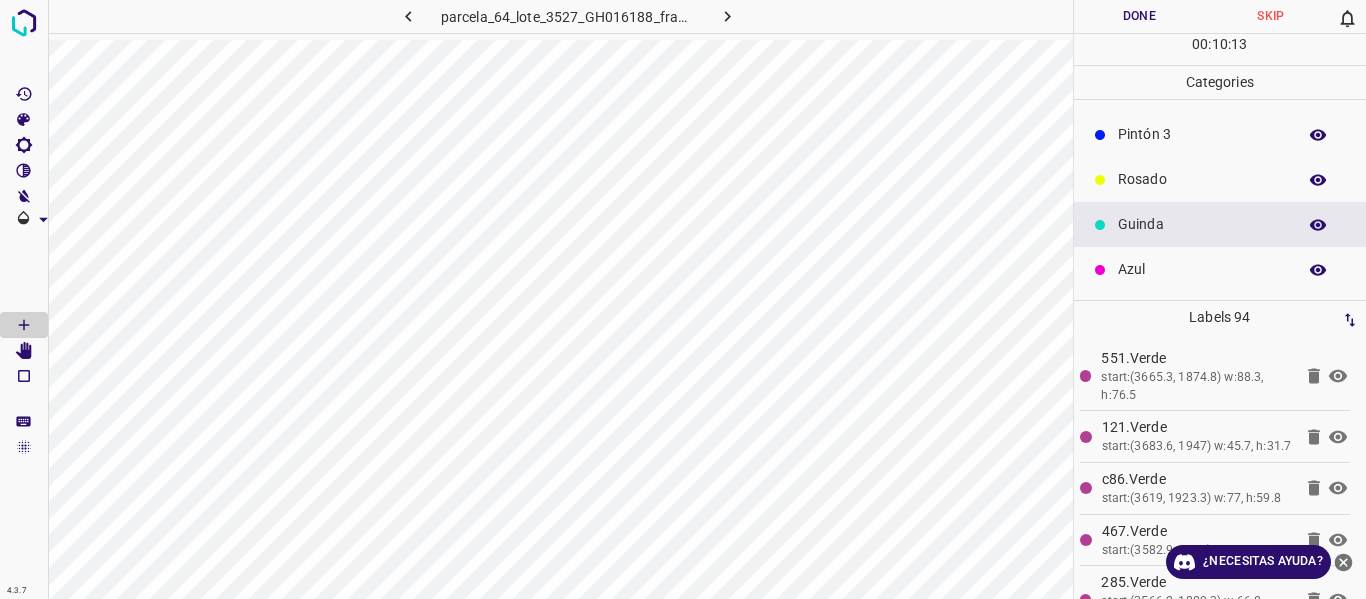 click on "Azul" at bounding box center [1202, 269] 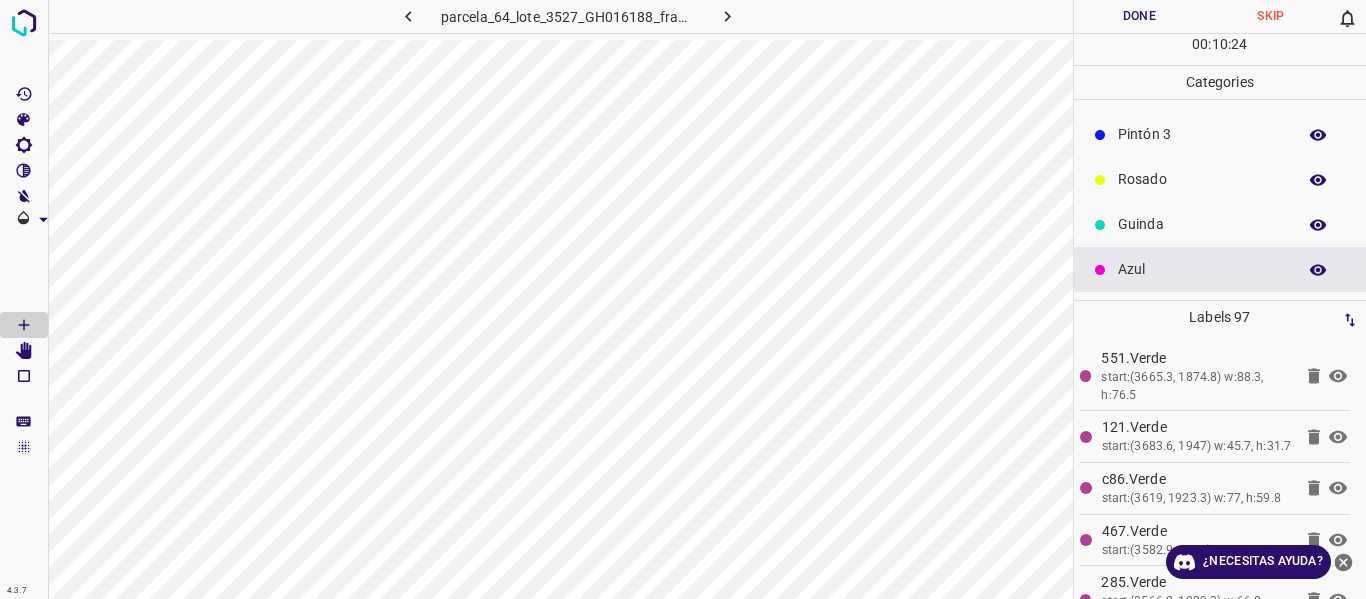 drag, startPoint x: 1182, startPoint y: 223, endPoint x: 1154, endPoint y: 228, distance: 28.442924 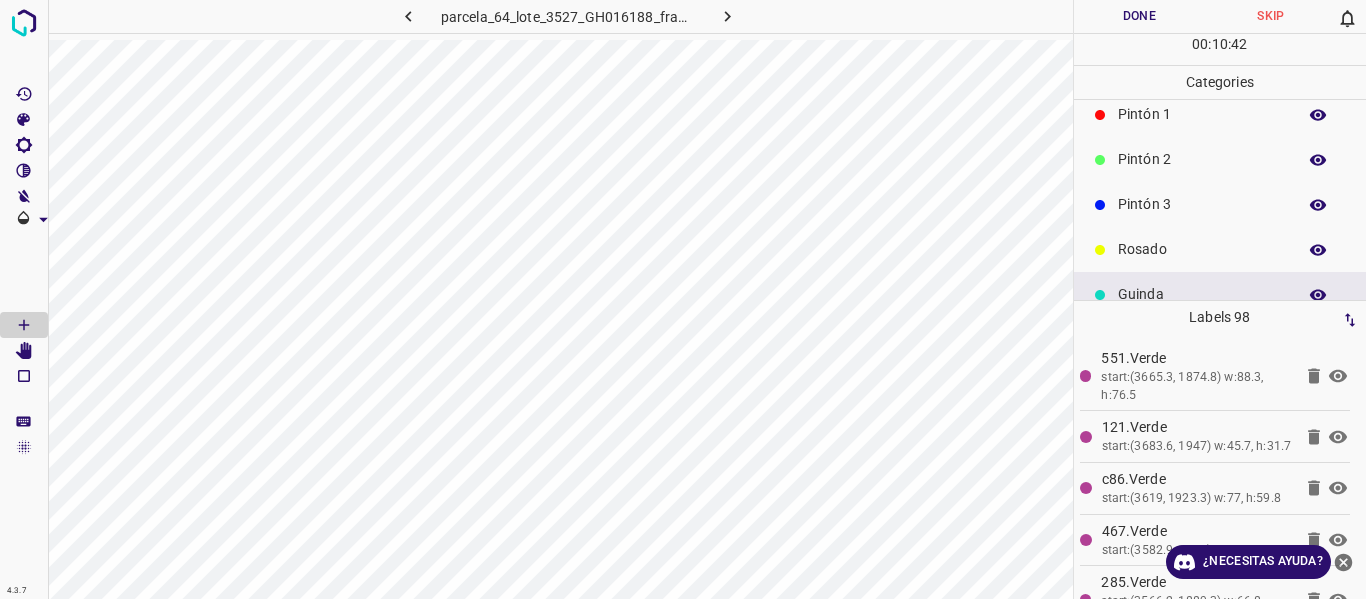scroll, scrollTop: 0, scrollLeft: 0, axis: both 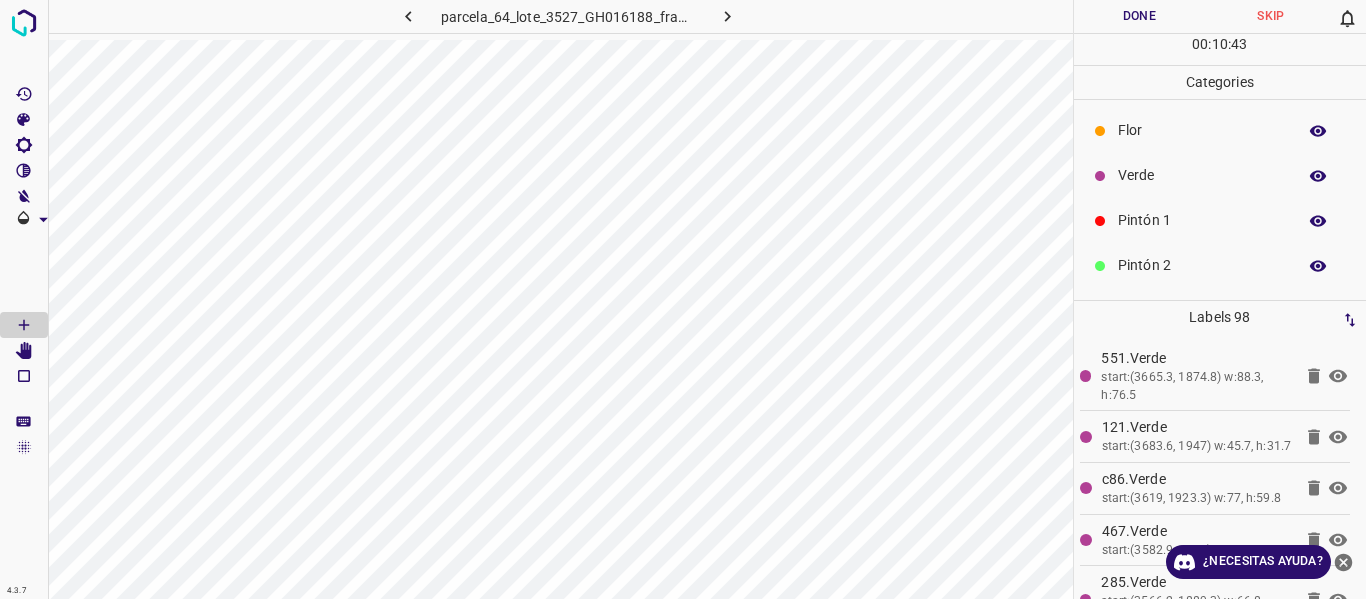 click on "Verde" at bounding box center (1220, 175) 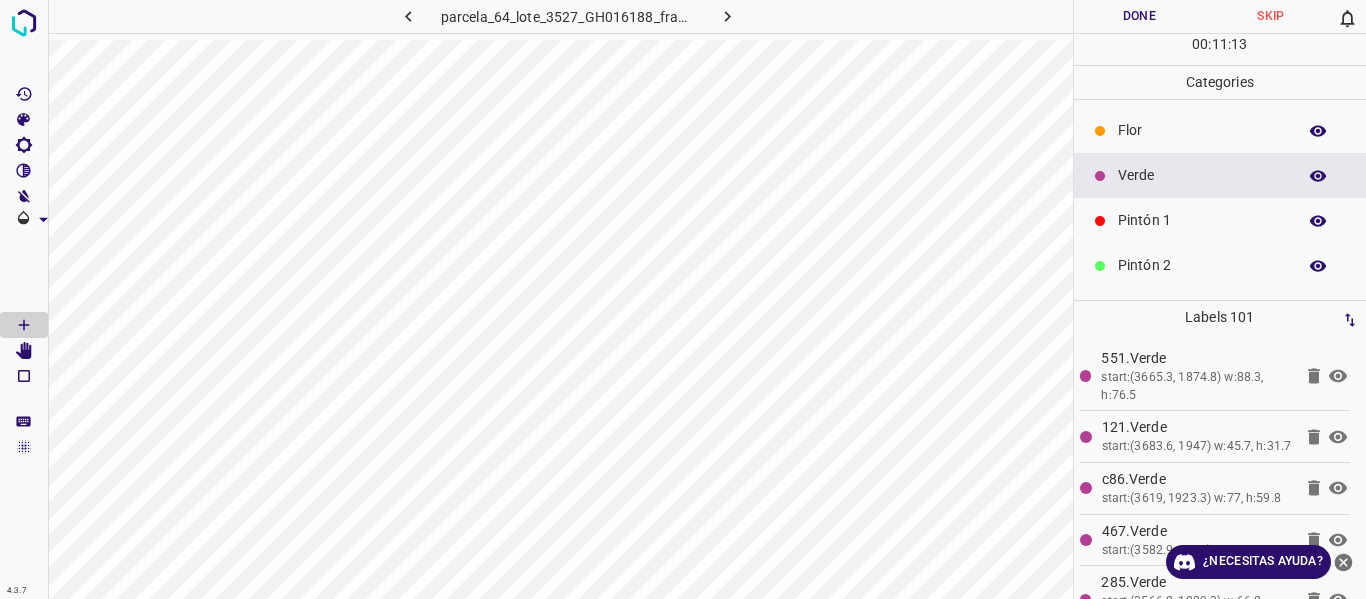 drag, startPoint x: 1135, startPoint y: 126, endPoint x: 1122, endPoint y: 136, distance: 16.40122 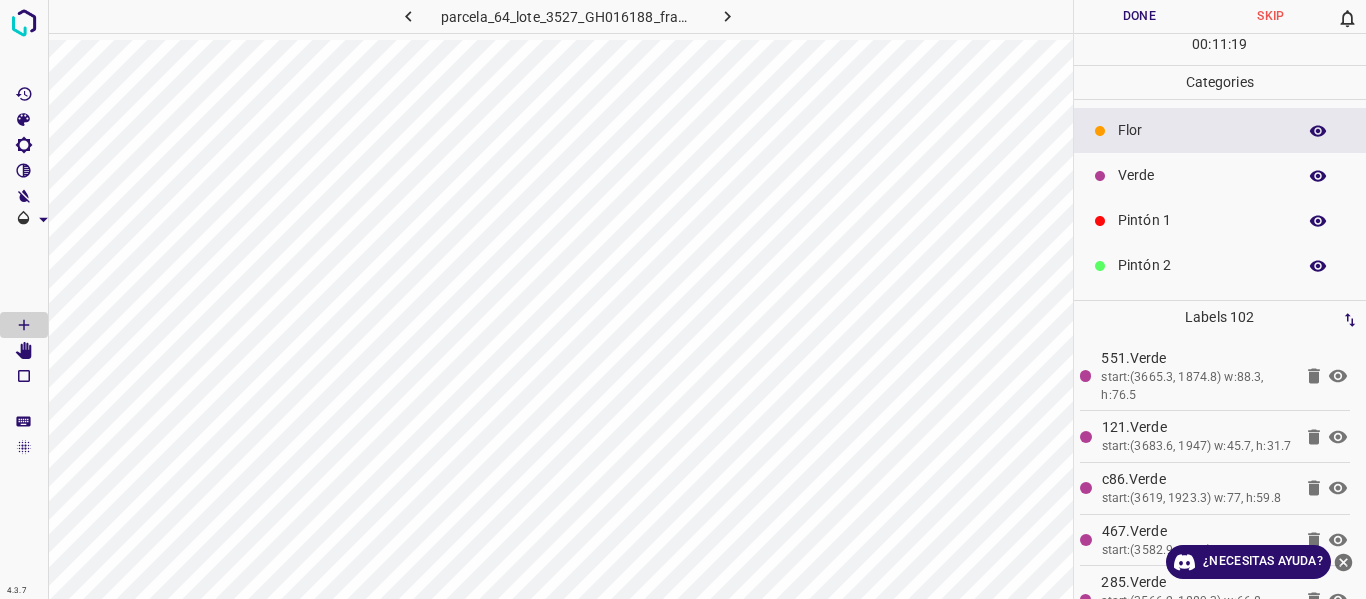 click on "Verde" at bounding box center (1202, 175) 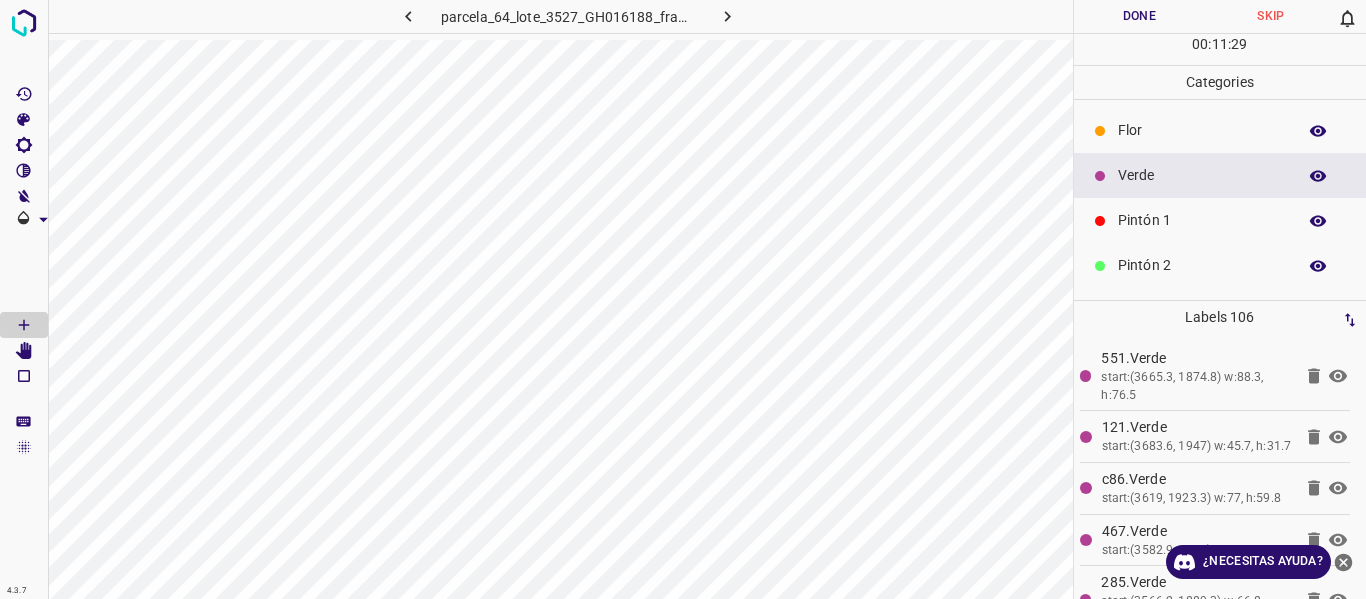 click on "Pintón 1" at bounding box center [1202, 220] 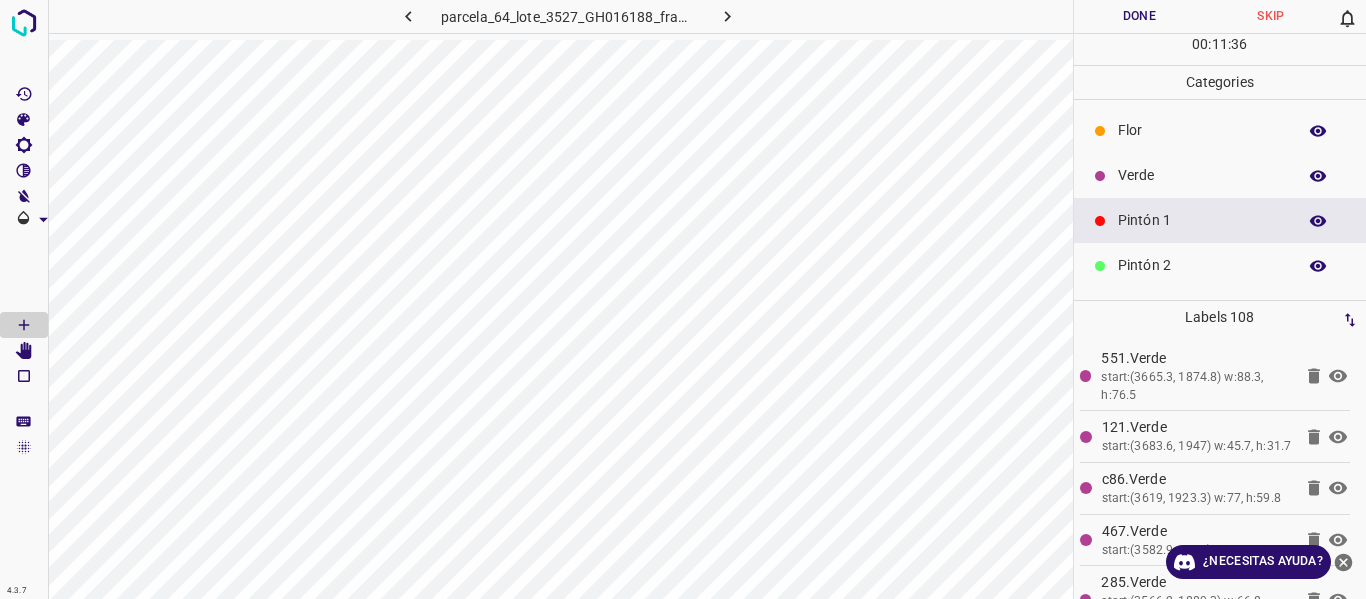 click on "Verde" at bounding box center (1220, 175) 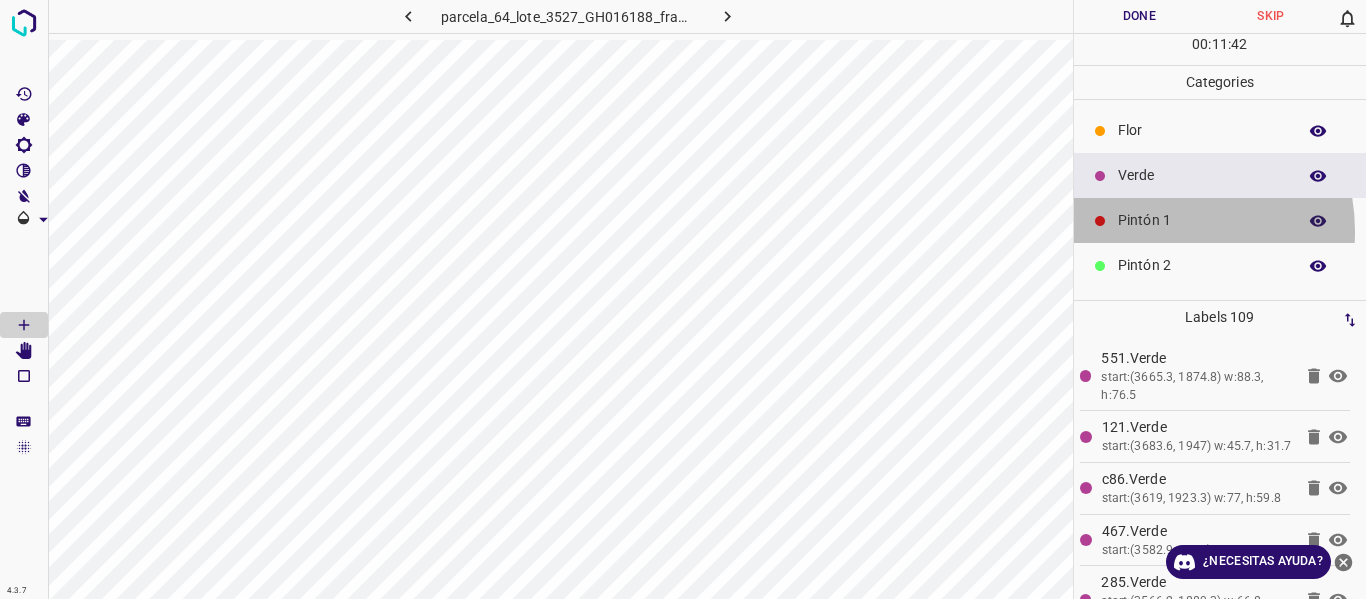 click on "Pintón 1" at bounding box center [1220, 220] 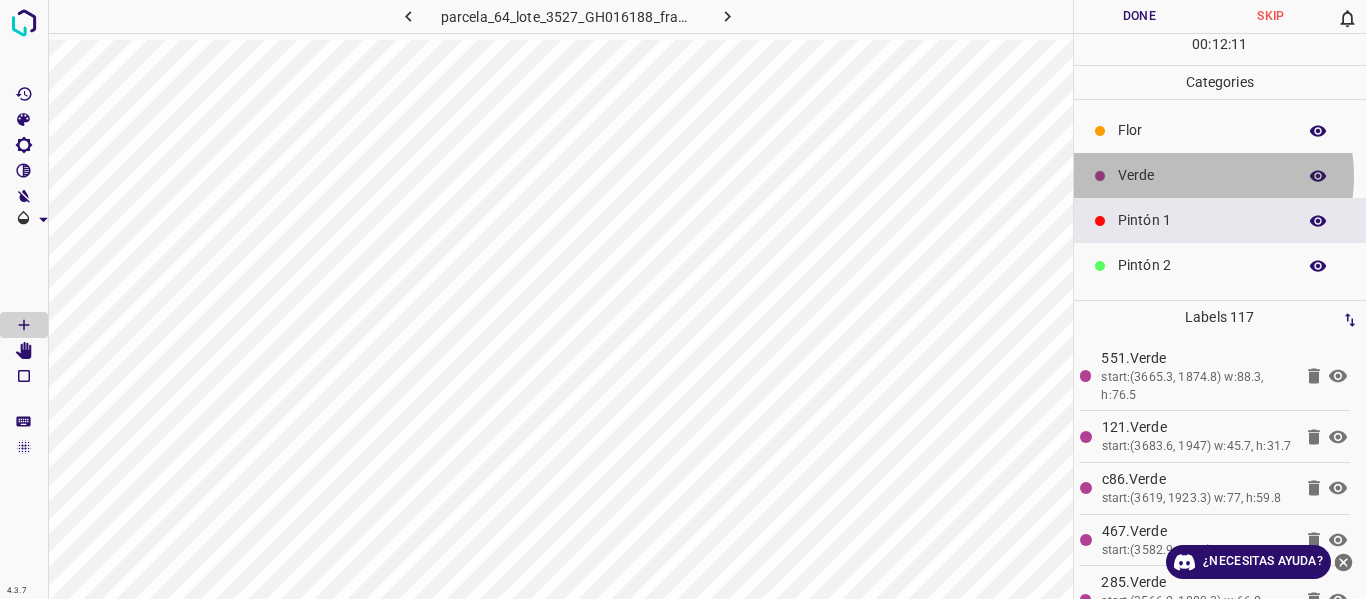 click on "Verde" at bounding box center (1202, 175) 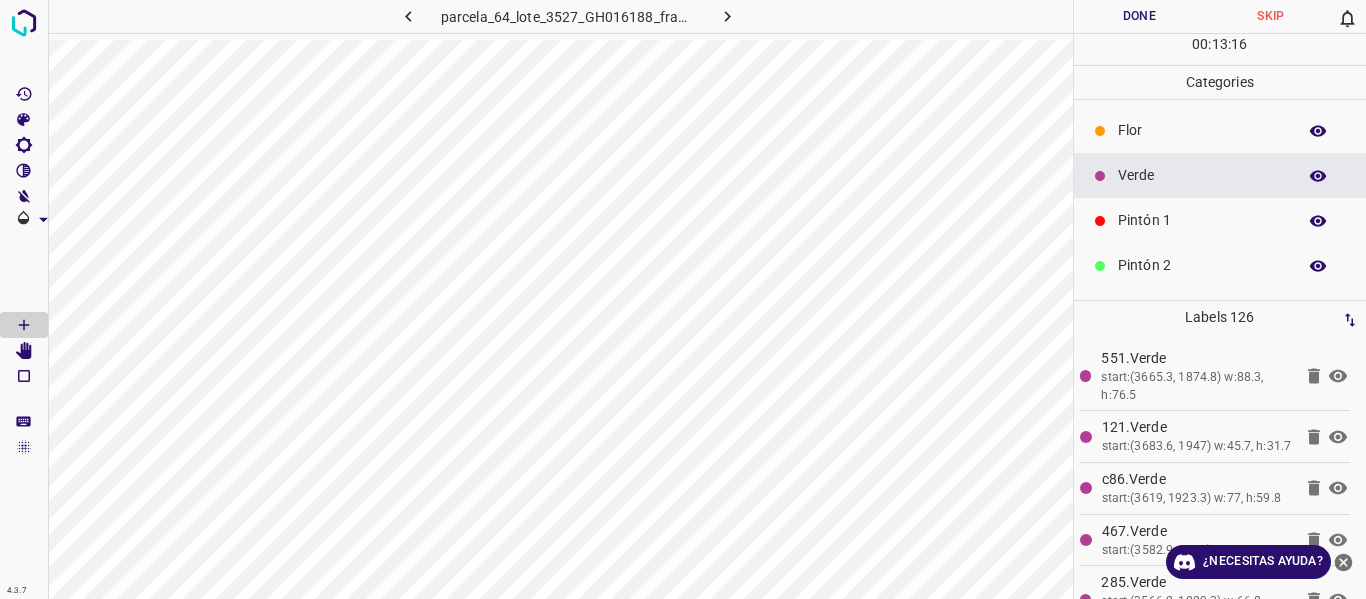 click on "Pintón 1" at bounding box center (1202, 220) 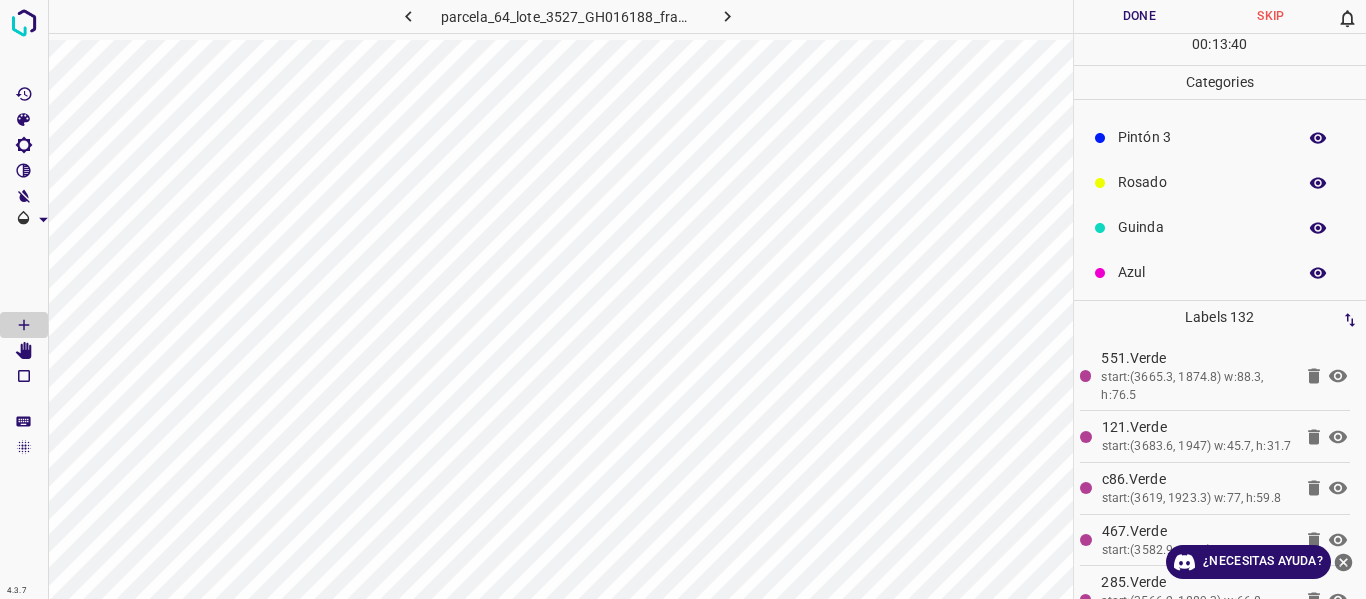 scroll, scrollTop: 176, scrollLeft: 0, axis: vertical 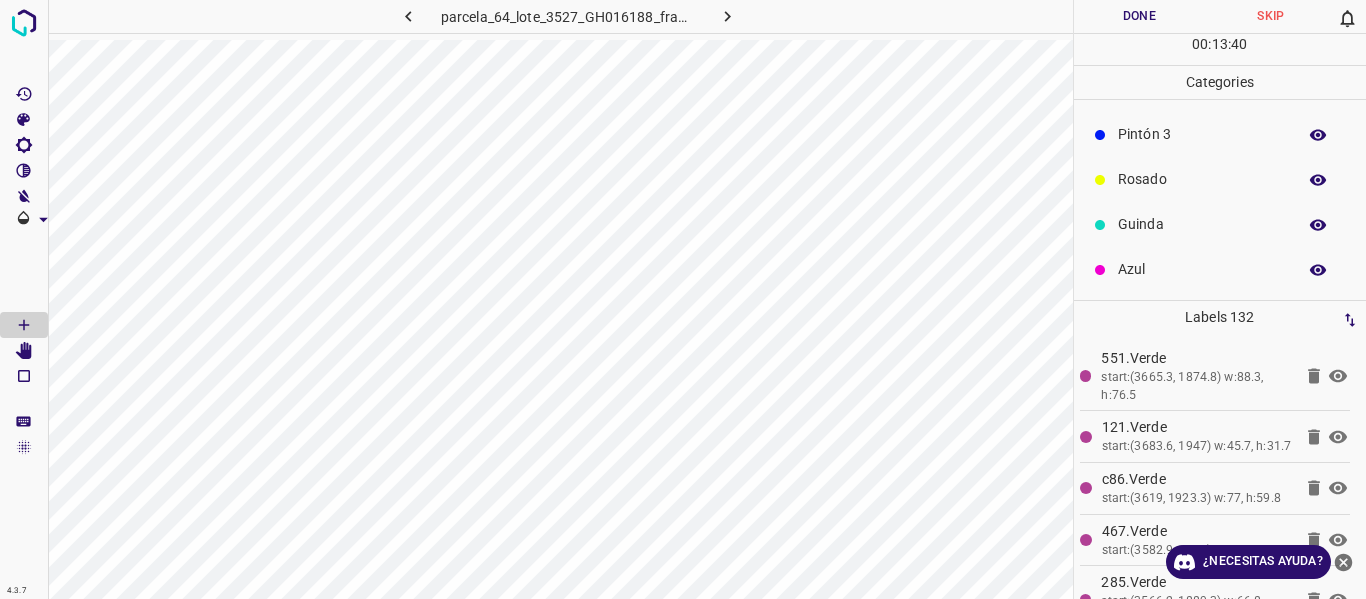 drag, startPoint x: 1186, startPoint y: 266, endPoint x: 1176, endPoint y: 270, distance: 10.770329 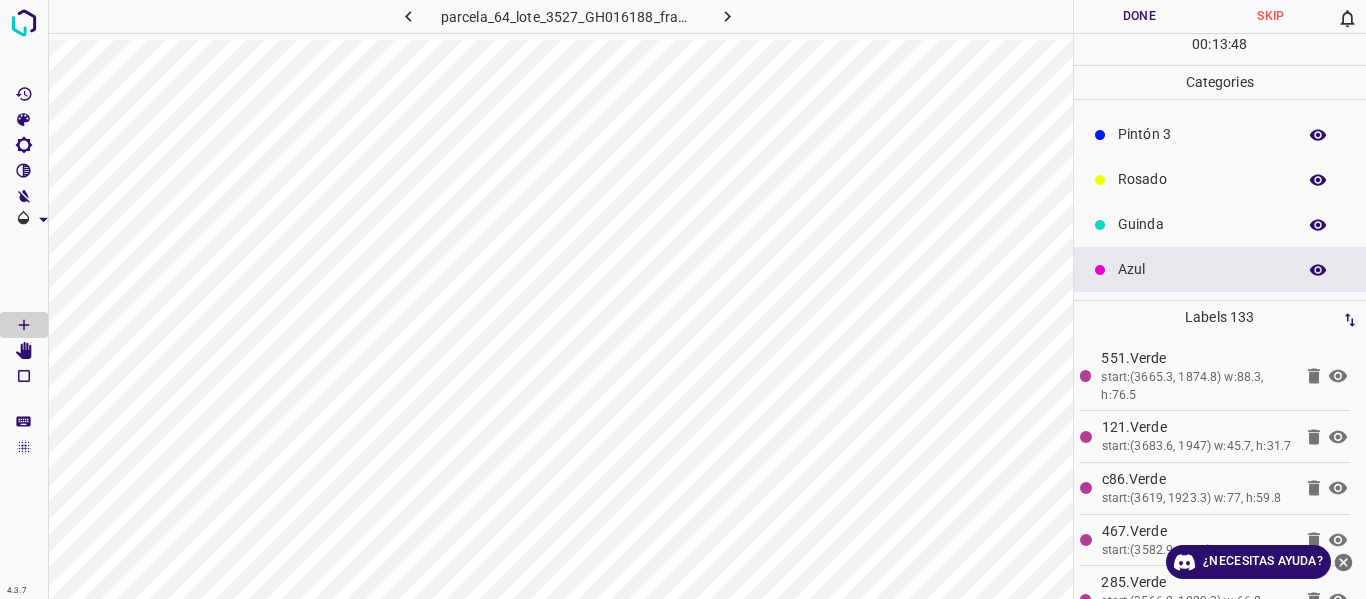 scroll, scrollTop: 0, scrollLeft: 0, axis: both 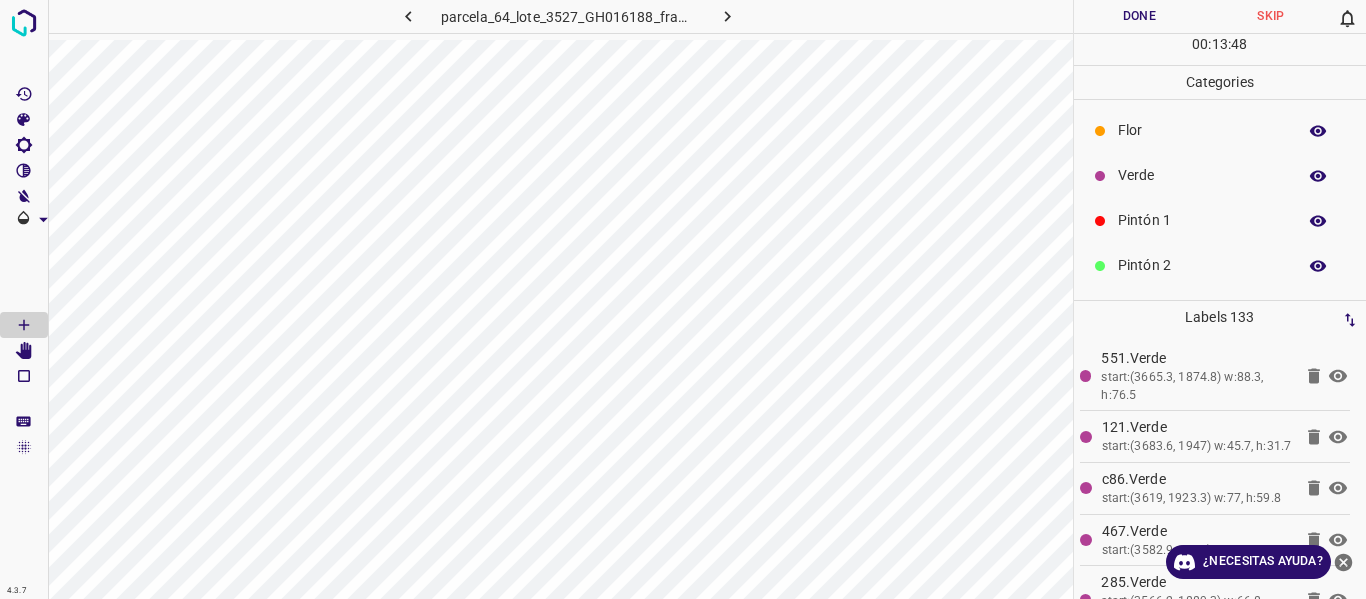 click on "Pintón 1" at bounding box center (1202, 220) 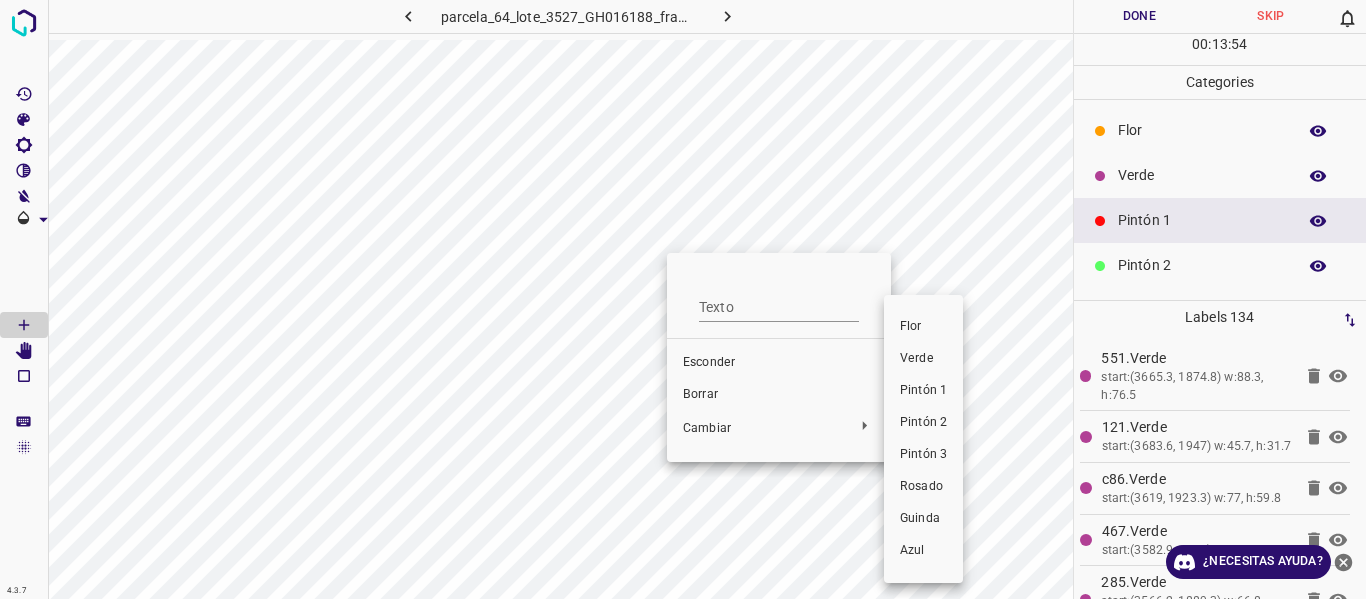 click on "Verde" at bounding box center [917, 358] 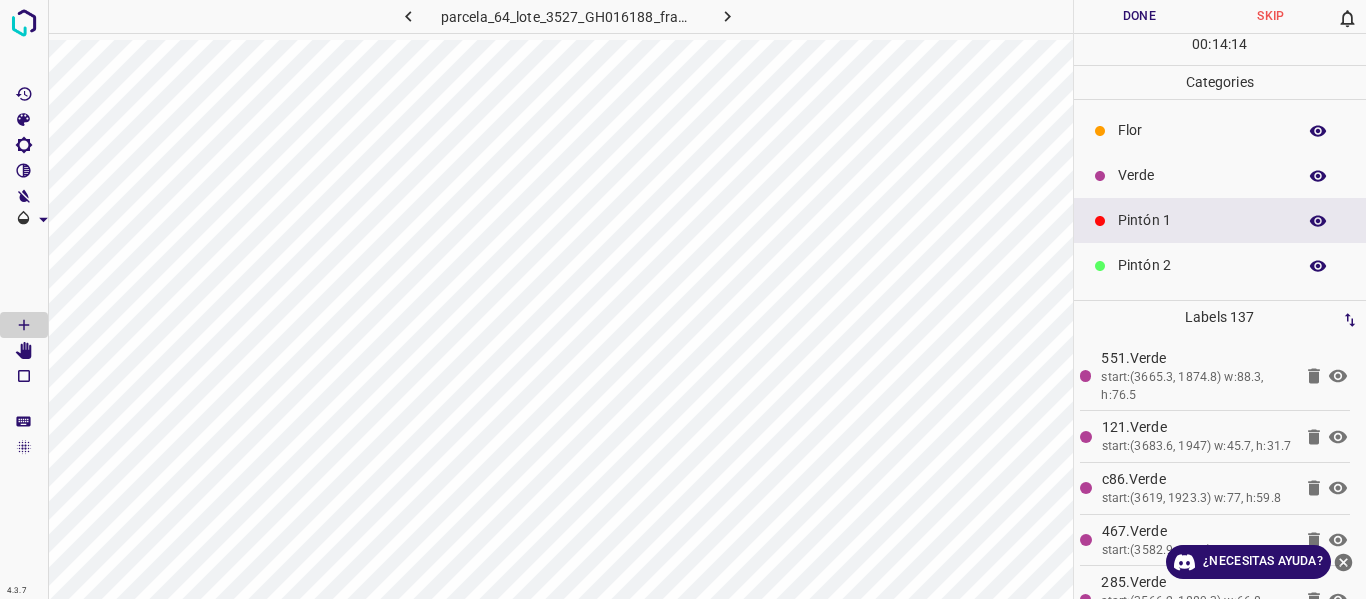 click on "Pintón 2" at bounding box center (1202, 265) 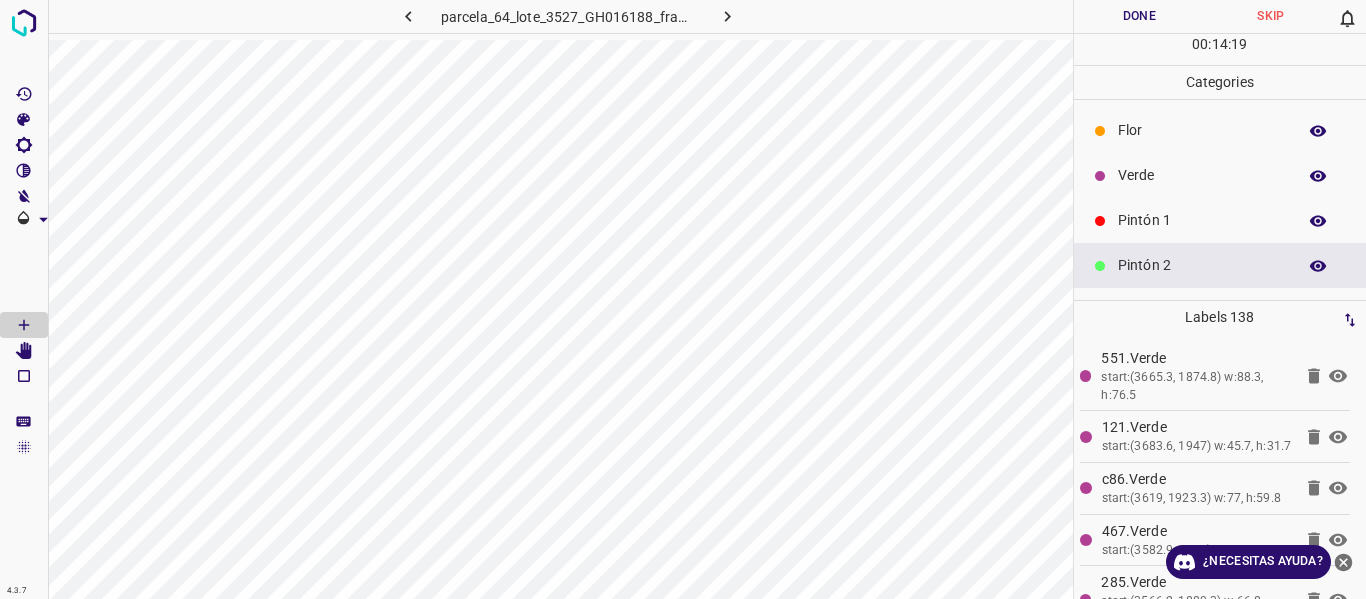 click on "Verde" at bounding box center (1202, 175) 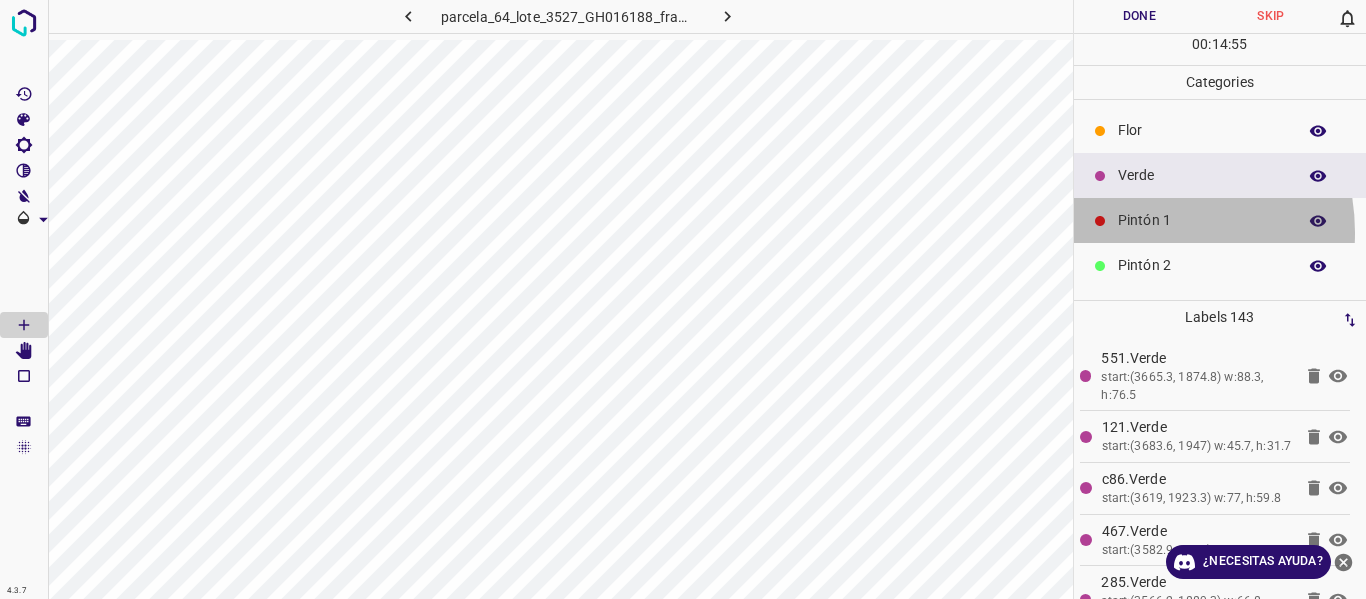 click on "Pintón 1" at bounding box center (1220, 220) 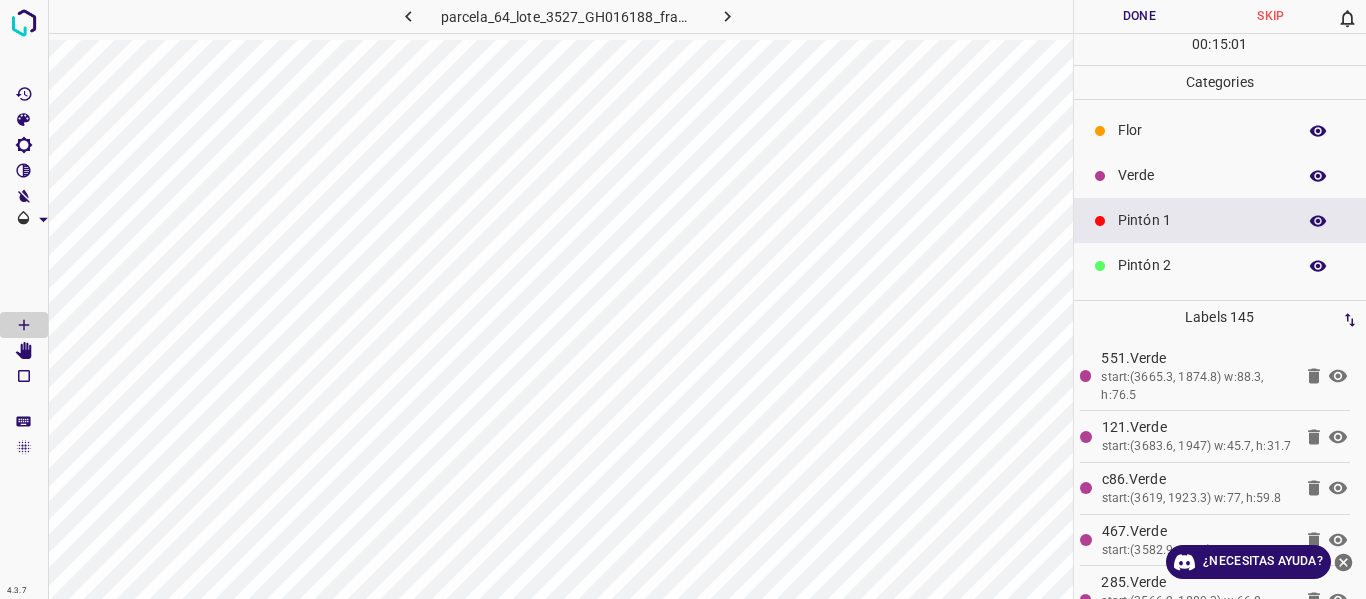 click on "Verde" at bounding box center (1220, 175) 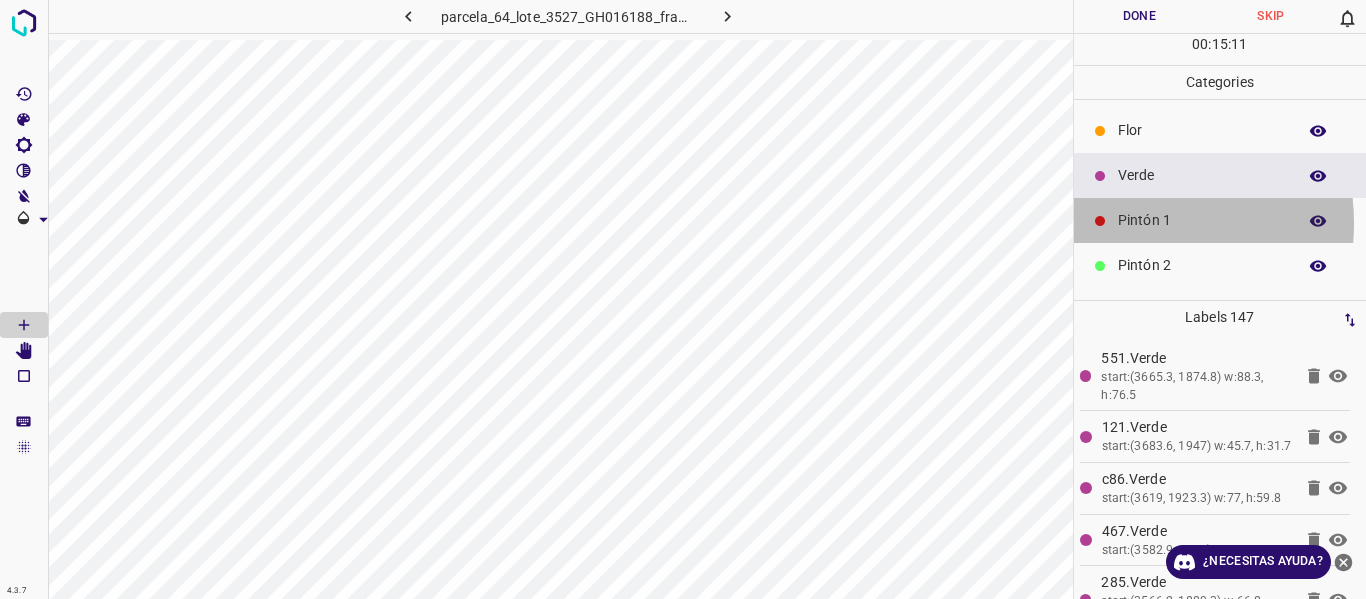 click on "Pintón 1" at bounding box center [1220, 220] 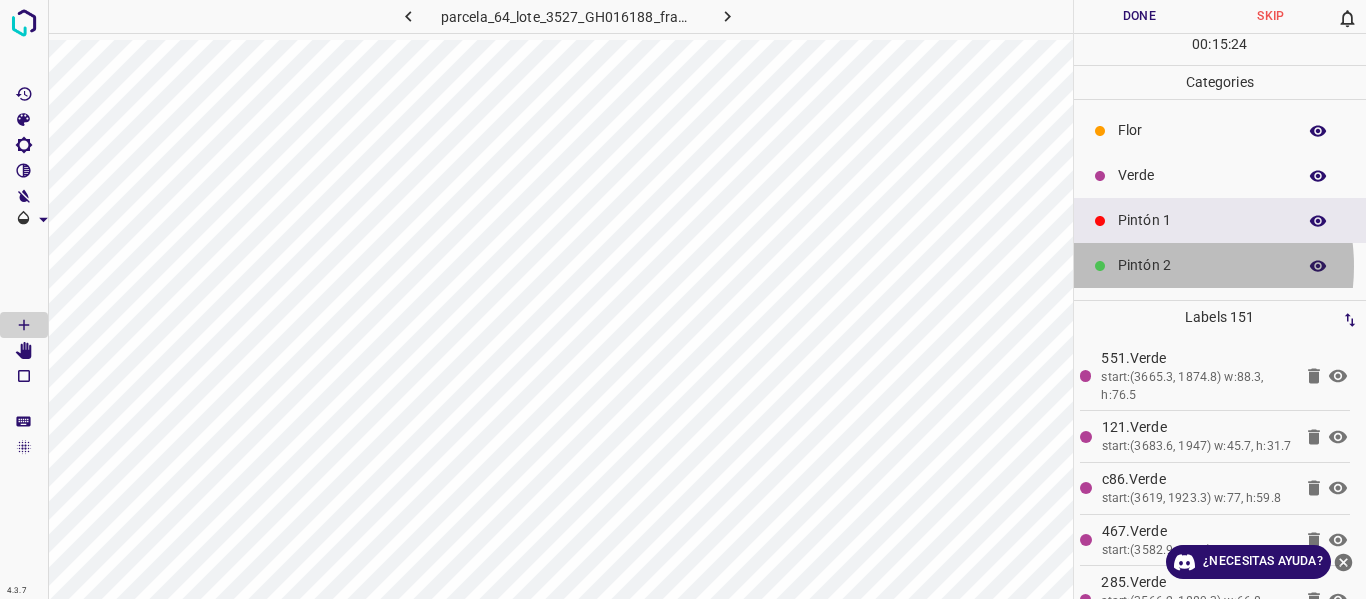 click on "Pintón 2" at bounding box center [1202, 265] 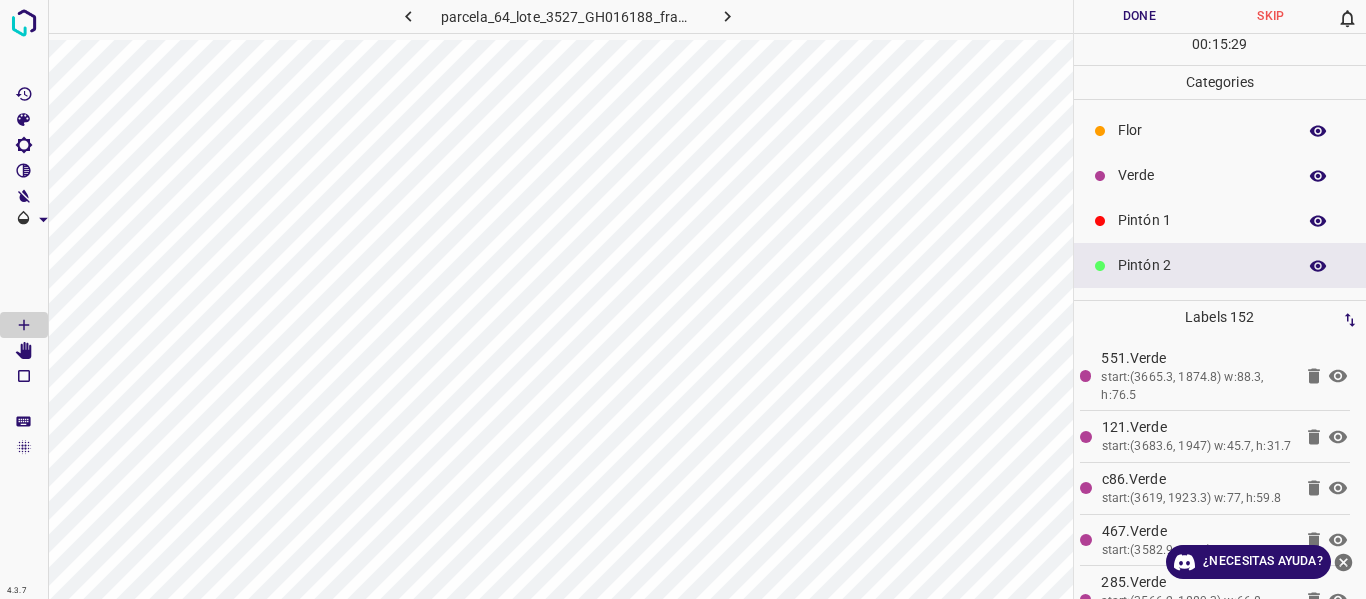 click on "Pintón 1" at bounding box center (1202, 220) 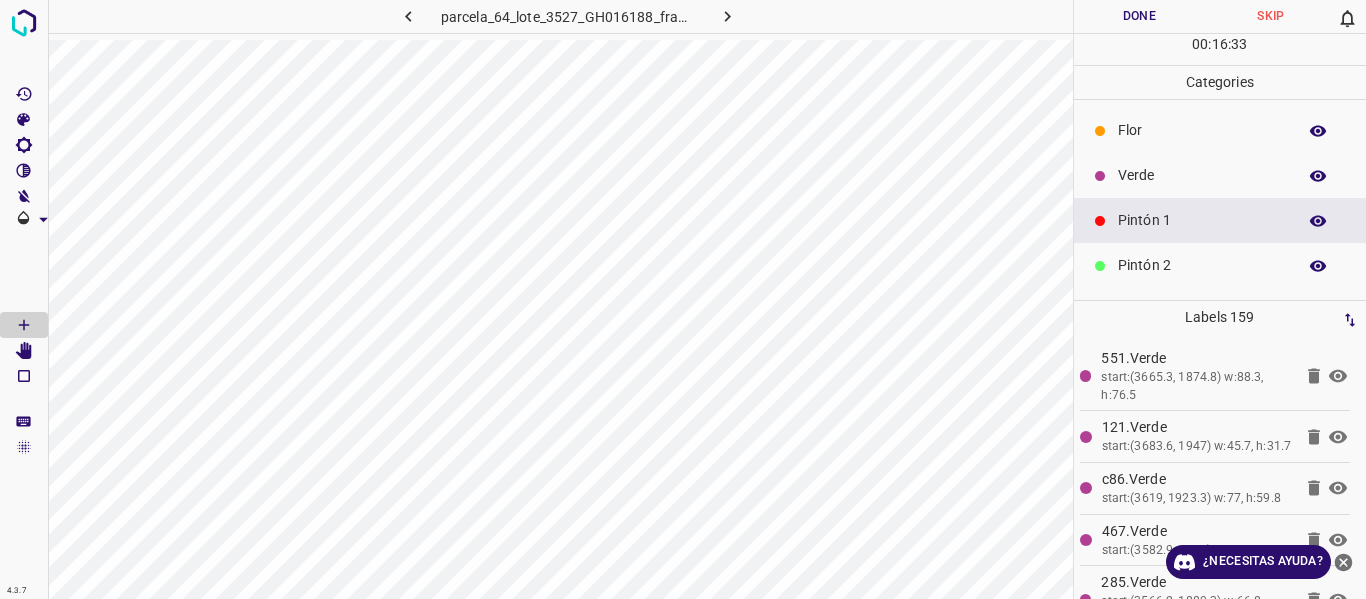click on "Verde" at bounding box center (1202, 175) 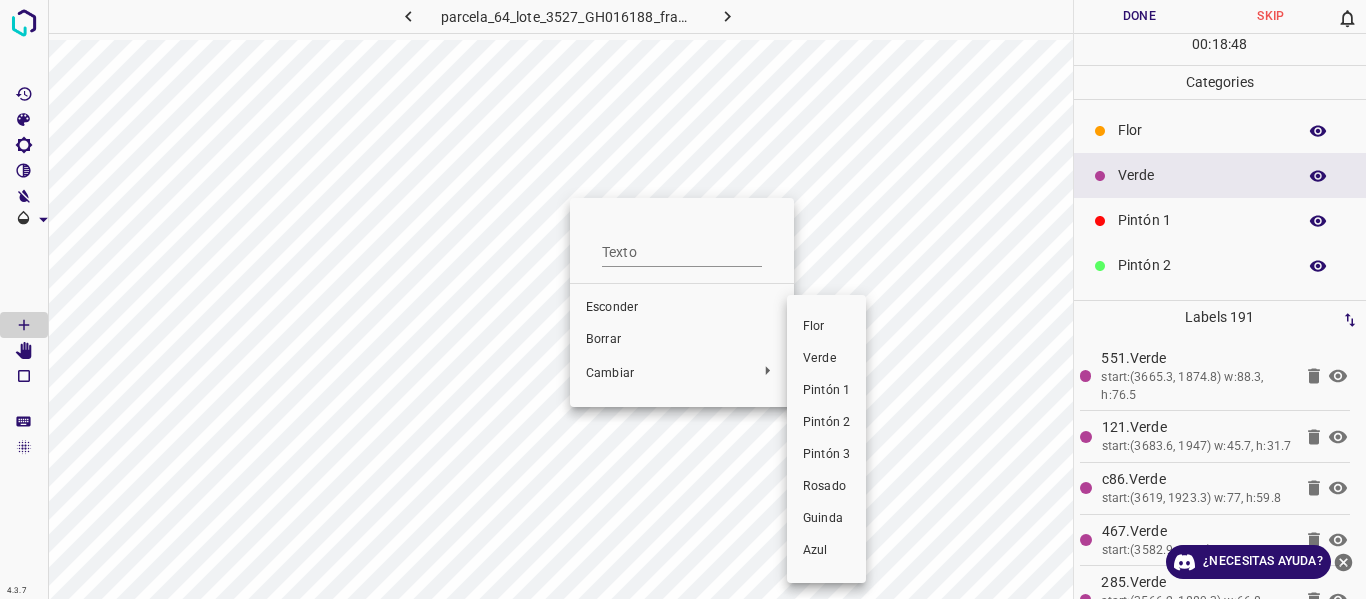 click on "Pintón 1" at bounding box center (826, 391) 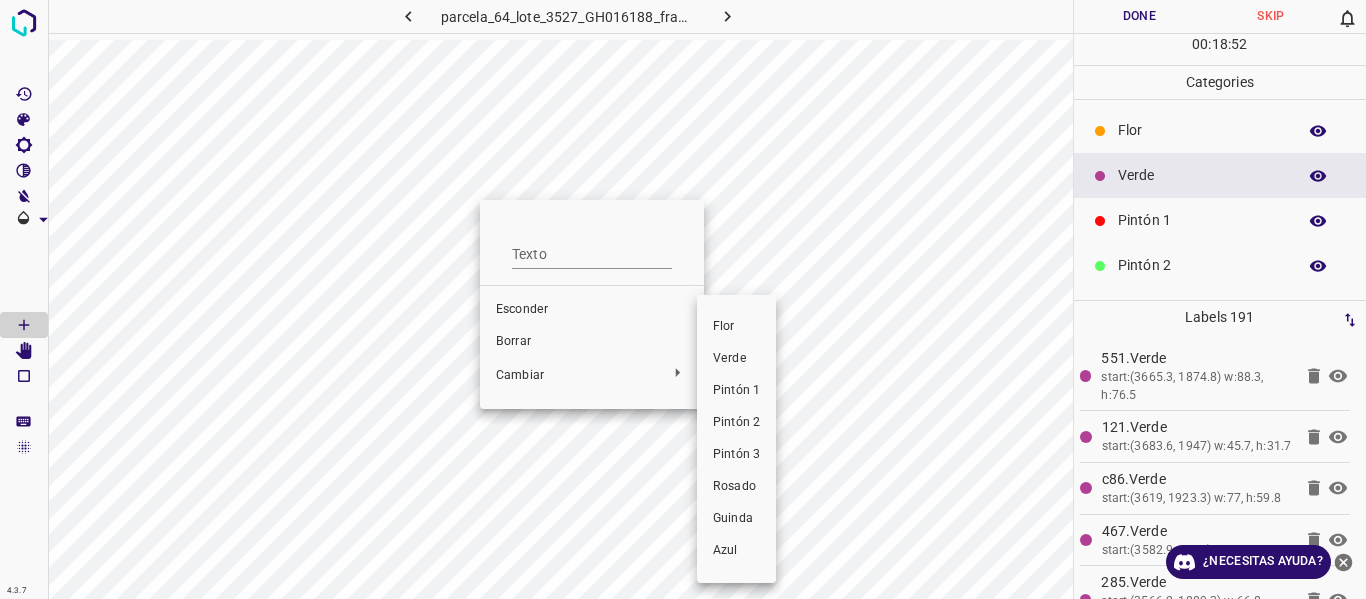 click on "Pintón 1" at bounding box center (736, 390) 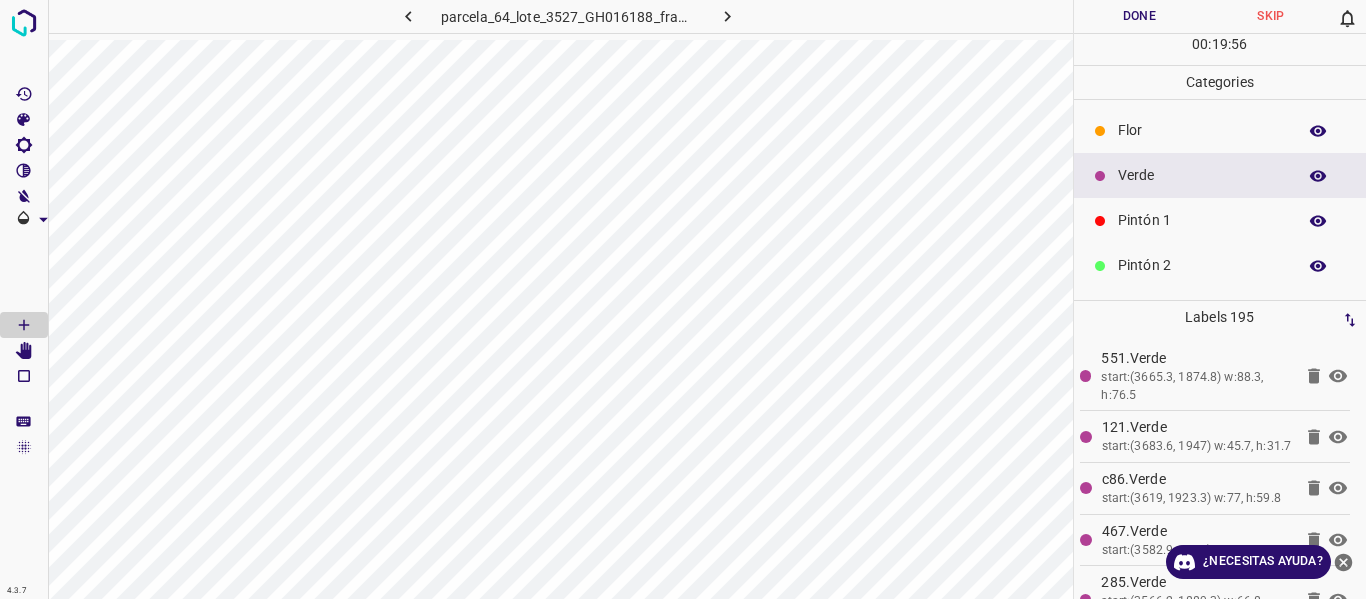 click on "Pintón 1" at bounding box center [1202, 220] 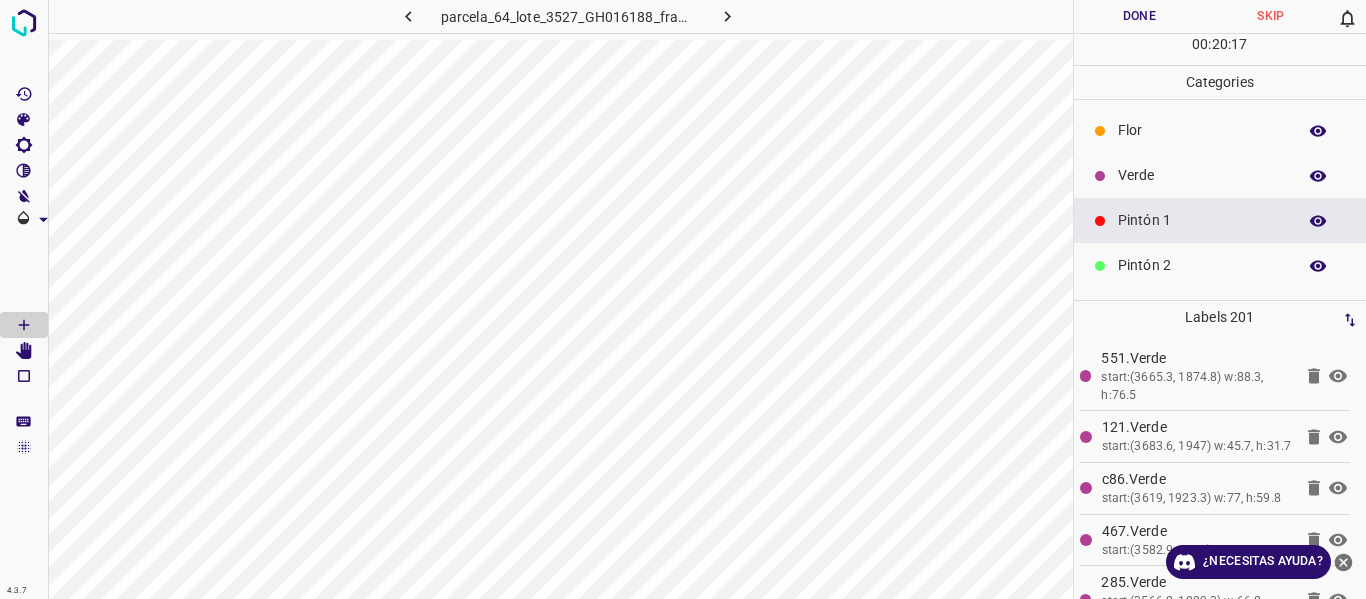 click on "Verde" at bounding box center (1220, 175) 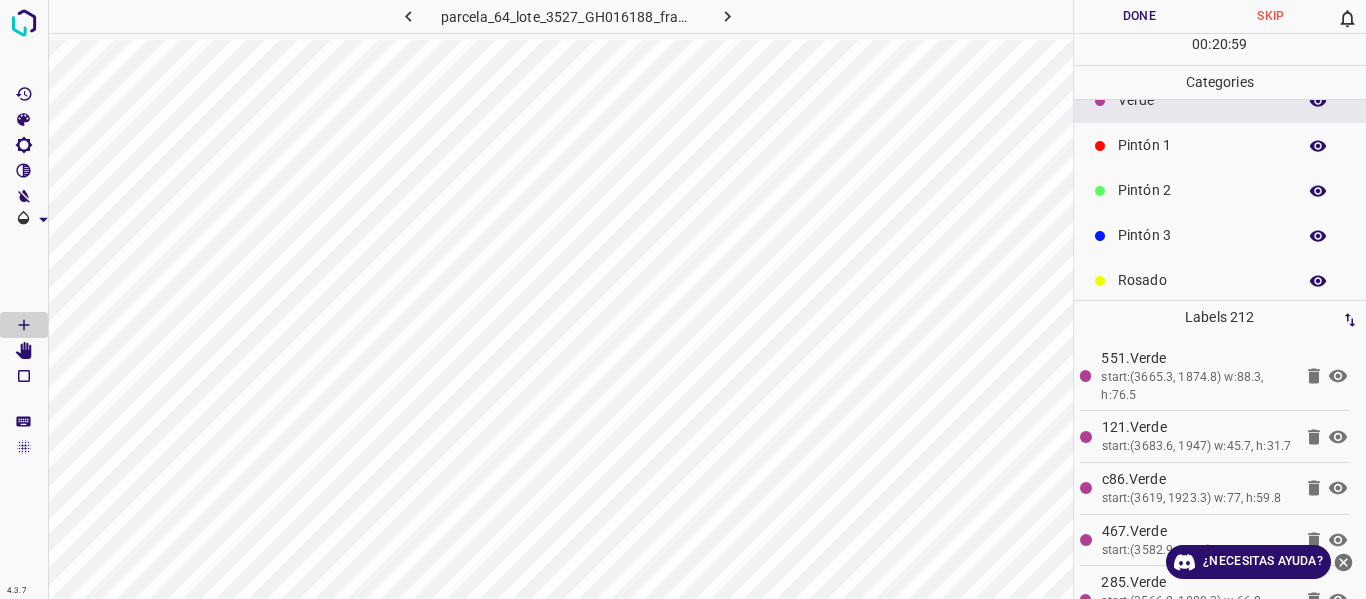 scroll, scrollTop: 176, scrollLeft: 0, axis: vertical 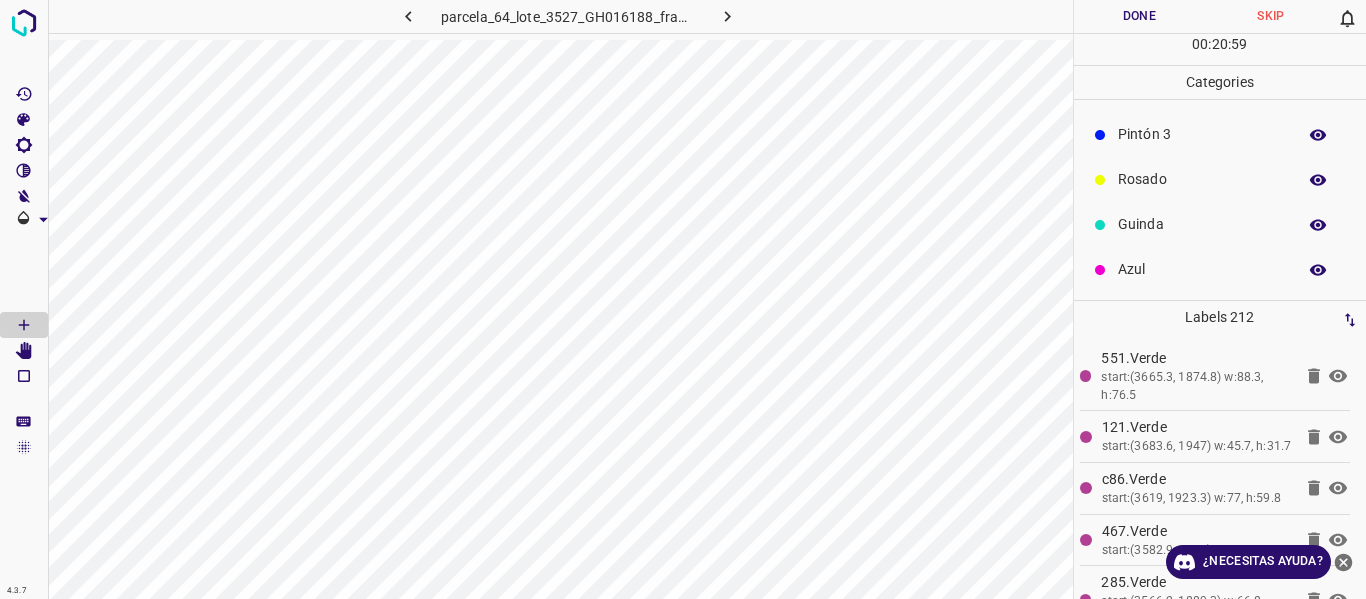 click on "Guinda" at bounding box center (1202, 224) 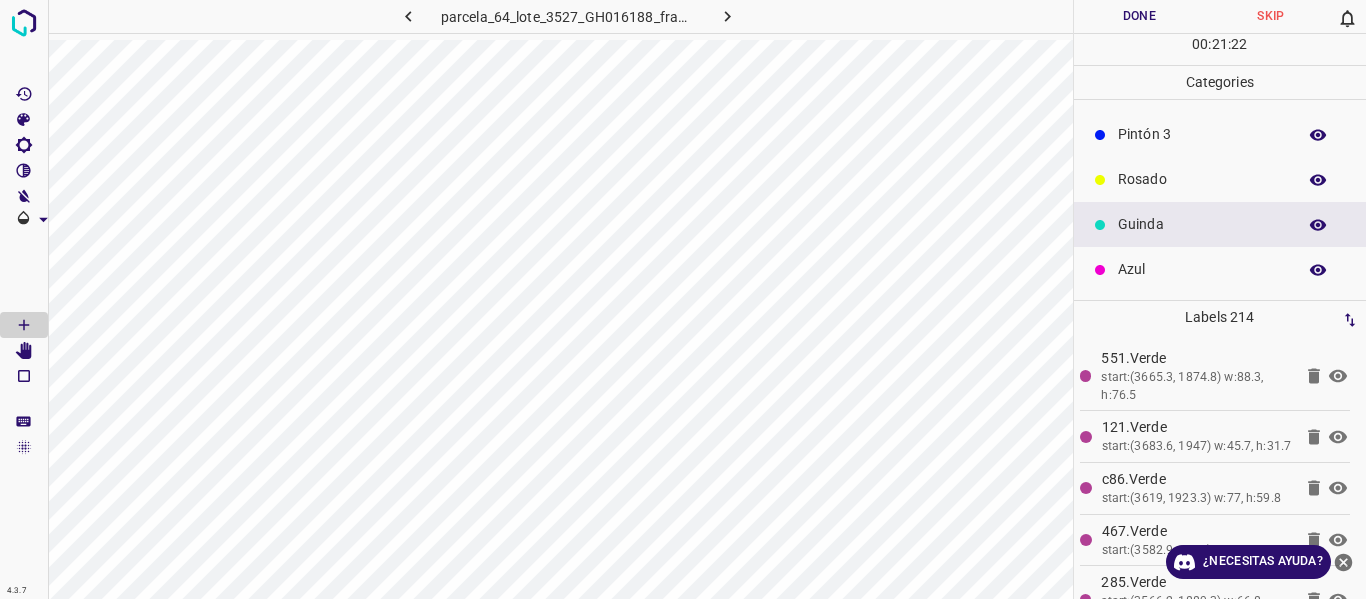 scroll, scrollTop: 0, scrollLeft: 0, axis: both 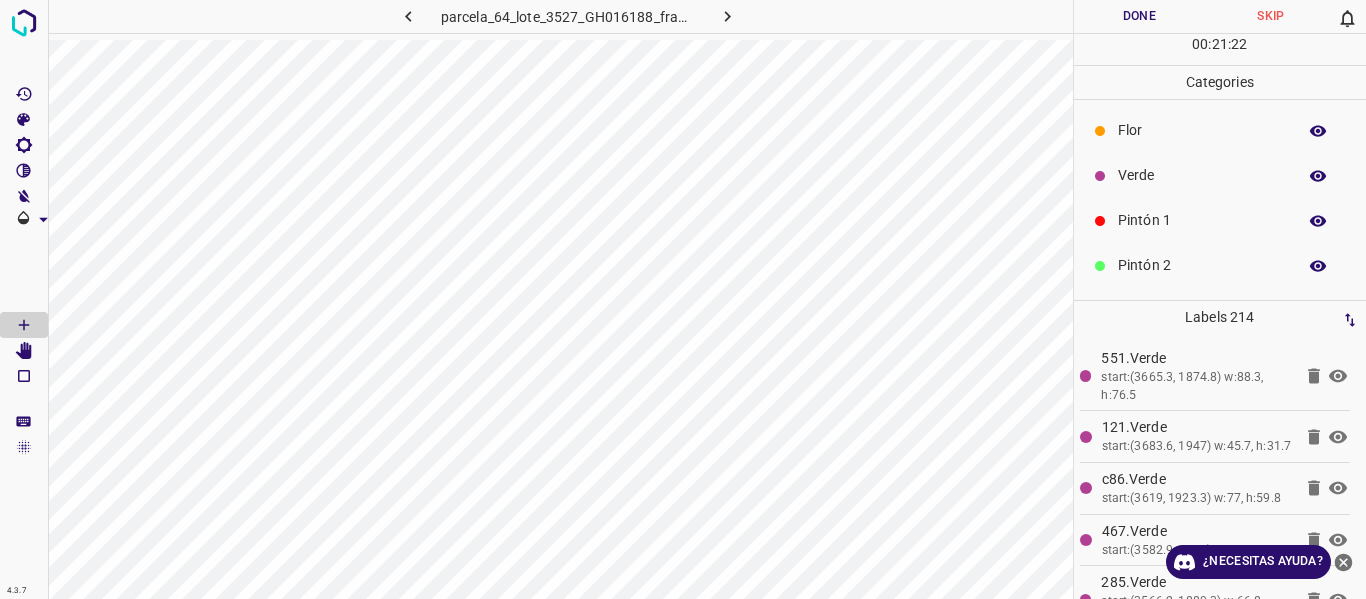 click on "Verde" at bounding box center [1202, 175] 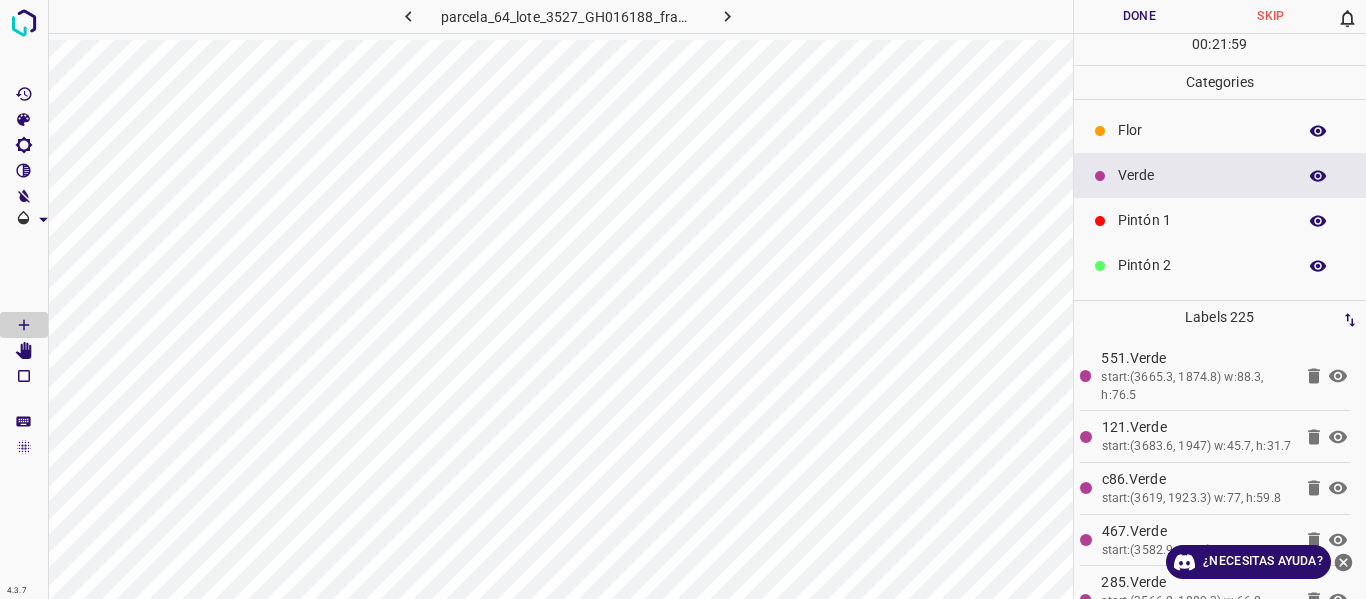 scroll, scrollTop: 176, scrollLeft: 0, axis: vertical 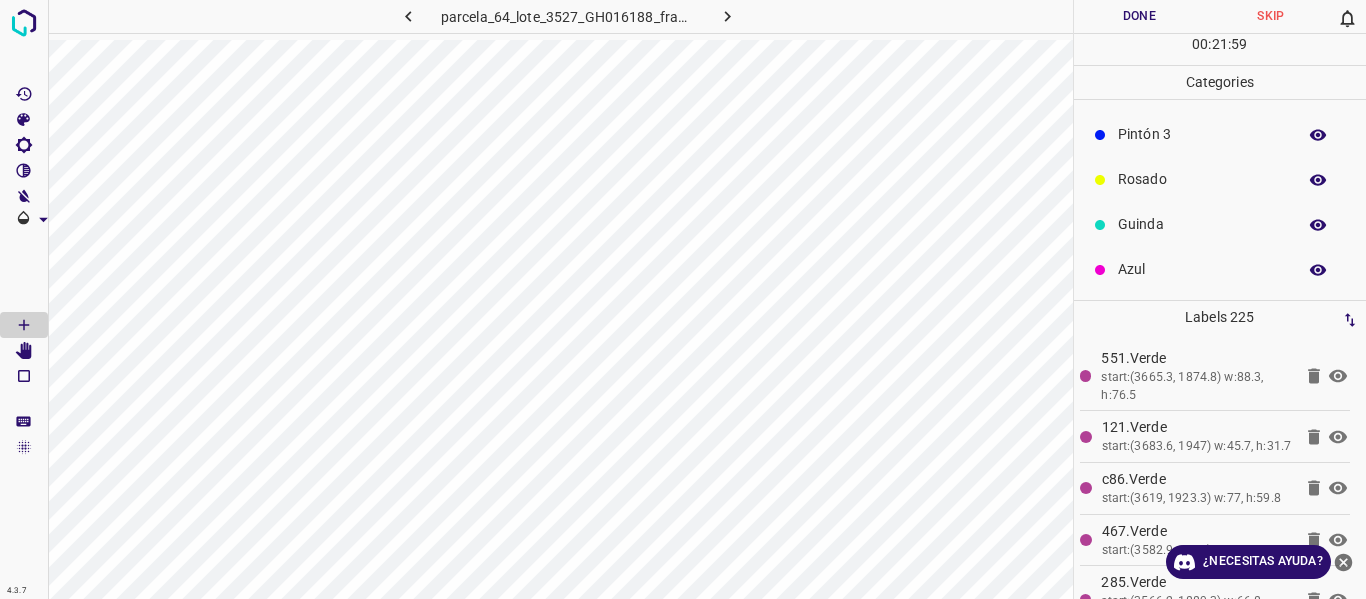 click on "Guinda" at bounding box center [1202, 224] 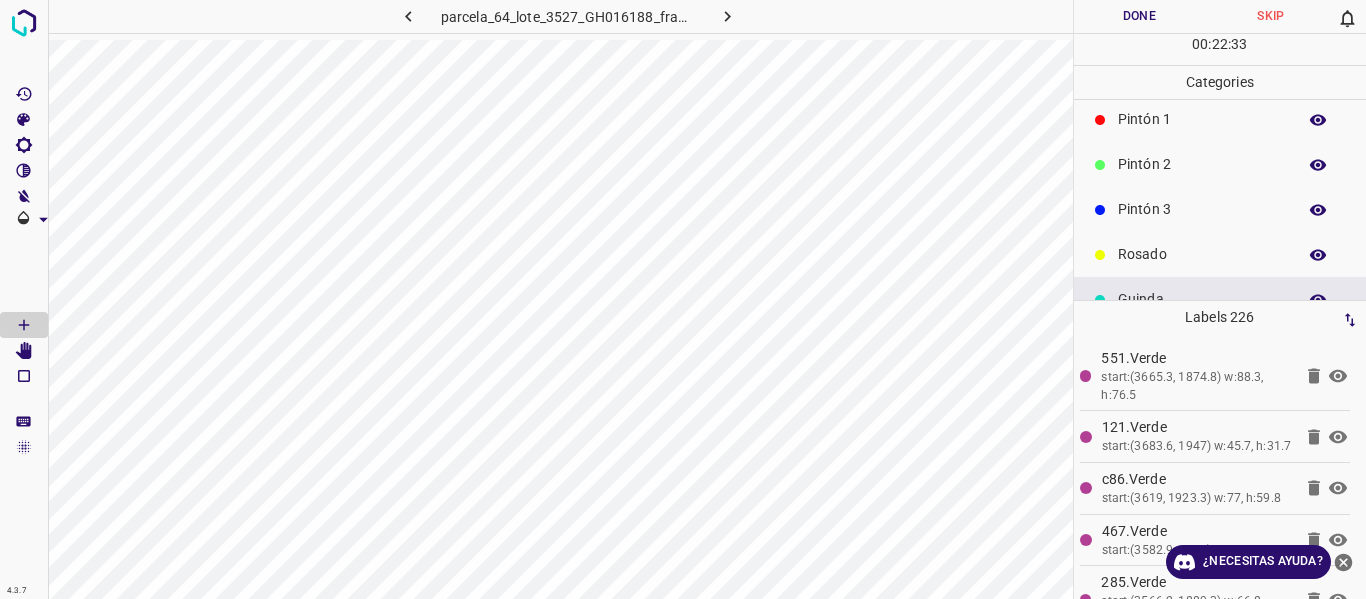 scroll, scrollTop: 0, scrollLeft: 0, axis: both 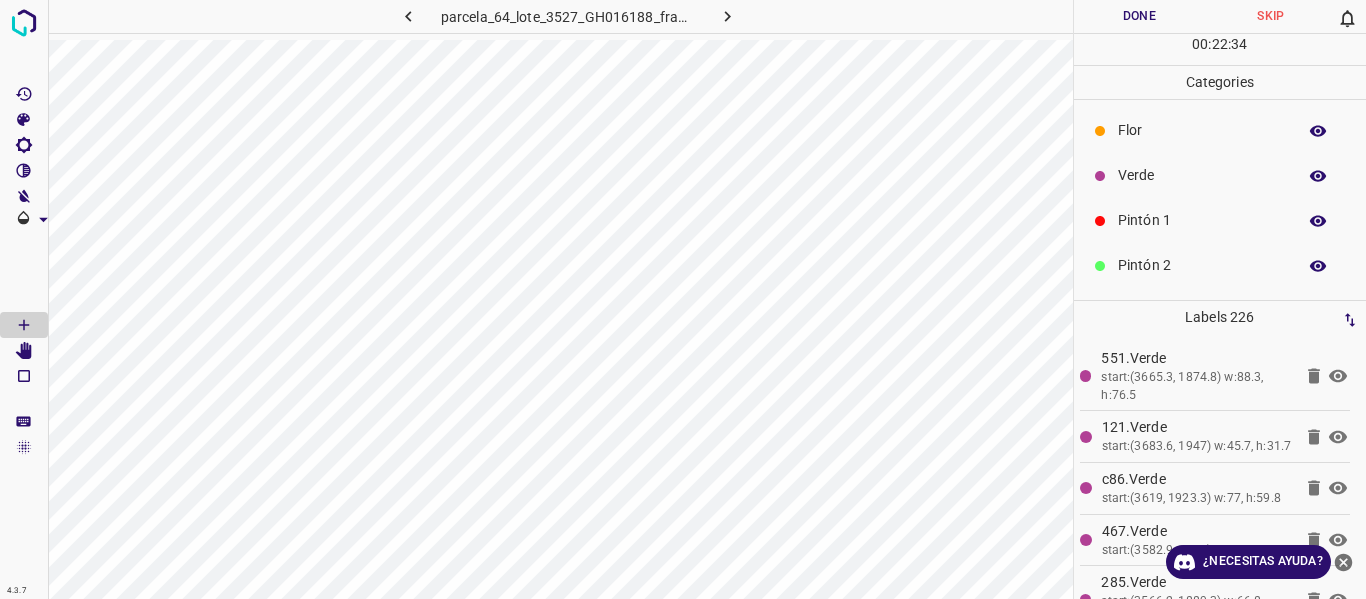 click on "Flor" at bounding box center [1202, 130] 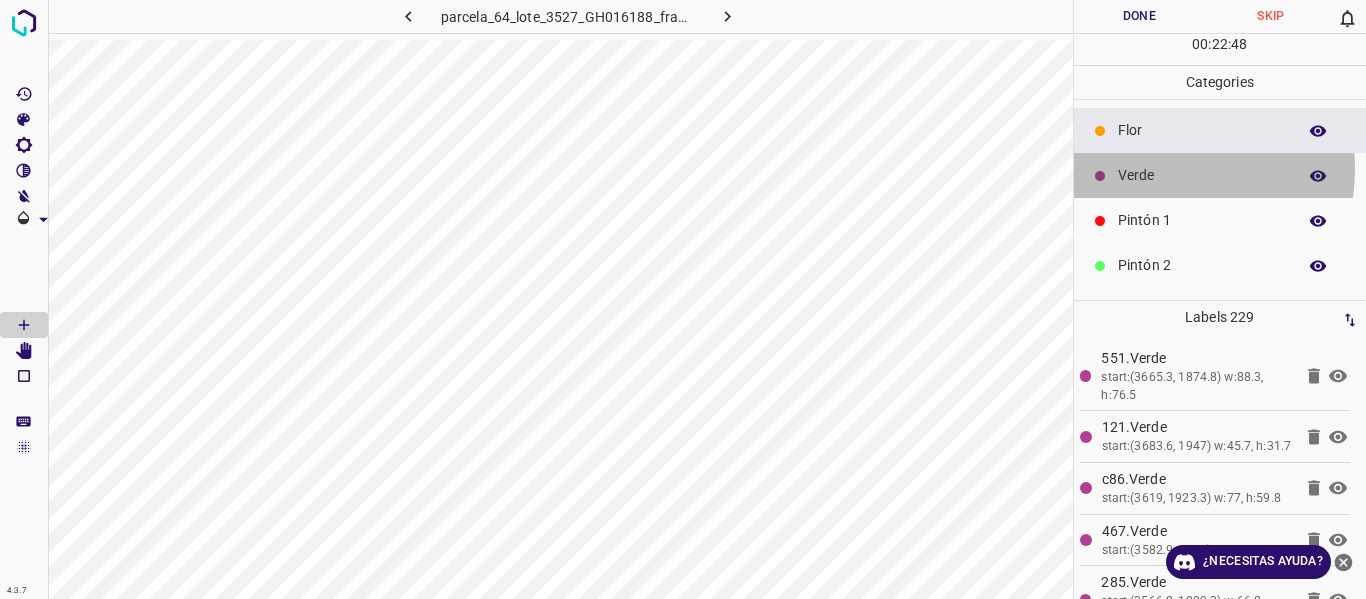 click on "Verde" at bounding box center [1202, 175] 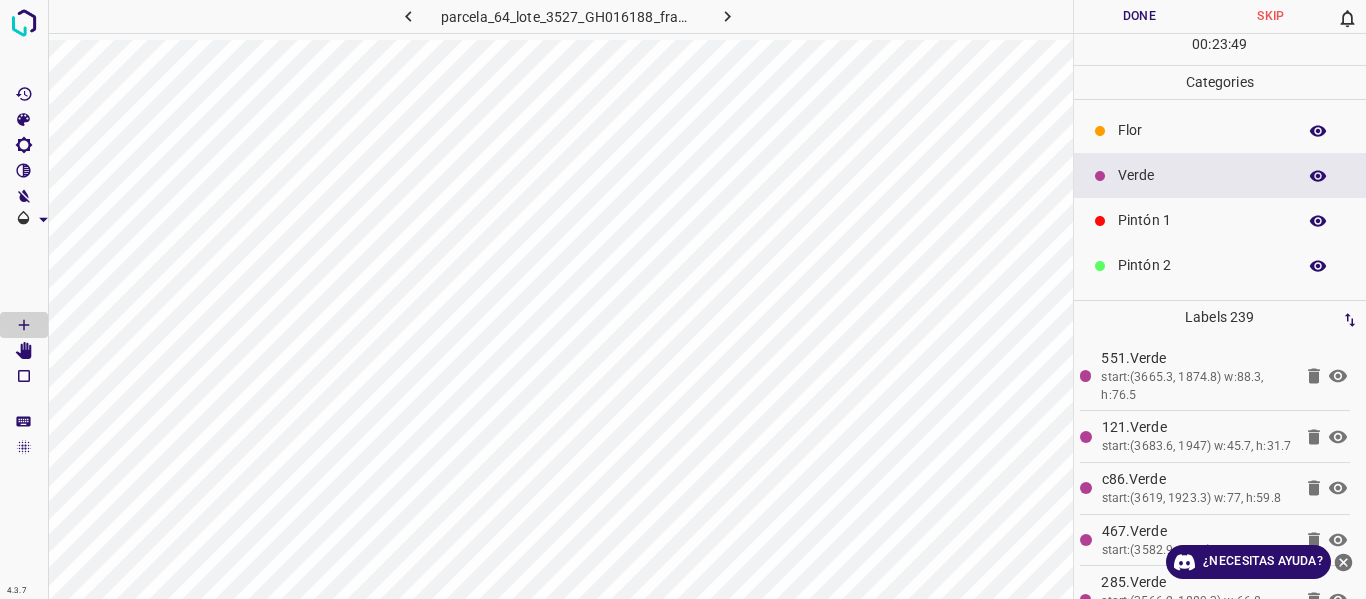 click 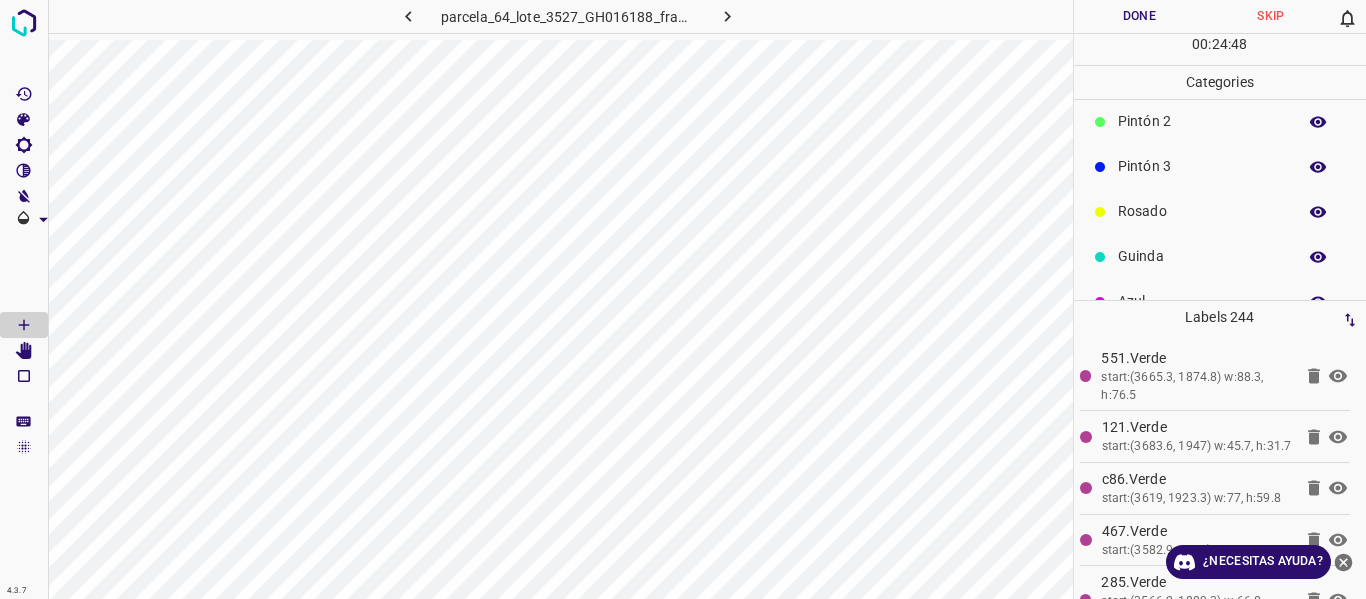 scroll, scrollTop: 176, scrollLeft: 0, axis: vertical 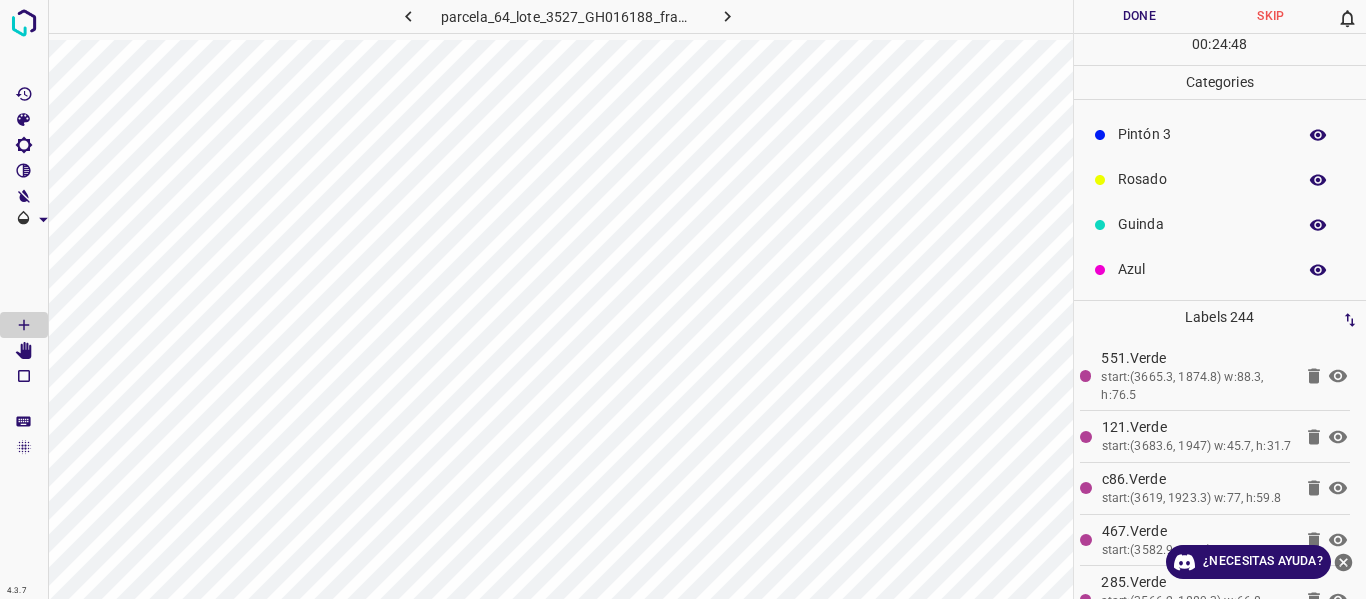 click on "Guinda" at bounding box center (1202, 224) 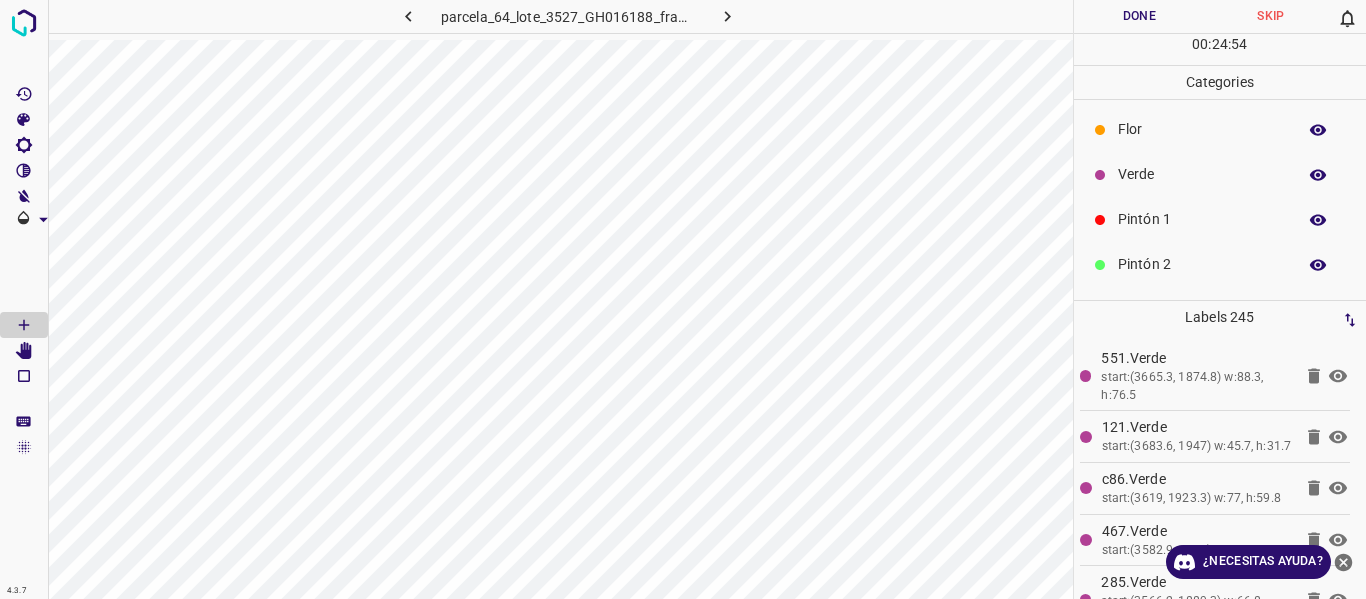 scroll, scrollTop: 0, scrollLeft: 0, axis: both 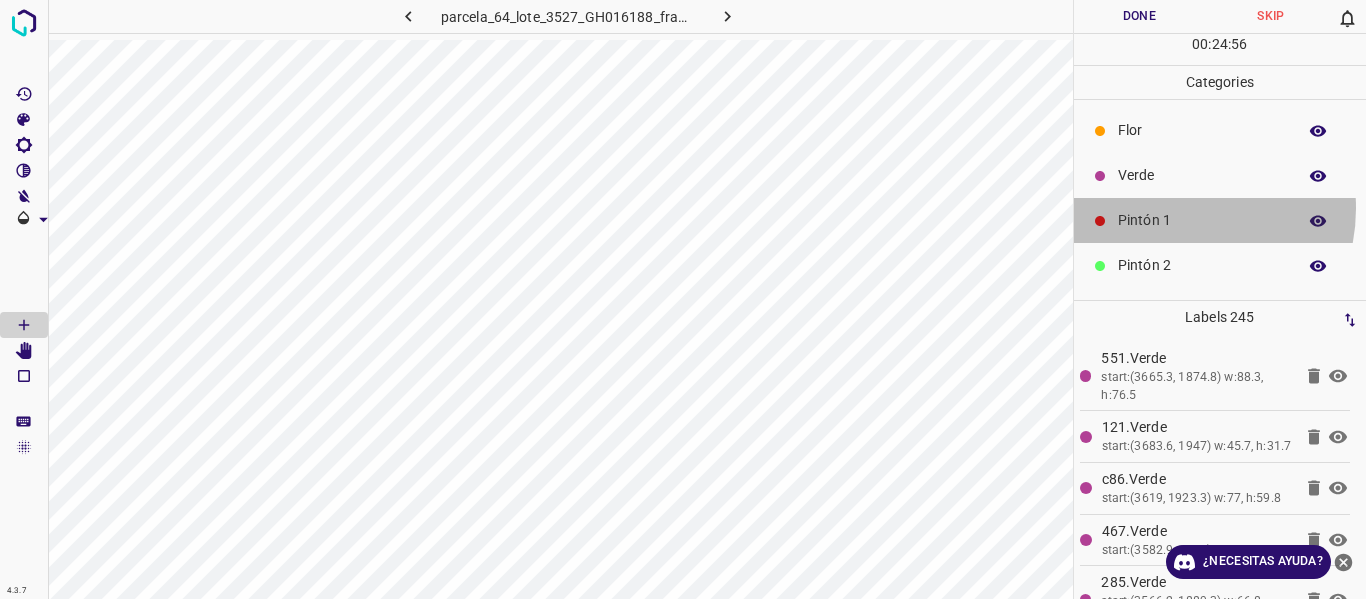 click on "Pintón 1" at bounding box center (1220, 220) 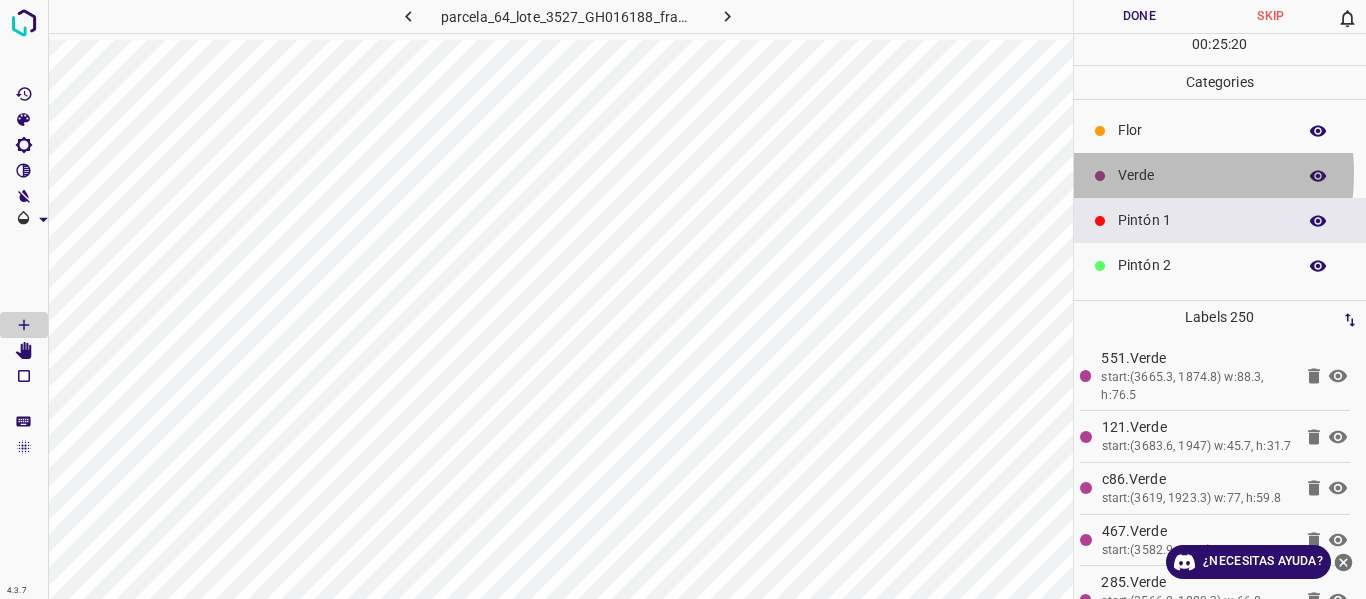 click on "Verde" at bounding box center [1202, 175] 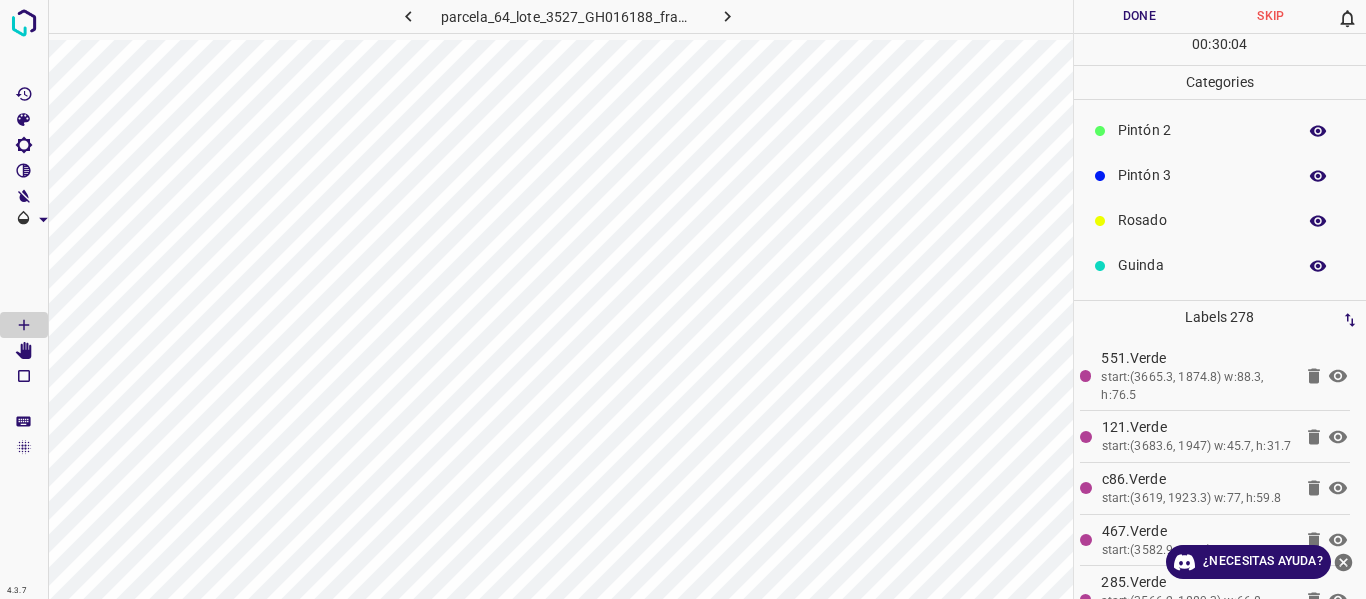 scroll, scrollTop: 176, scrollLeft: 0, axis: vertical 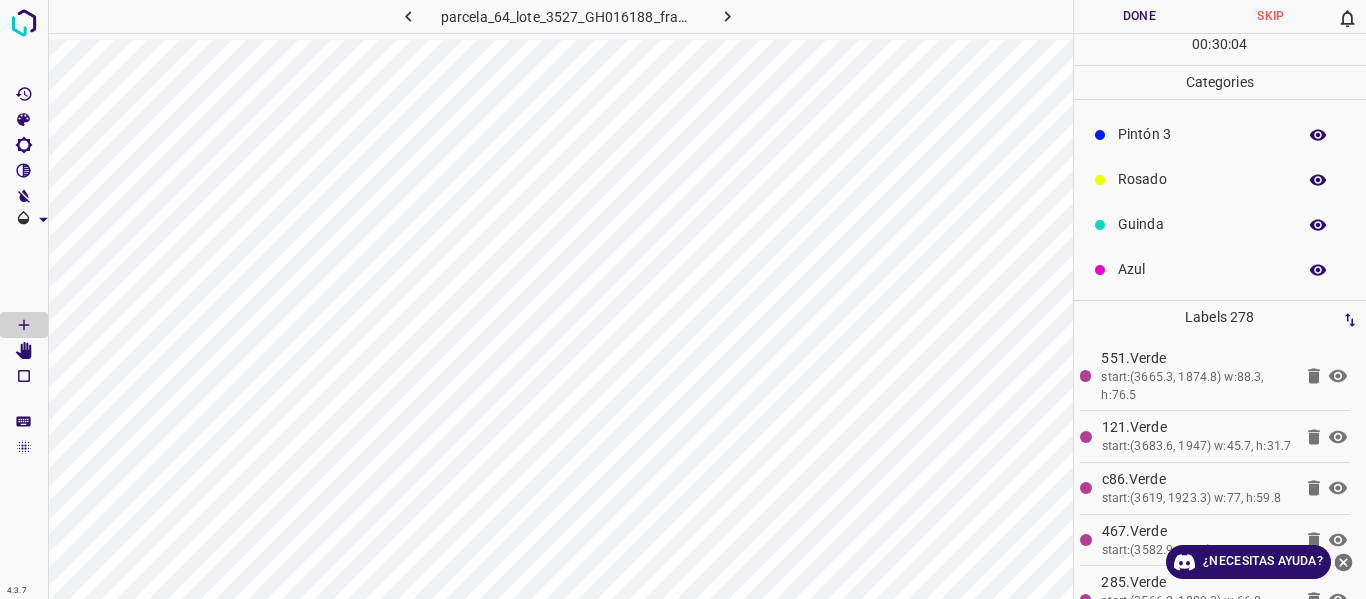 drag, startPoint x: 1154, startPoint y: 267, endPoint x: 1144, endPoint y: 268, distance: 10.049875 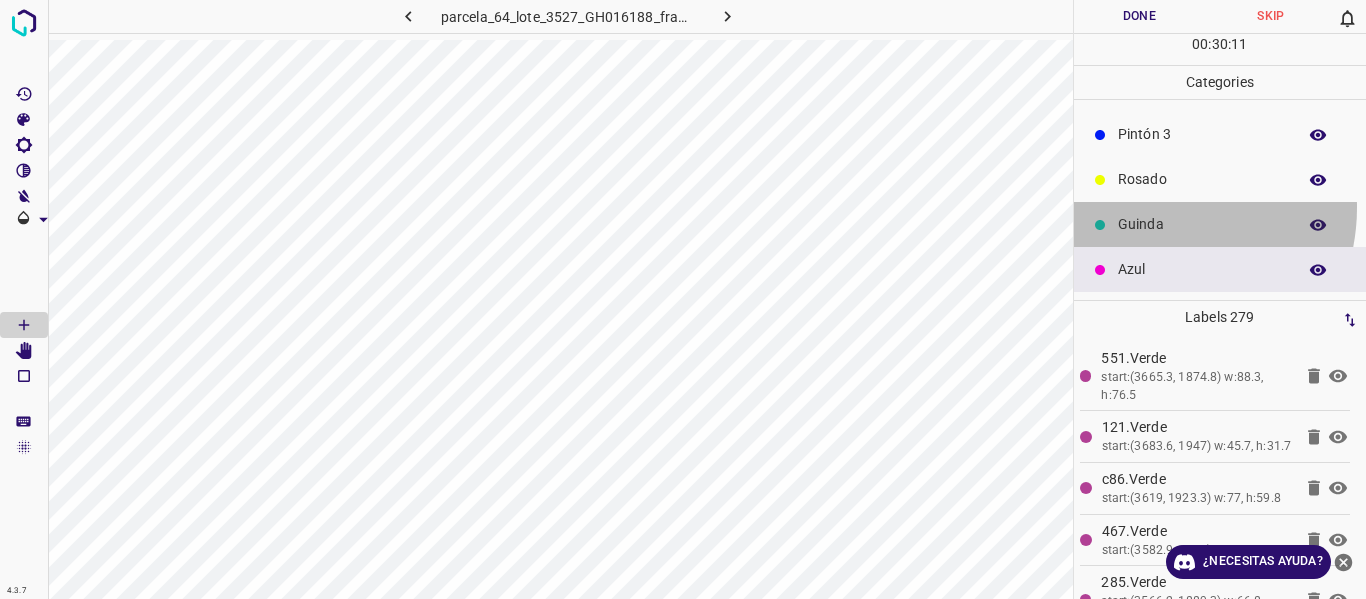 click on "Guinda" at bounding box center [1220, 224] 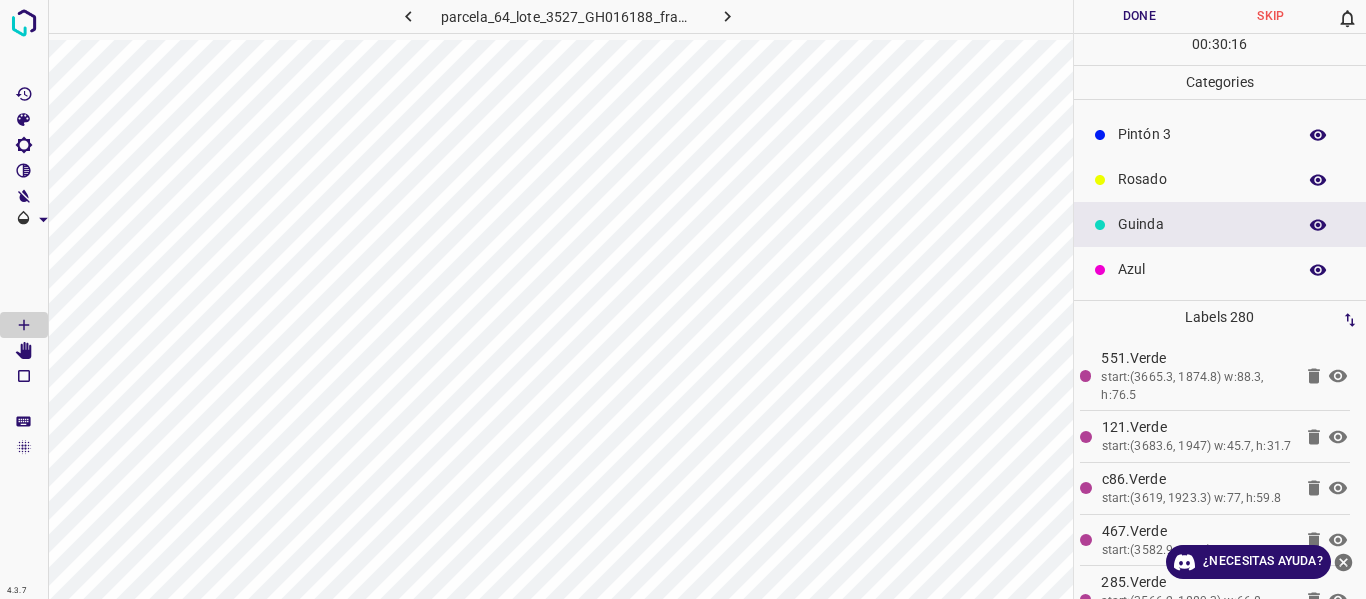 scroll, scrollTop: 0, scrollLeft: 0, axis: both 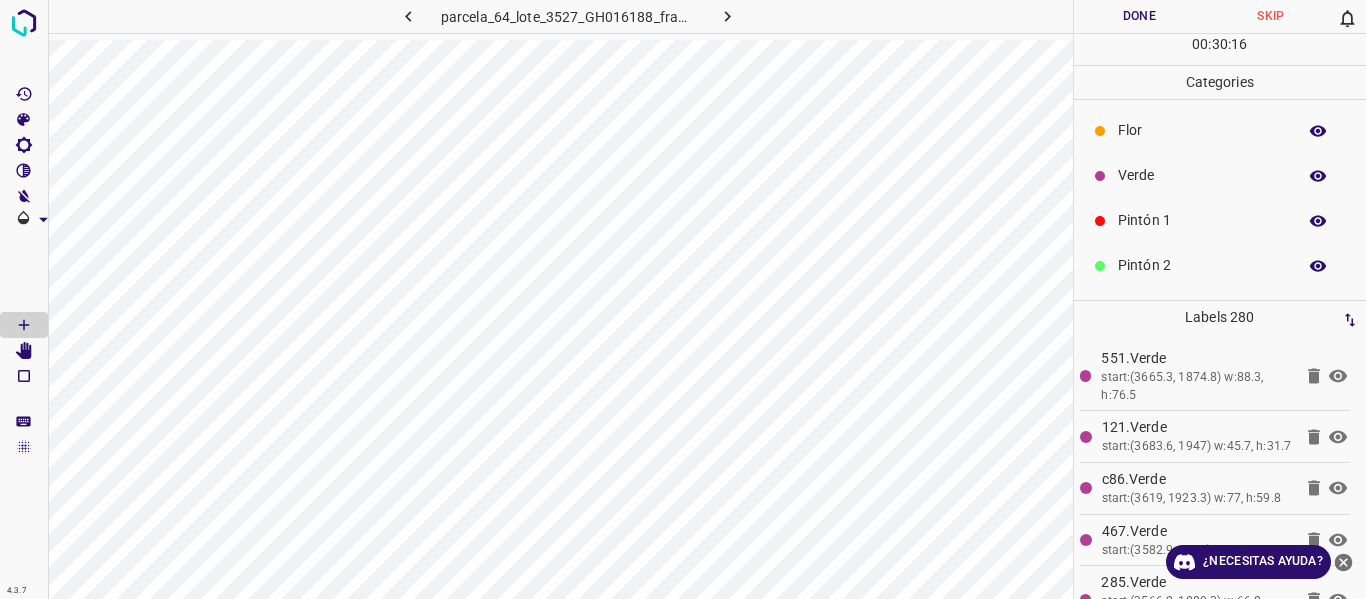 click on "Pintón 1" at bounding box center (1202, 220) 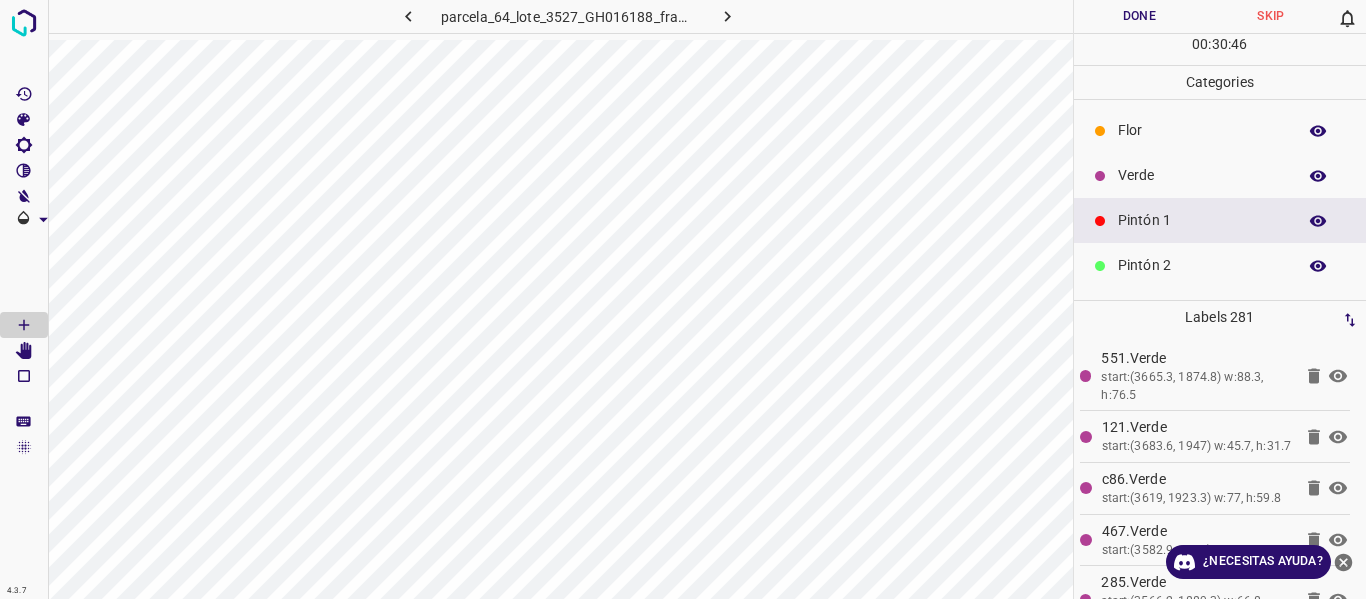 click on "Verde" at bounding box center [1202, 175] 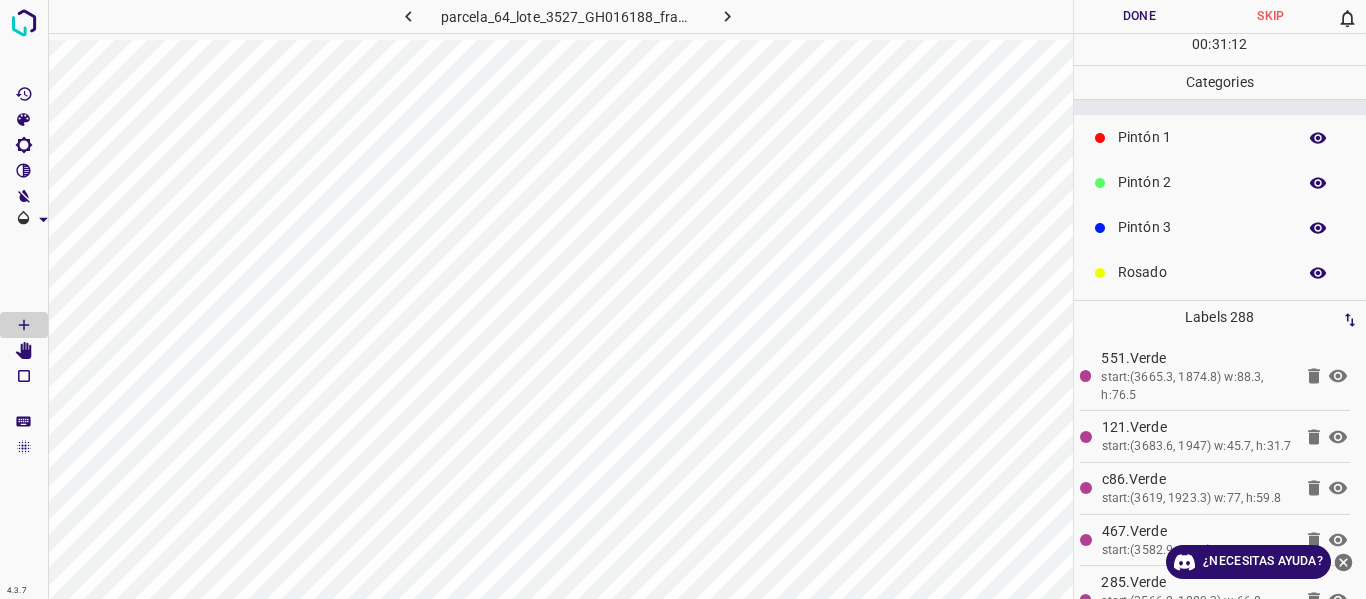 scroll, scrollTop: 176, scrollLeft: 0, axis: vertical 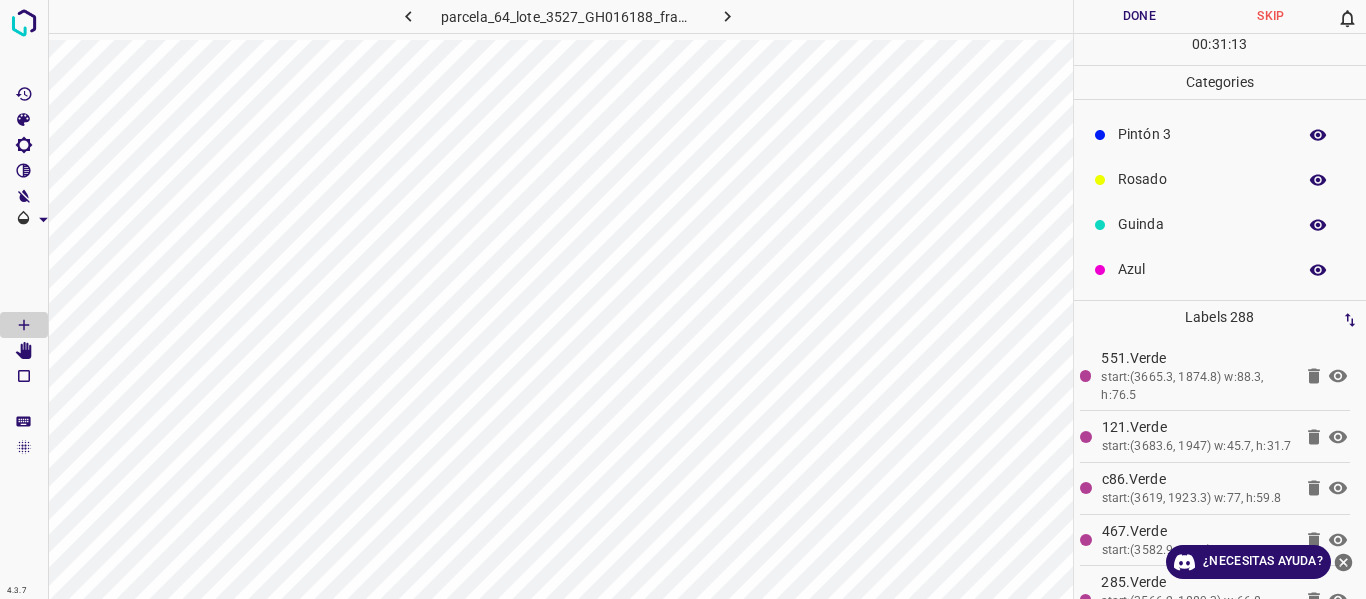 click on "Guinda" at bounding box center [1202, 224] 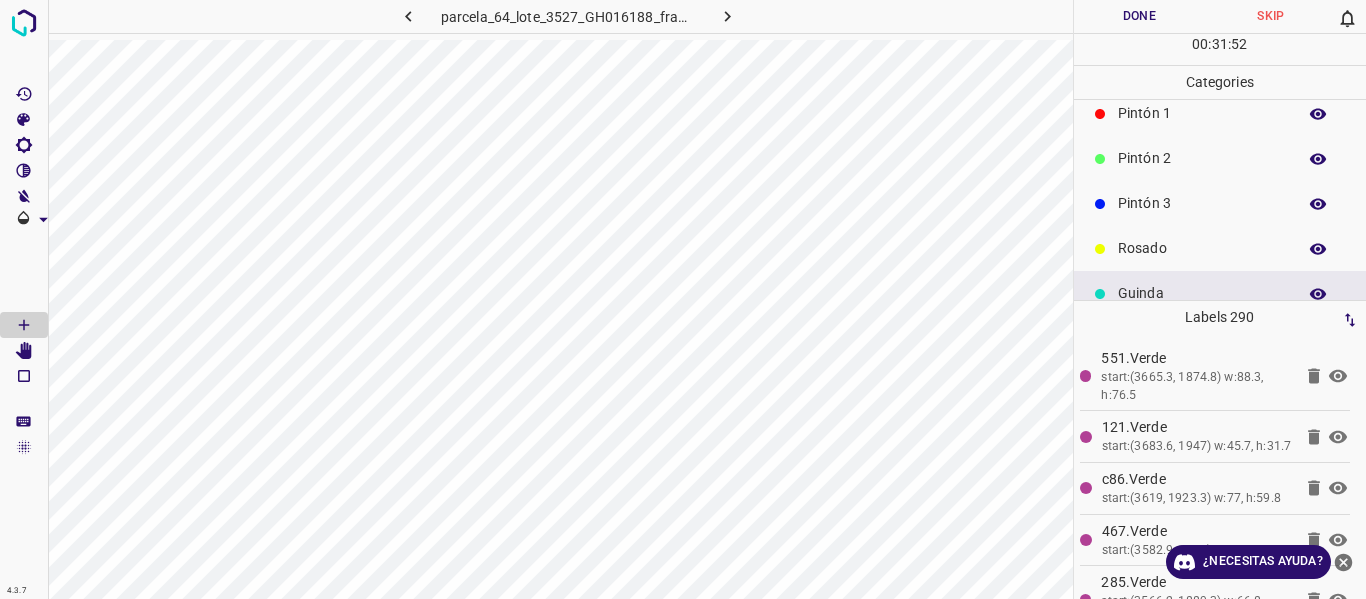 scroll, scrollTop: 0, scrollLeft: 0, axis: both 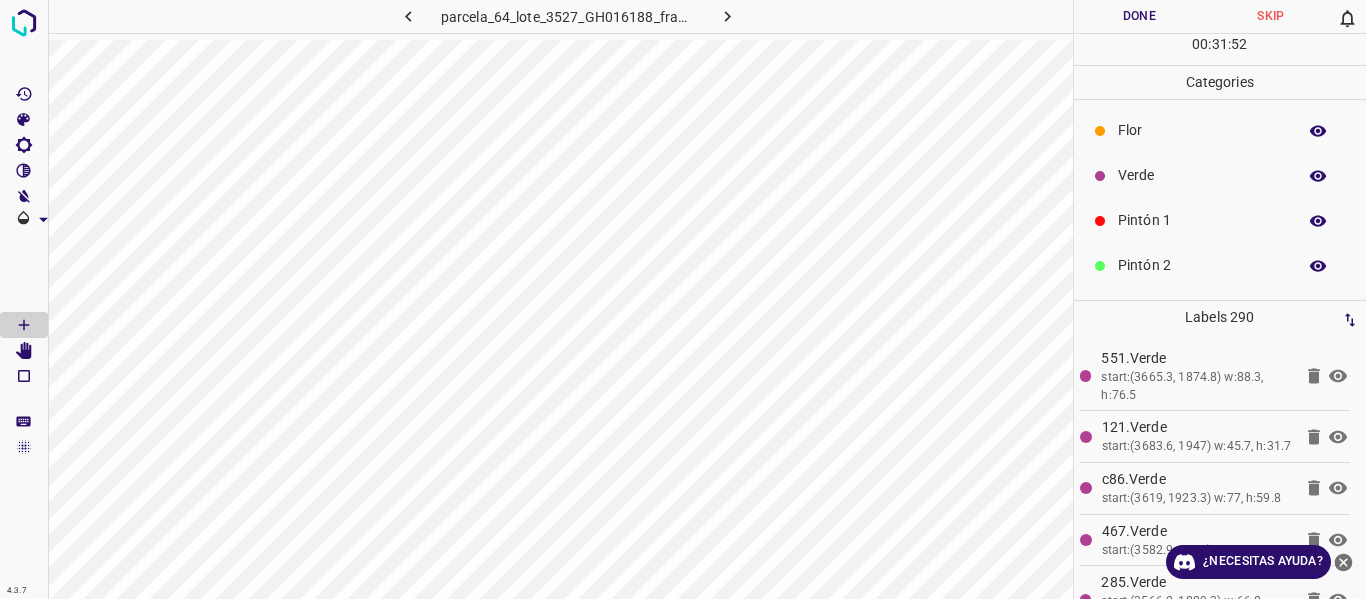 click on "Verde" at bounding box center (1202, 175) 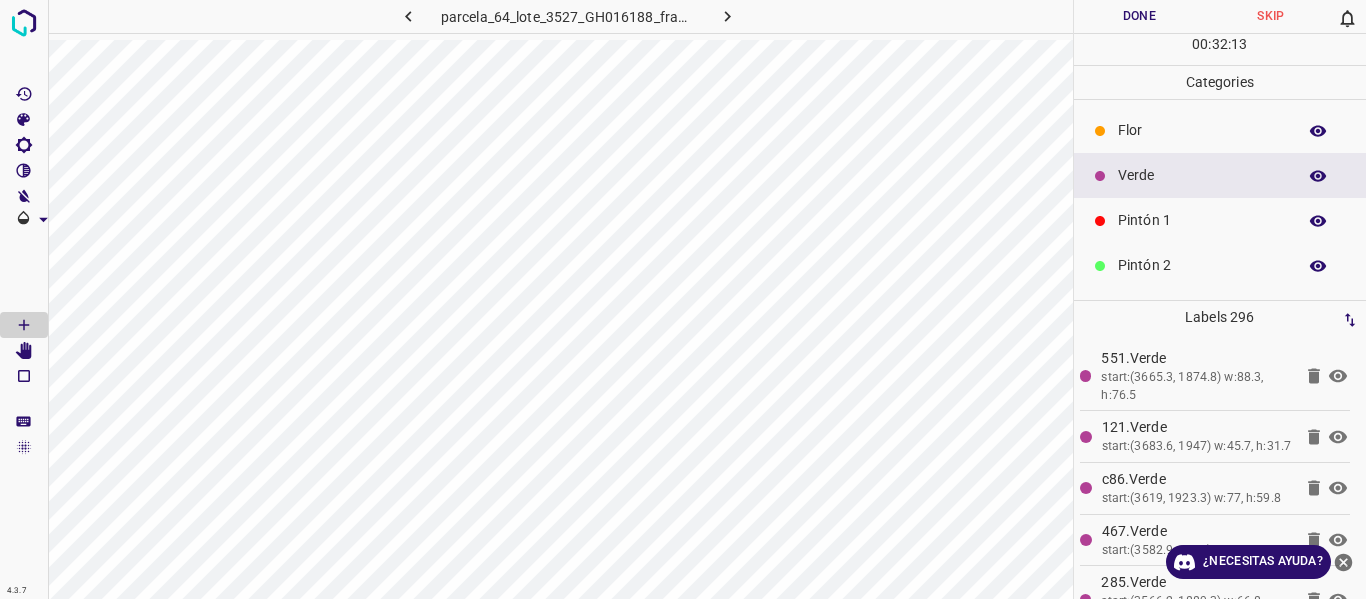 scroll, scrollTop: 176, scrollLeft: 0, axis: vertical 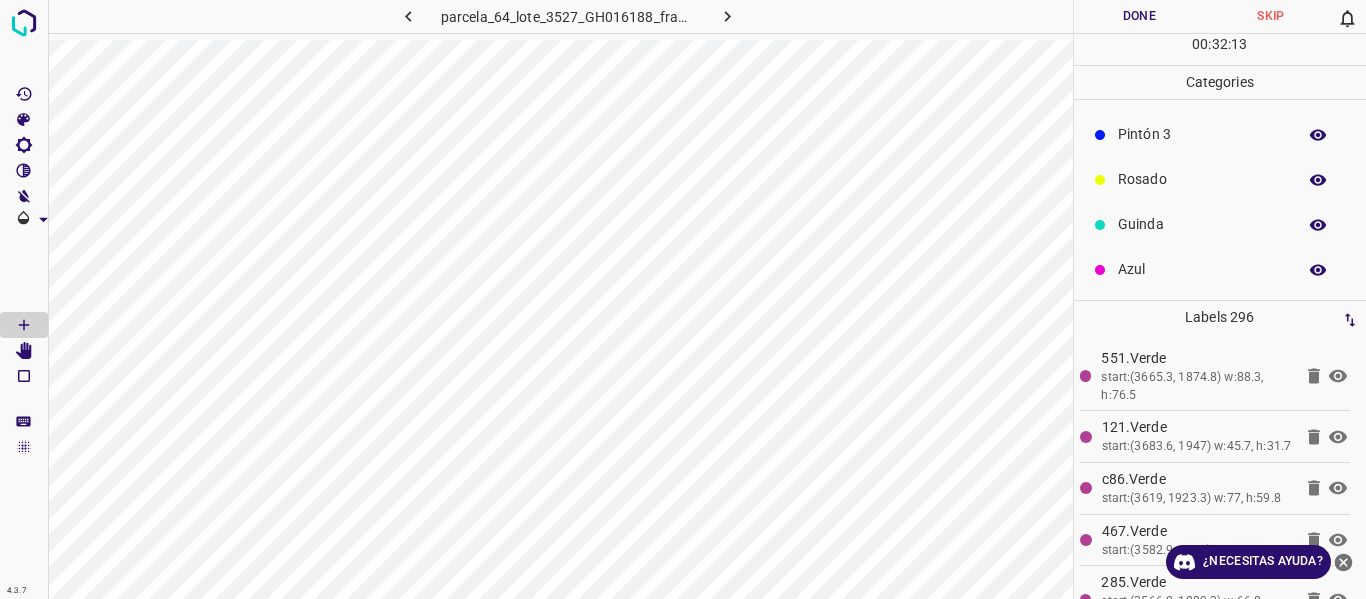 click on "Azul" at bounding box center [1220, 269] 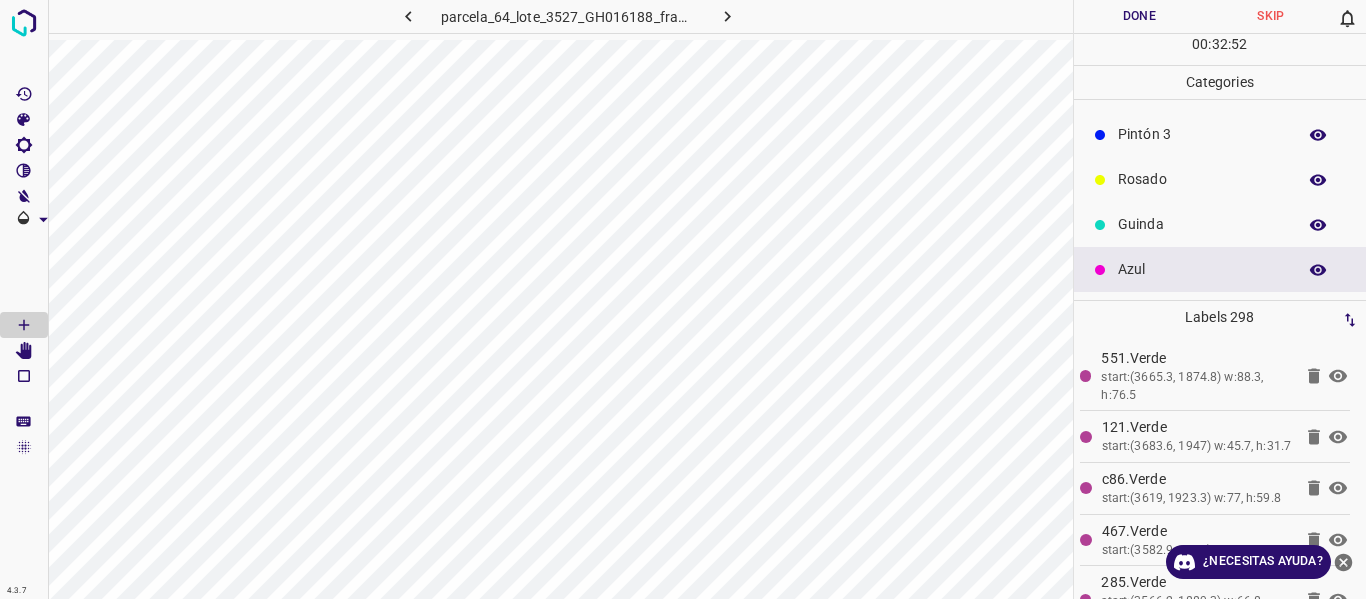 scroll, scrollTop: 0, scrollLeft: 0, axis: both 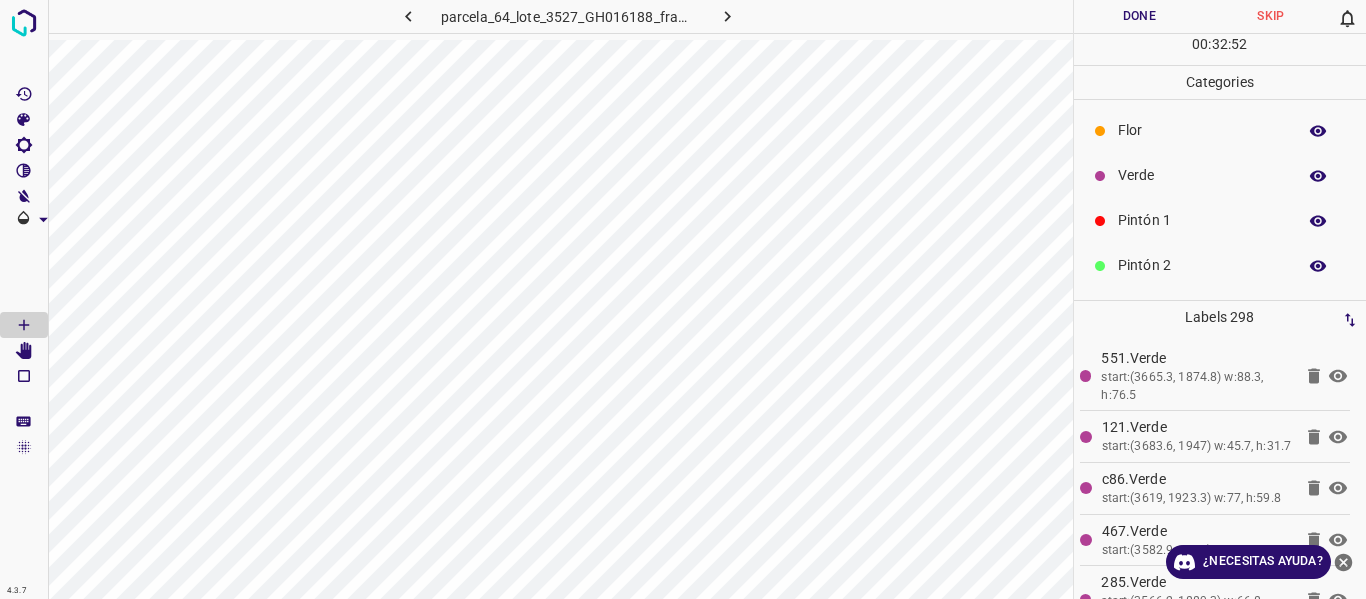 click on "Pintón 1" at bounding box center (1202, 220) 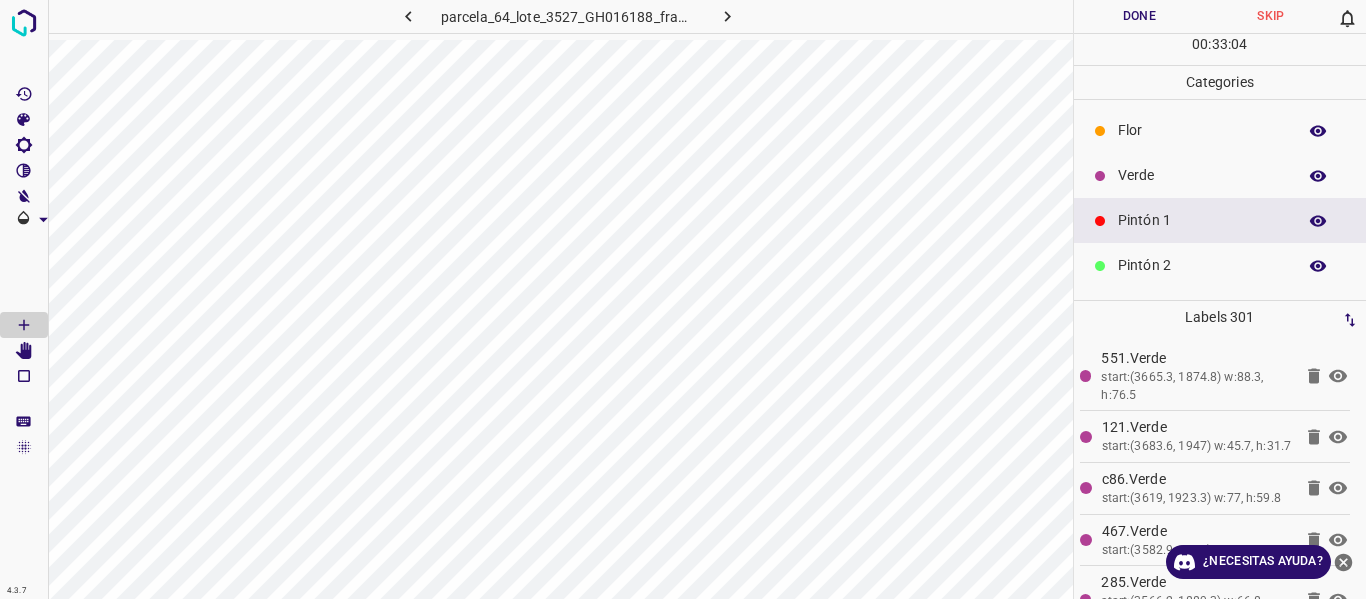 click on "Verde" at bounding box center (1202, 175) 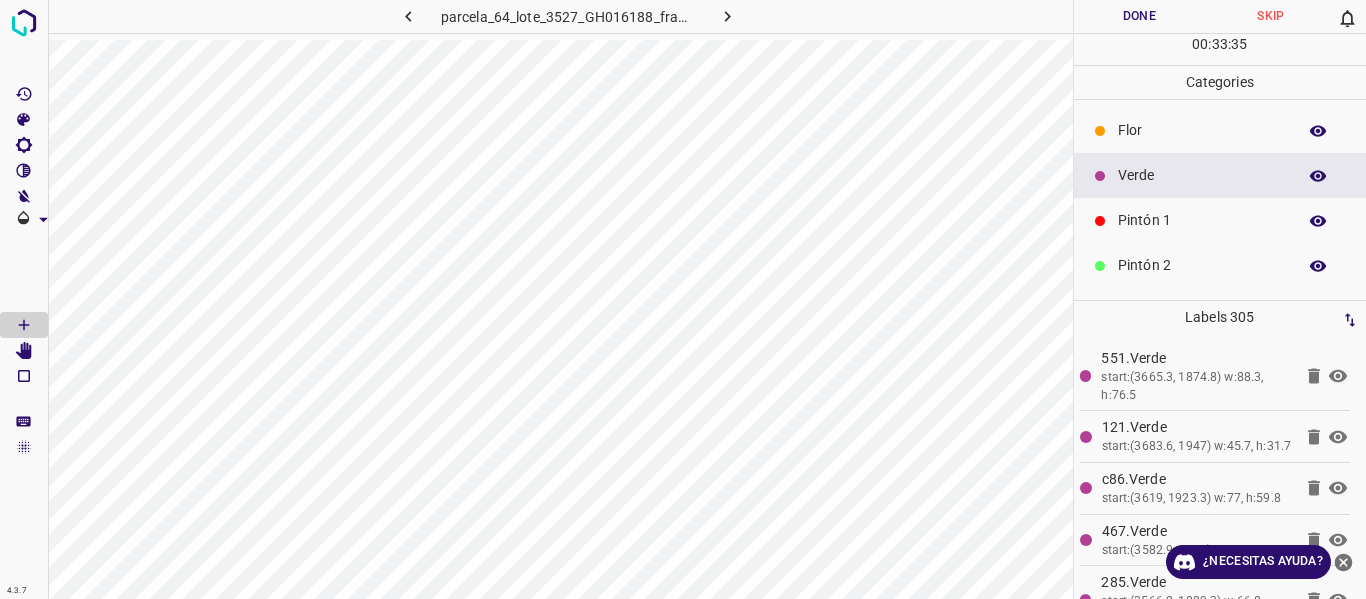 click on "Flor" at bounding box center (1202, 130) 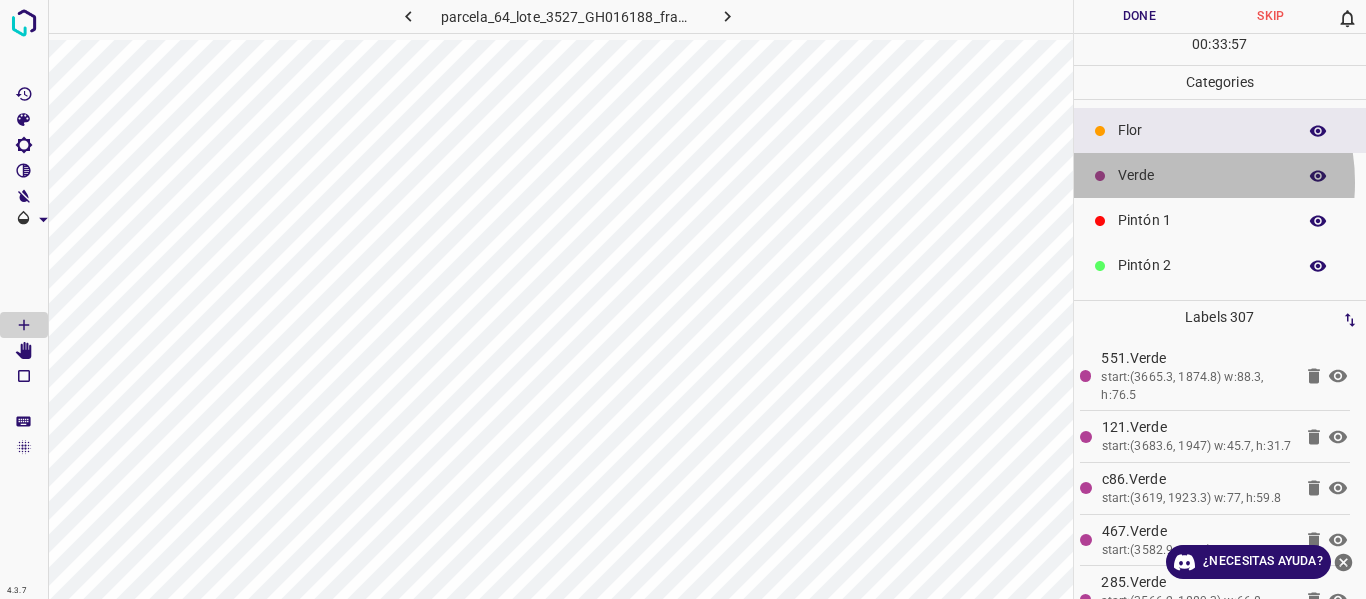 click on "Verde" at bounding box center [1202, 175] 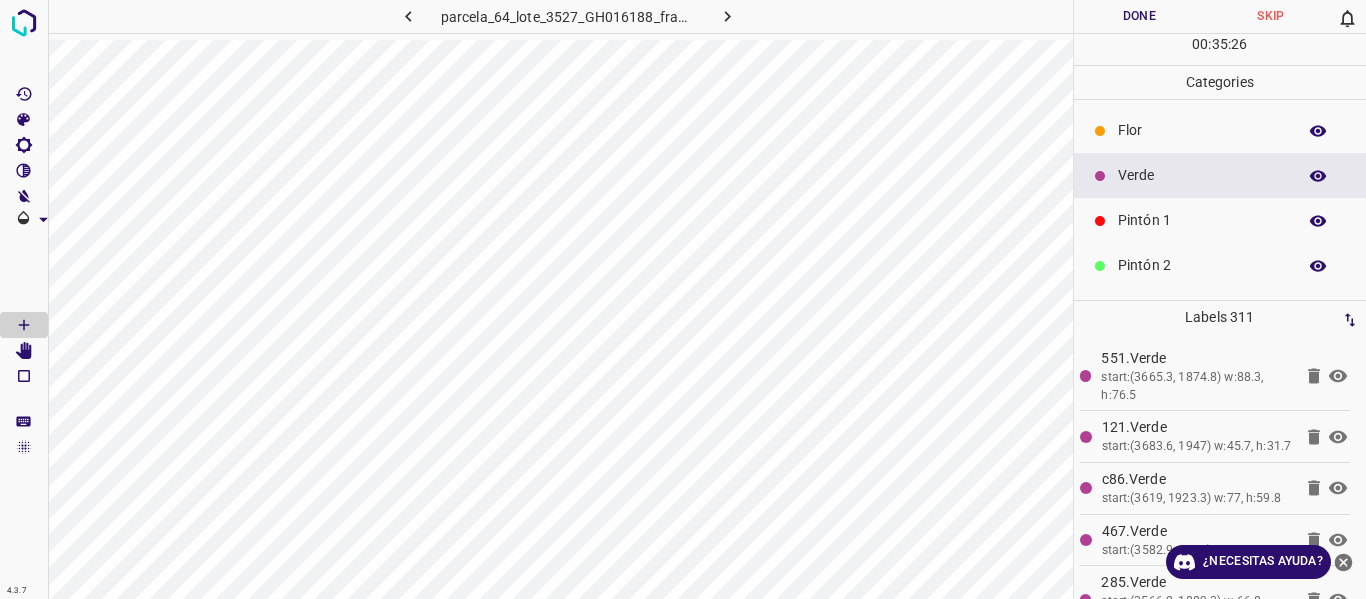 click on "Verde" at bounding box center (1202, 175) 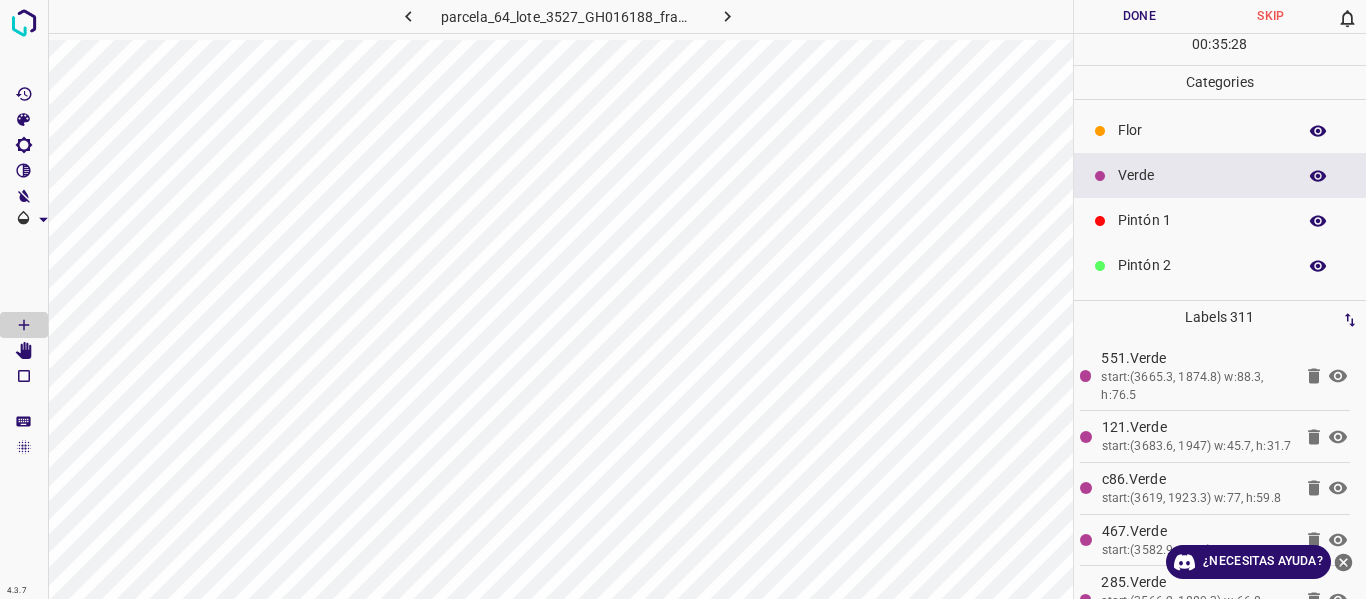 click on "Verde" at bounding box center (1202, 175) 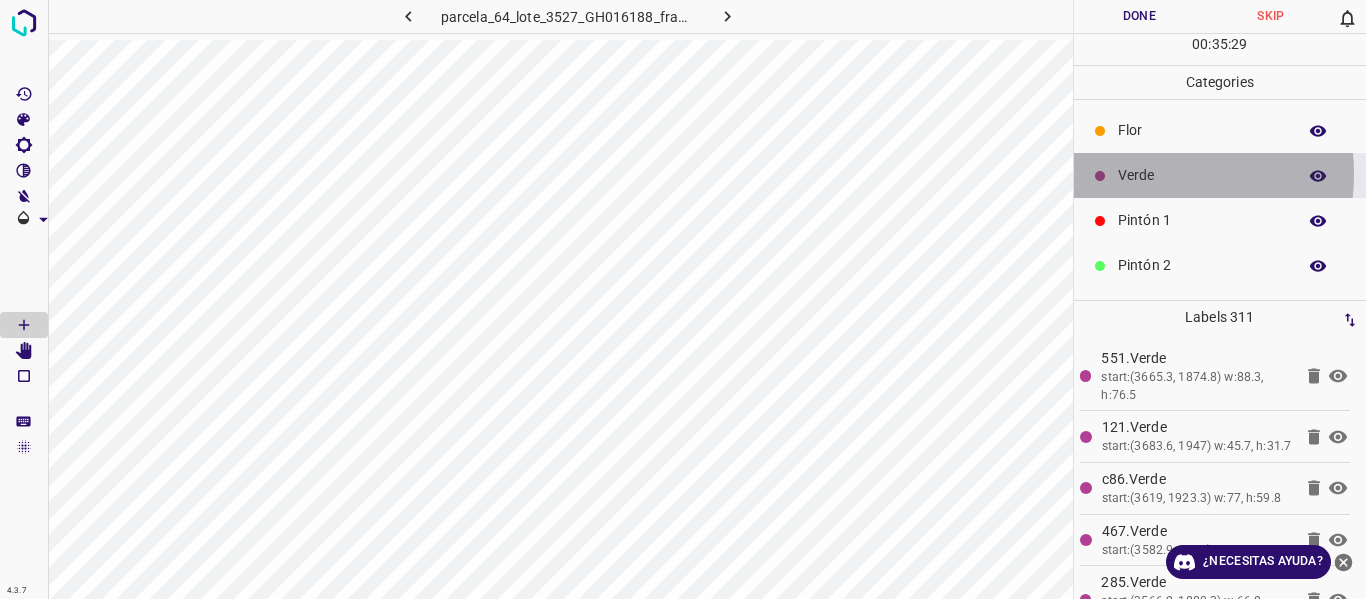 click on "Verde" at bounding box center (1202, 175) 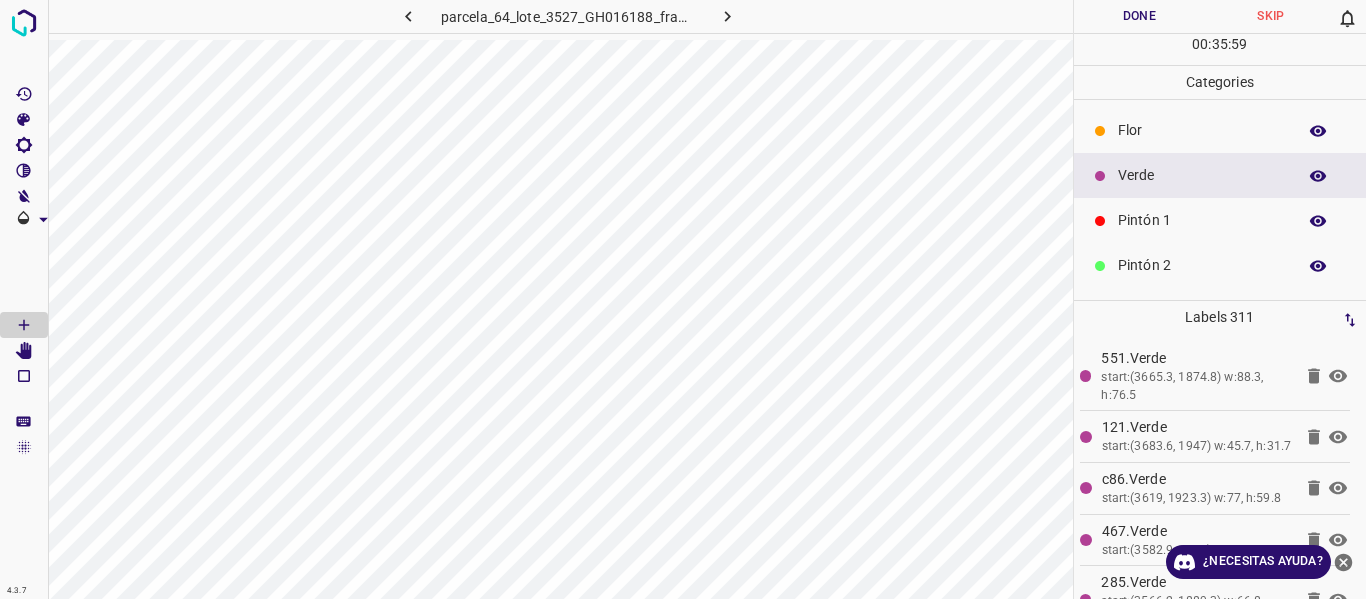 click on "Flor" at bounding box center (1220, 130) 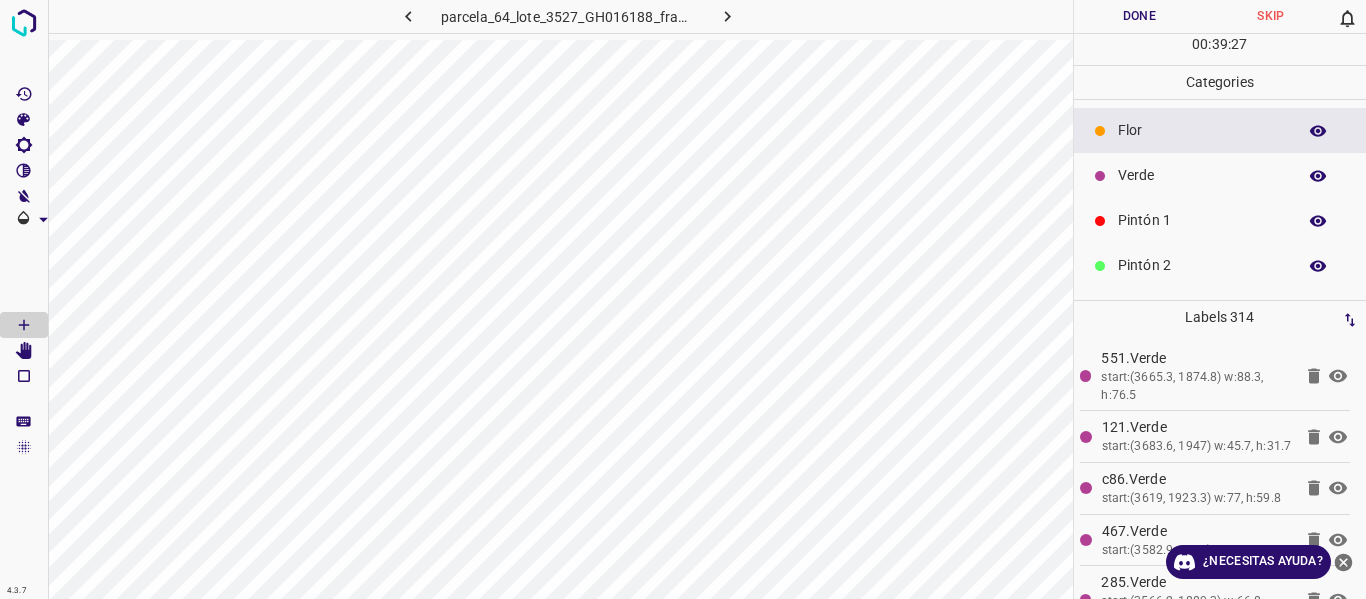 click on "Verde" at bounding box center (1202, 175) 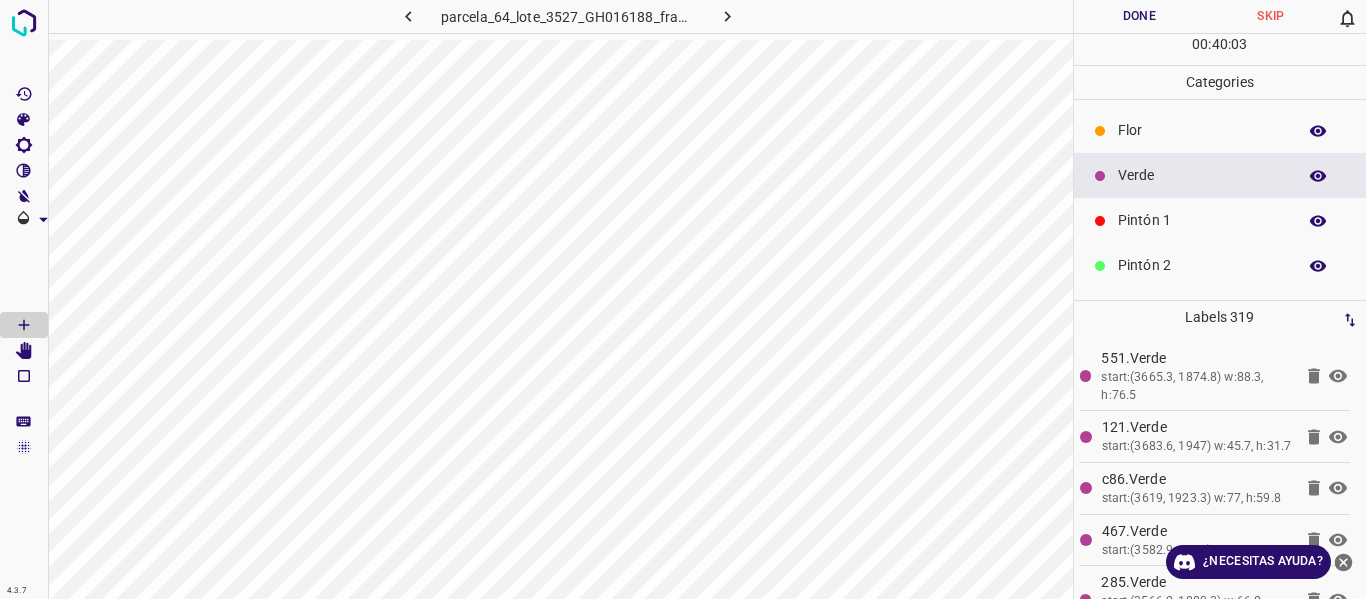 click on "Pintón 1" at bounding box center (1202, 220) 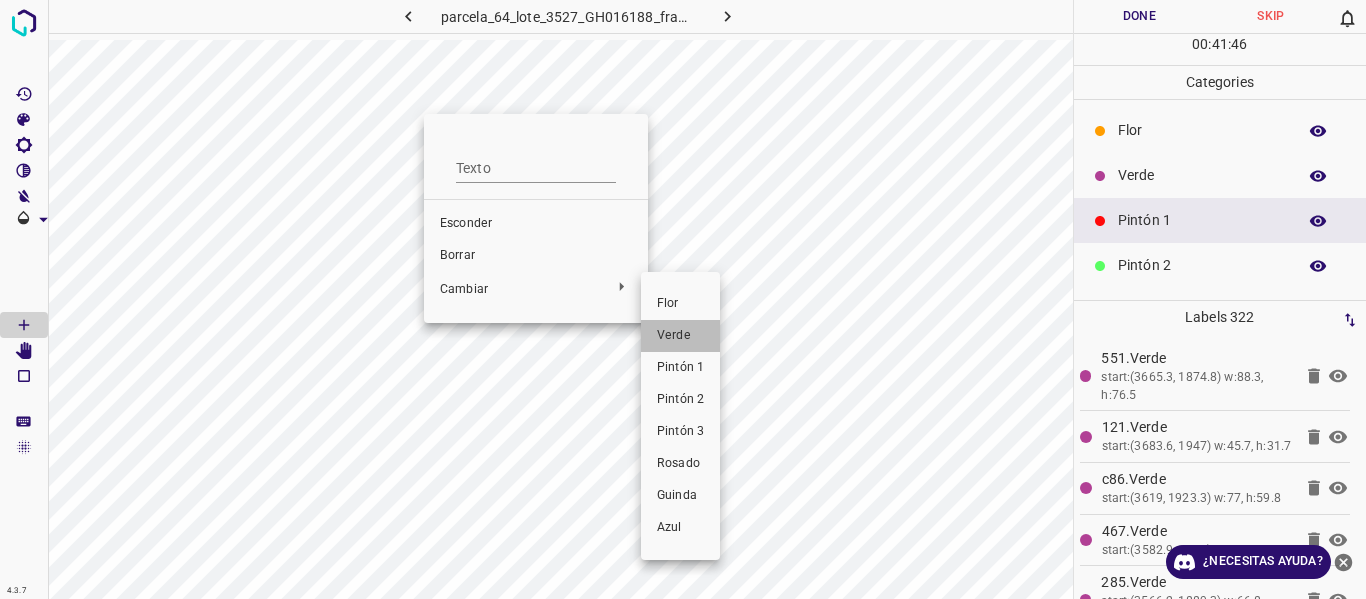 click on "Verde" at bounding box center (674, 335) 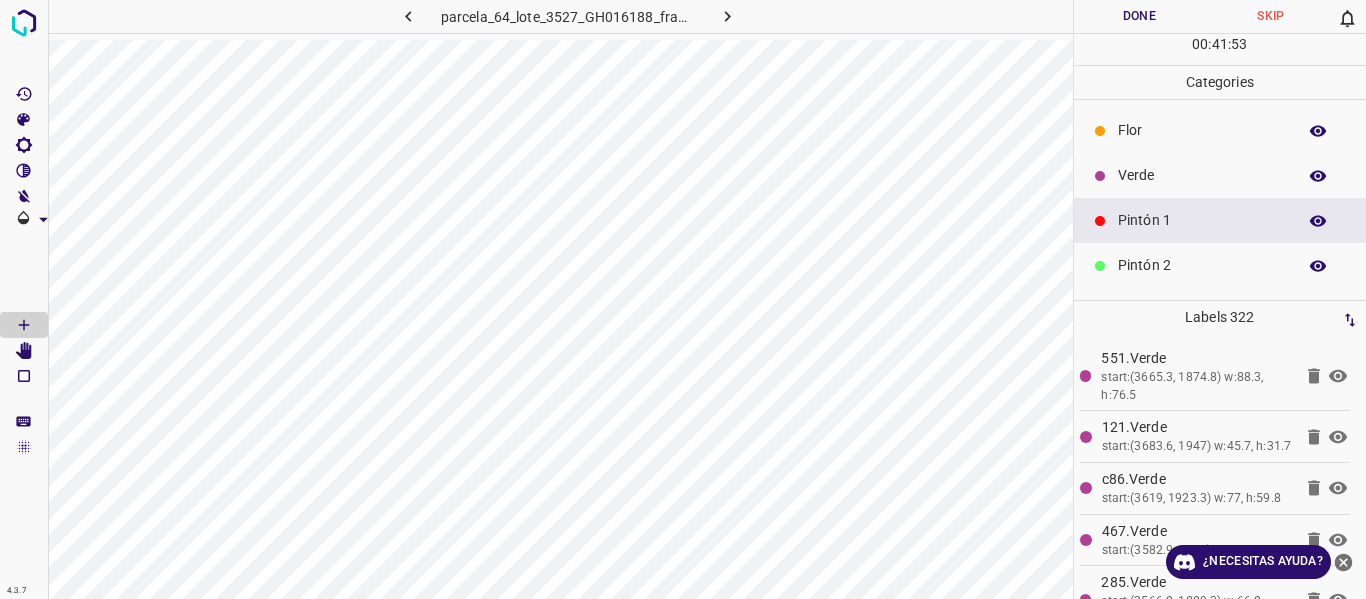 click on "Verde" at bounding box center [1202, 175] 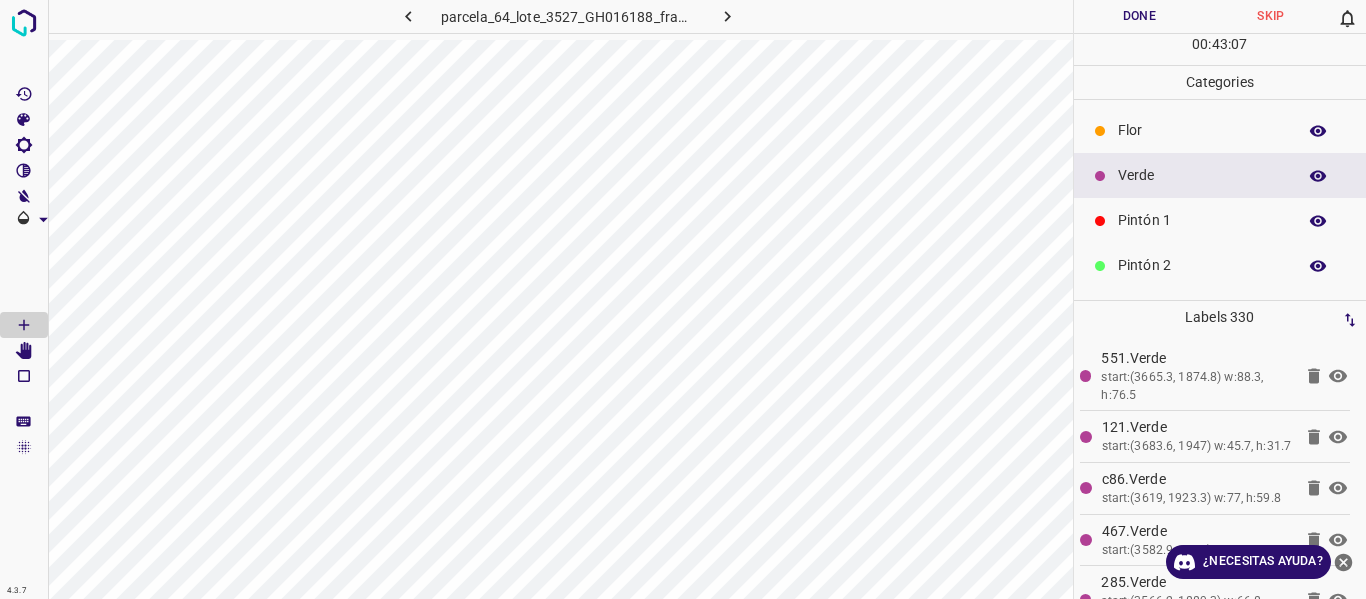 click on "Flor" at bounding box center (1220, 130) 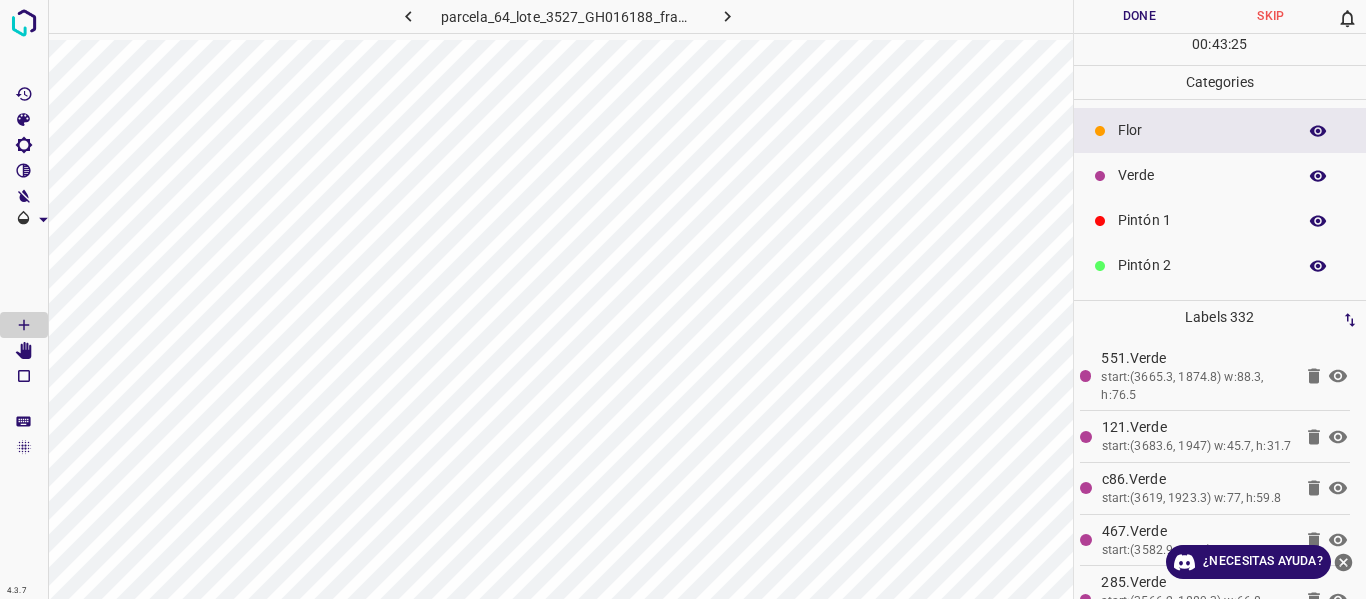 click on "Verde" at bounding box center (1220, 175) 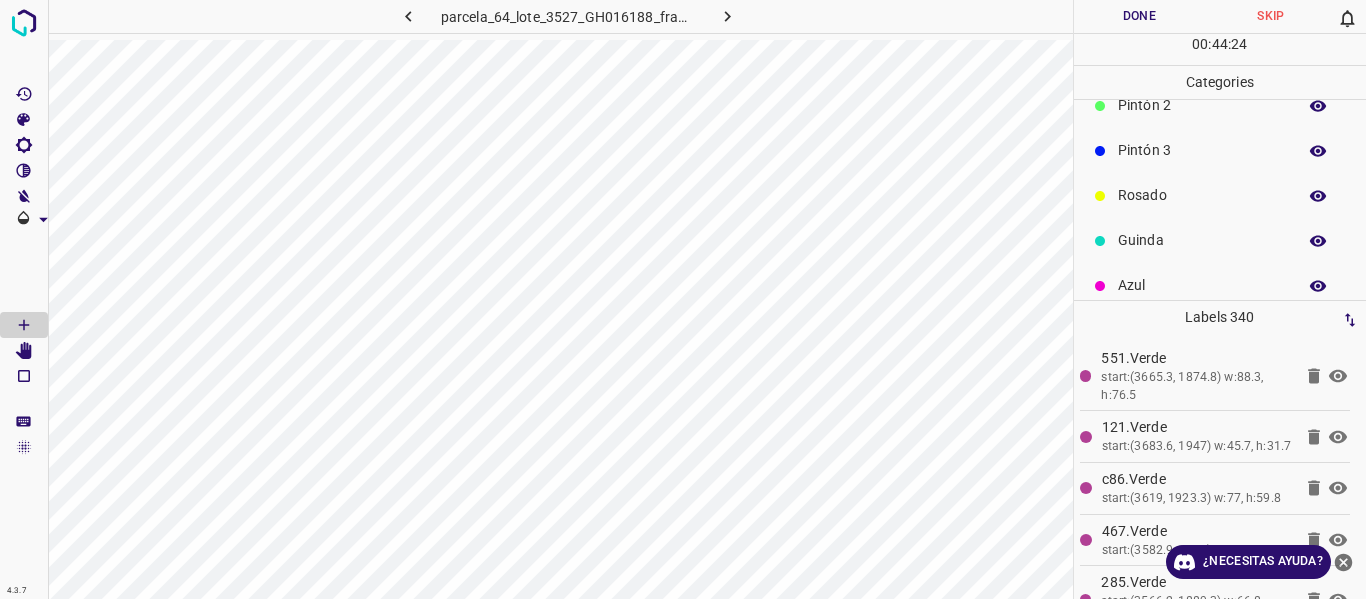 scroll, scrollTop: 176, scrollLeft: 0, axis: vertical 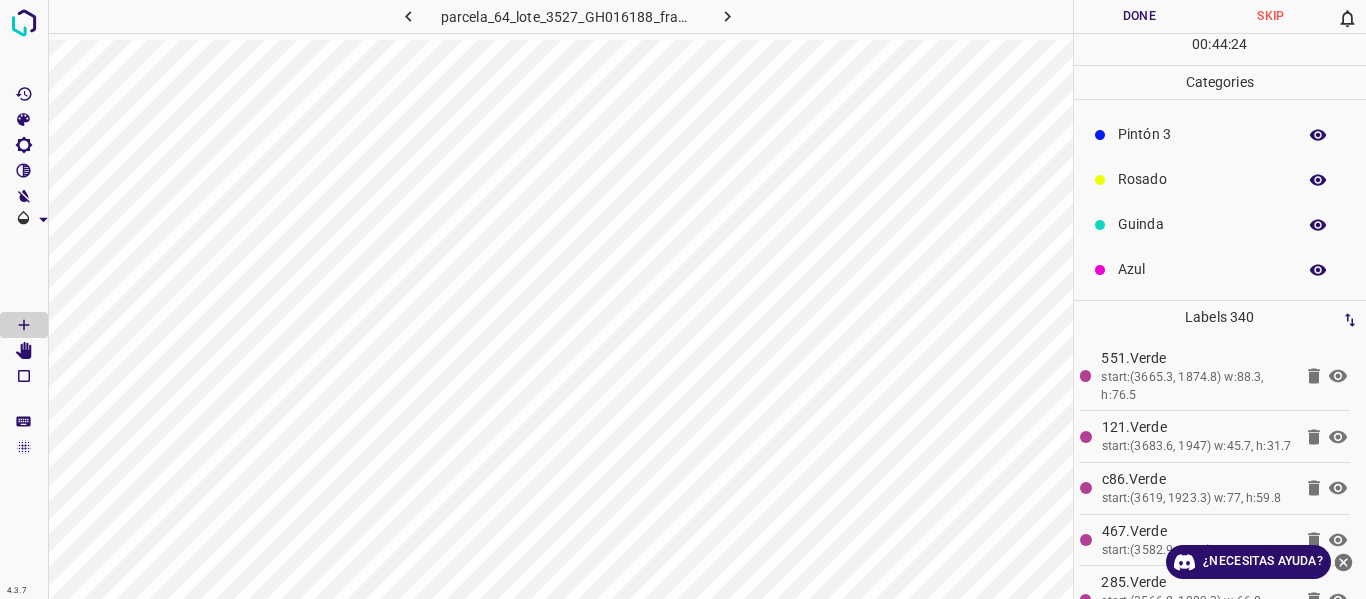 drag, startPoint x: 1166, startPoint y: 174, endPoint x: 1164, endPoint y: 186, distance: 12.165525 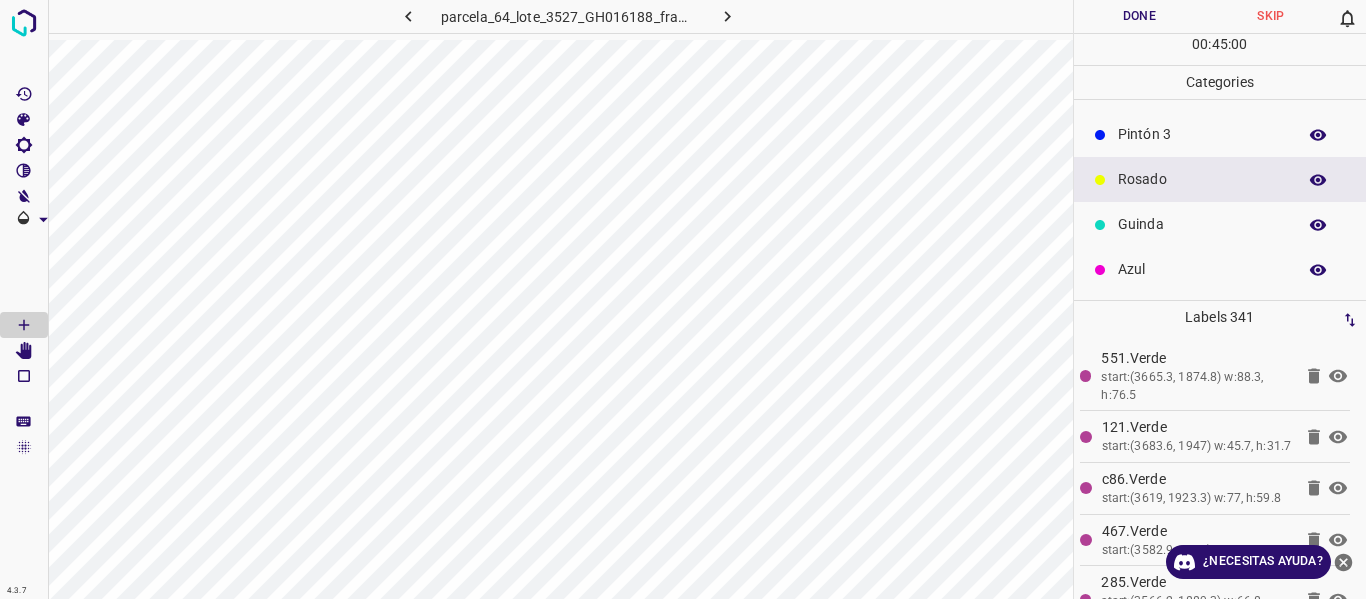 scroll, scrollTop: 0, scrollLeft: 0, axis: both 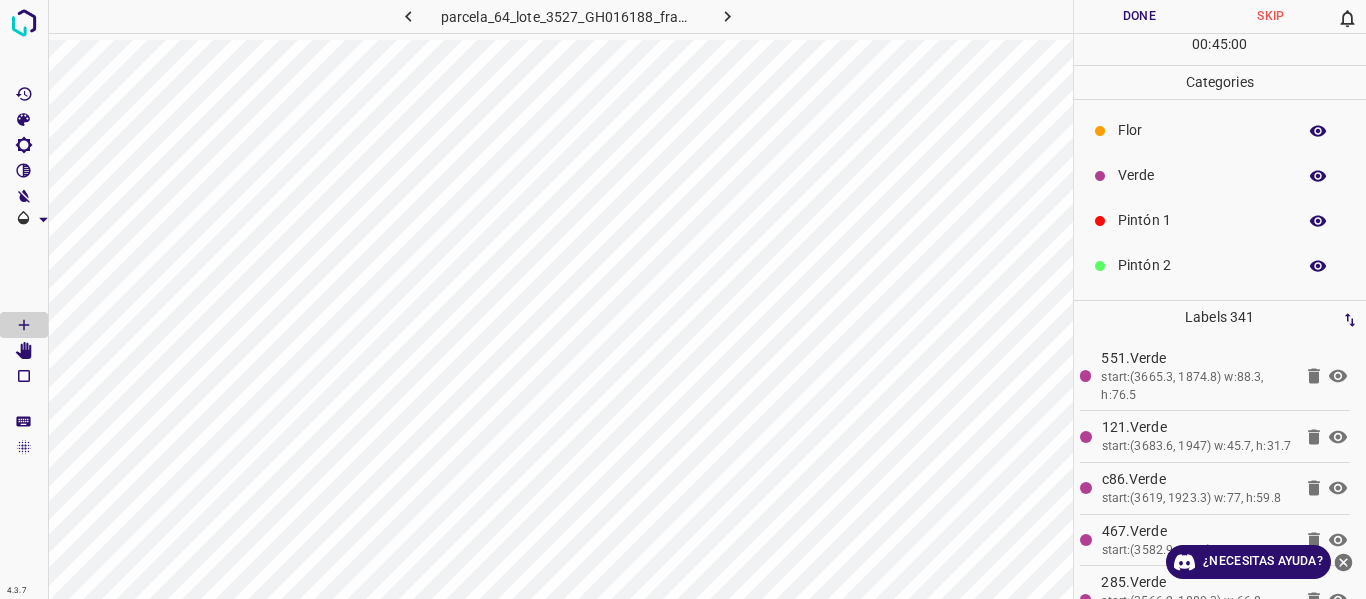 click on "Verde" at bounding box center [1202, 175] 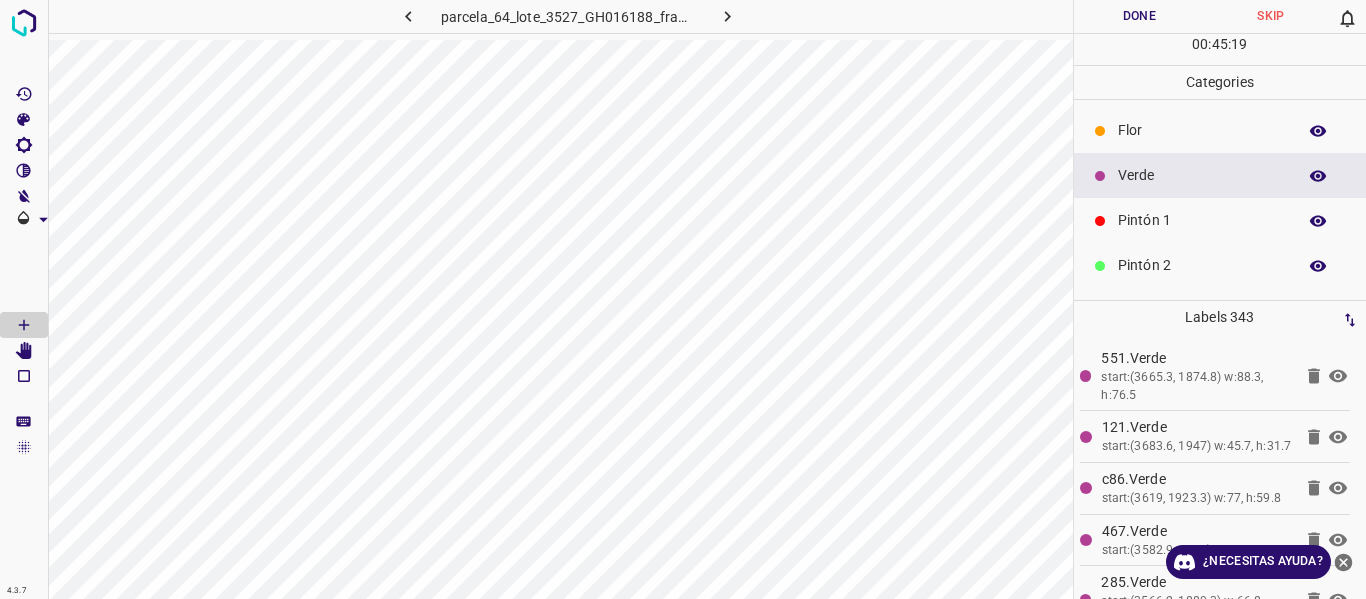 click on "Done" at bounding box center (1140, 16) 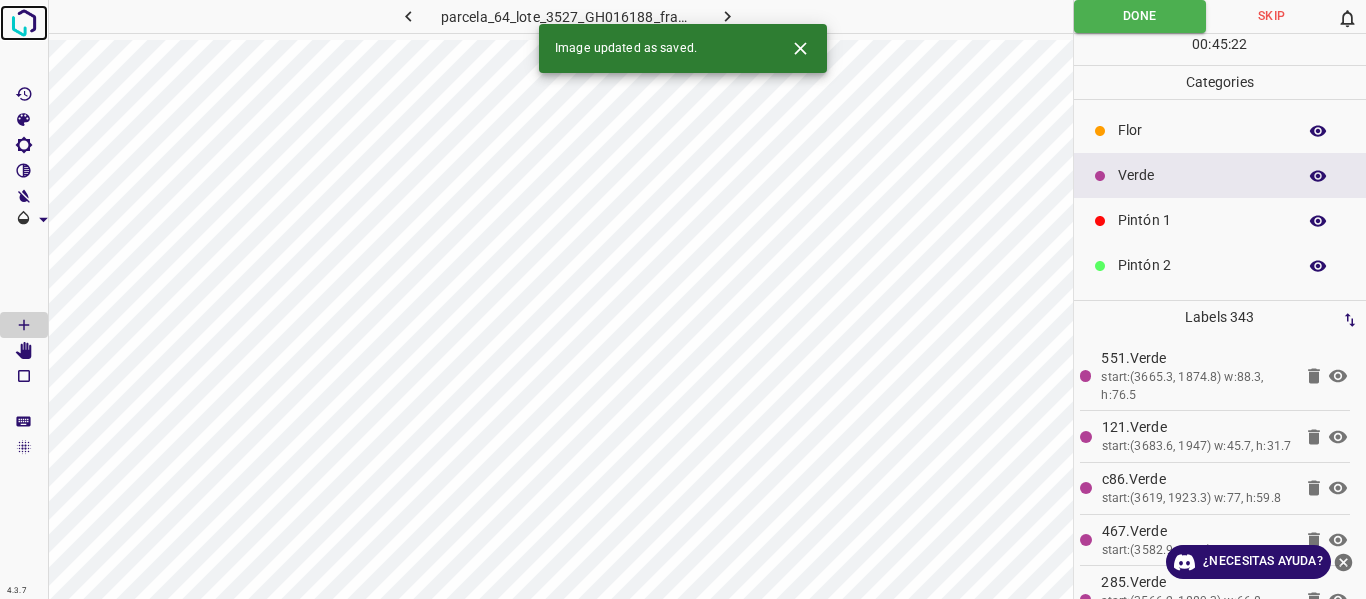 click at bounding box center (24, 23) 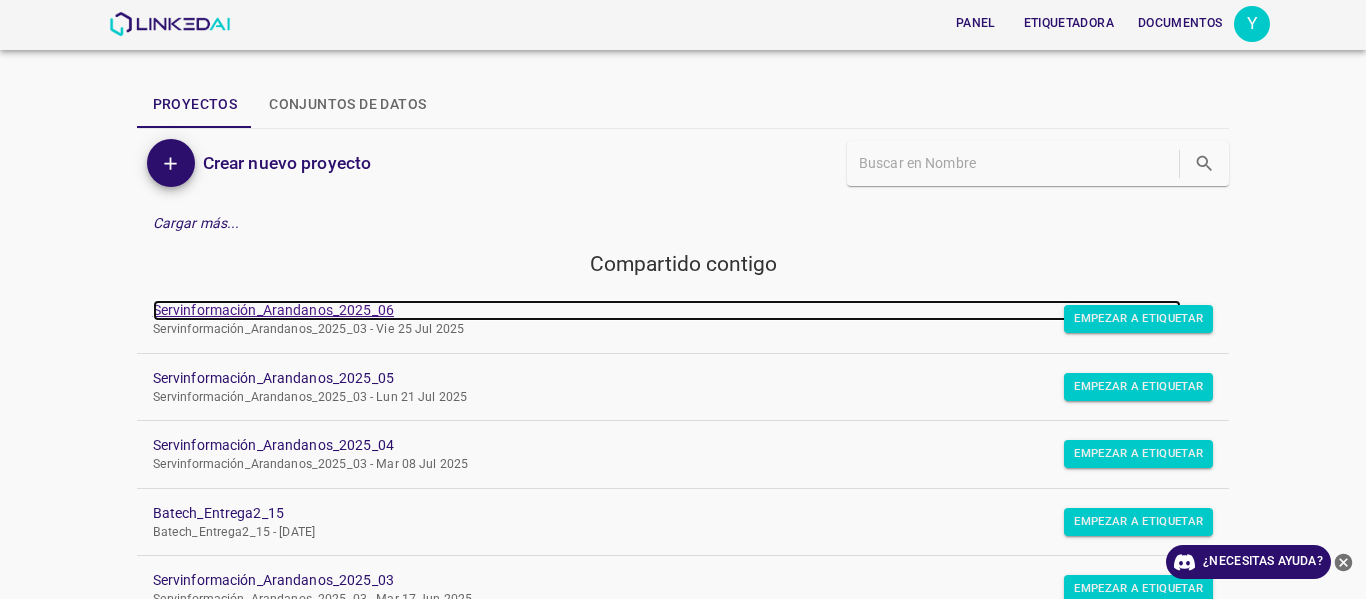 click on "Servinformación_Arandanos_2025_06" at bounding box center [273, 310] 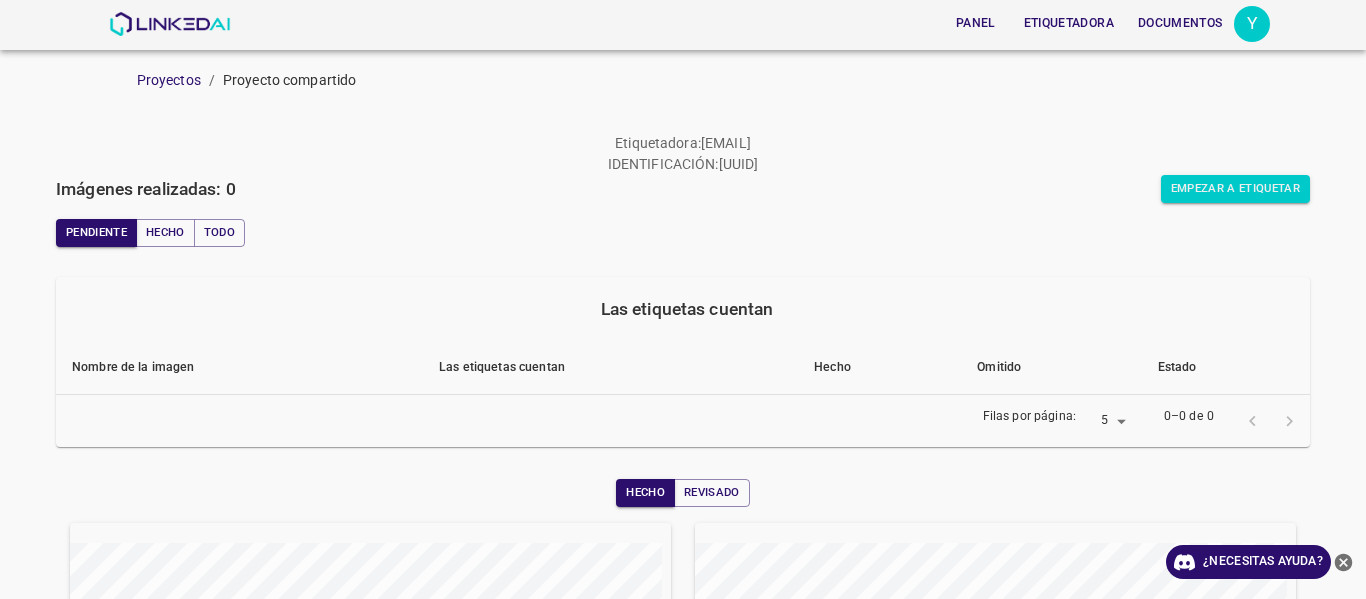 scroll, scrollTop: 0, scrollLeft: 0, axis: both 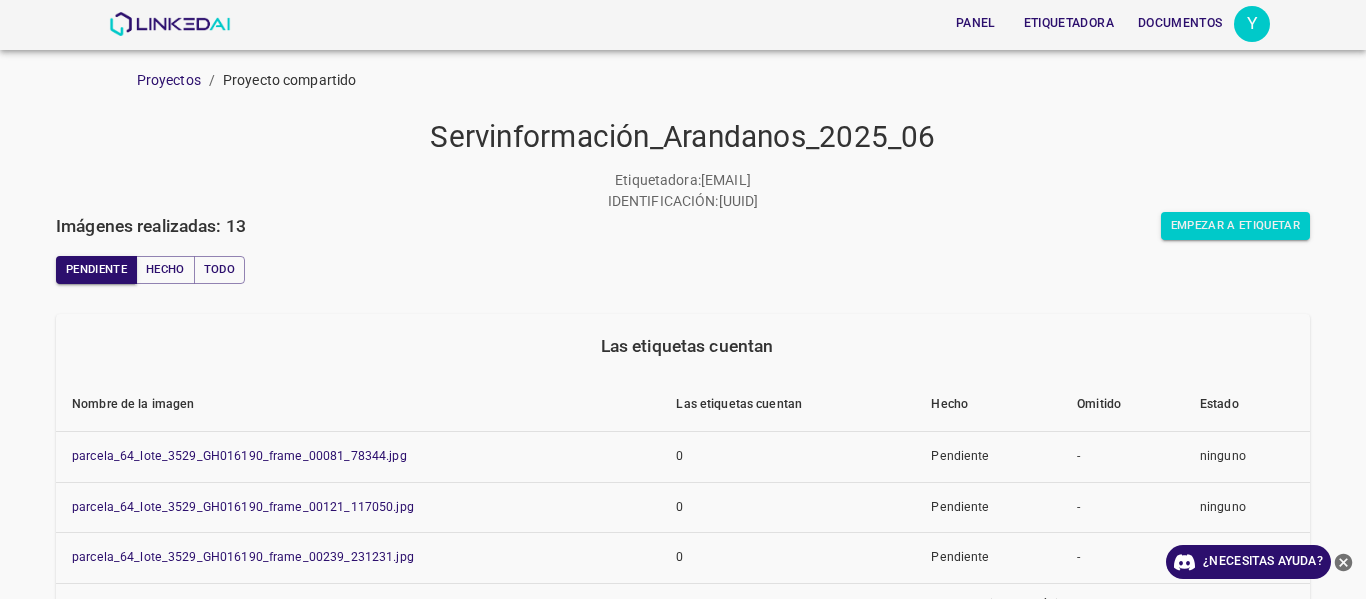 drag, startPoint x: 439, startPoint y: 213, endPoint x: 0, endPoint y: 133, distance: 446.22977 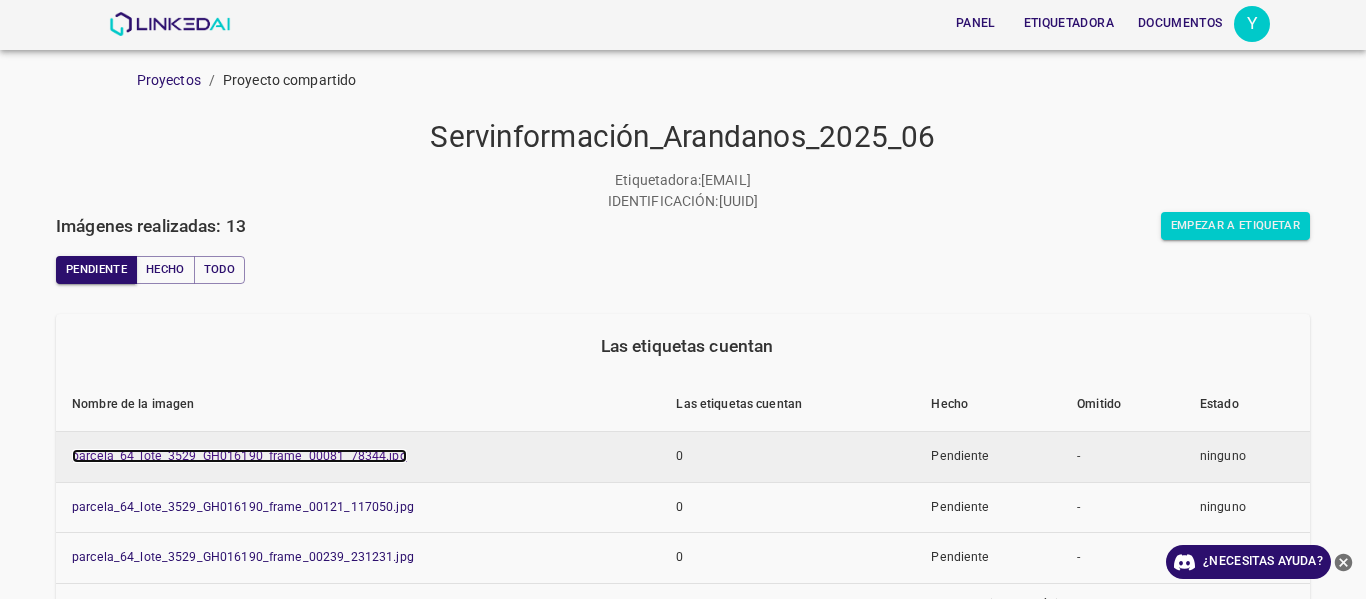 click on "parcela_64_lote_3529_GH016190_frame_00081_78344.jpg" at bounding box center [239, 456] 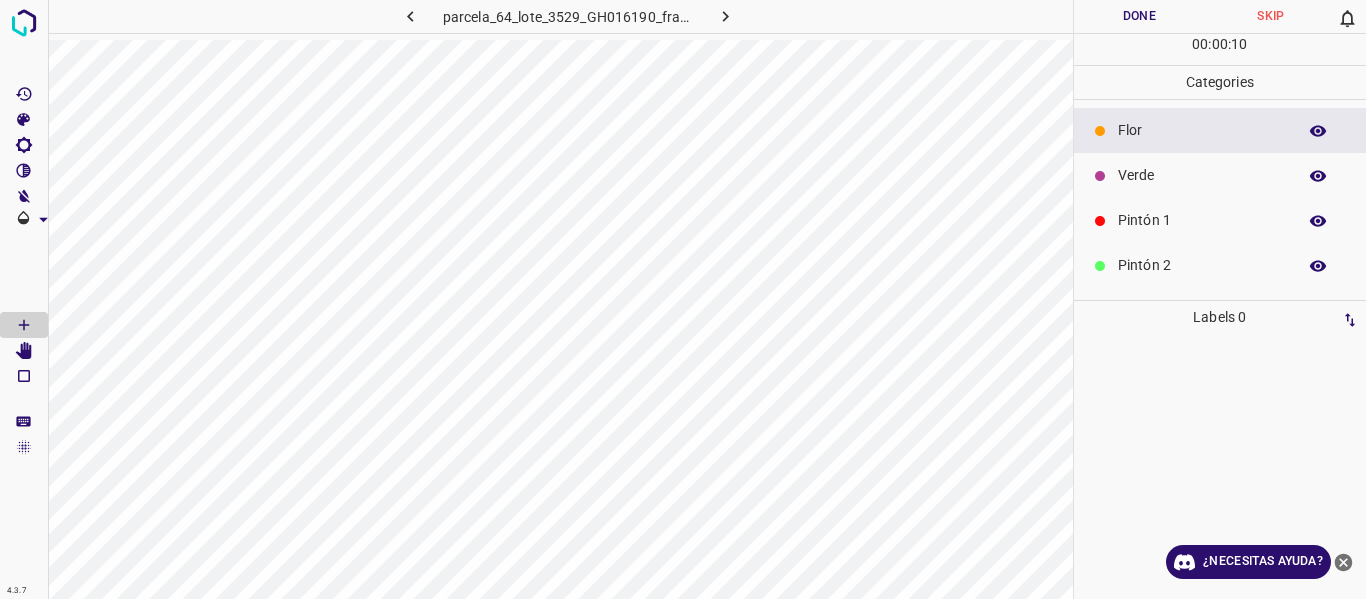 click on "Pintón 1" at bounding box center [1202, 220] 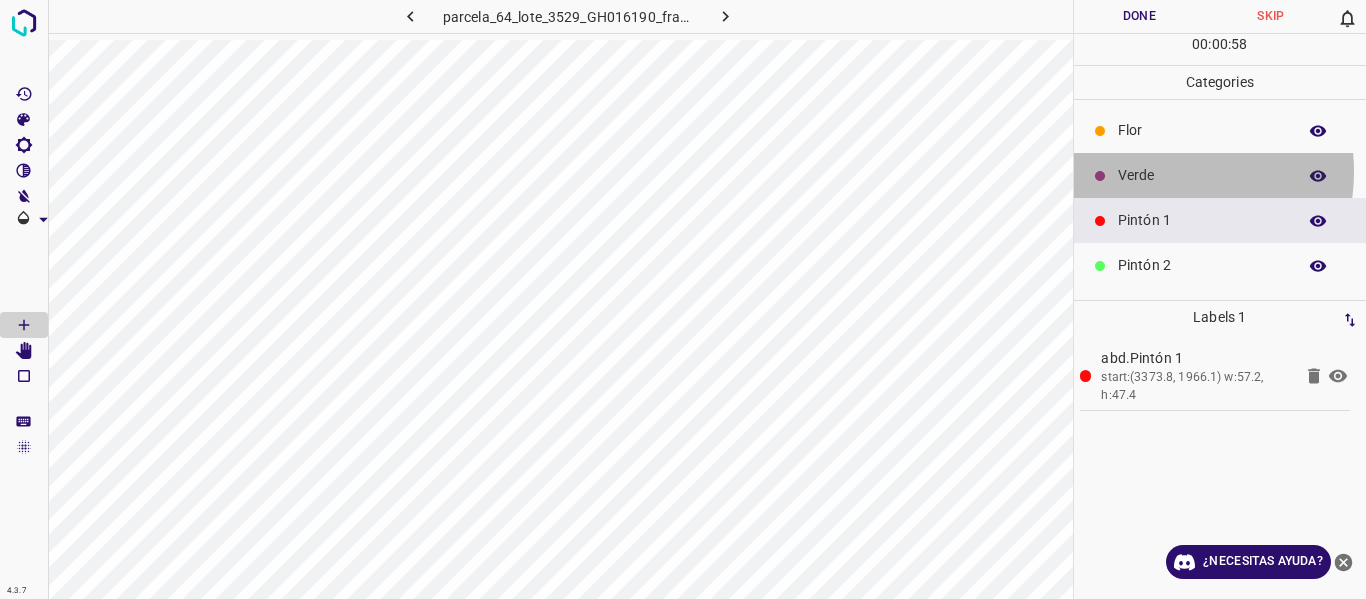 click on "Verde" at bounding box center [1202, 175] 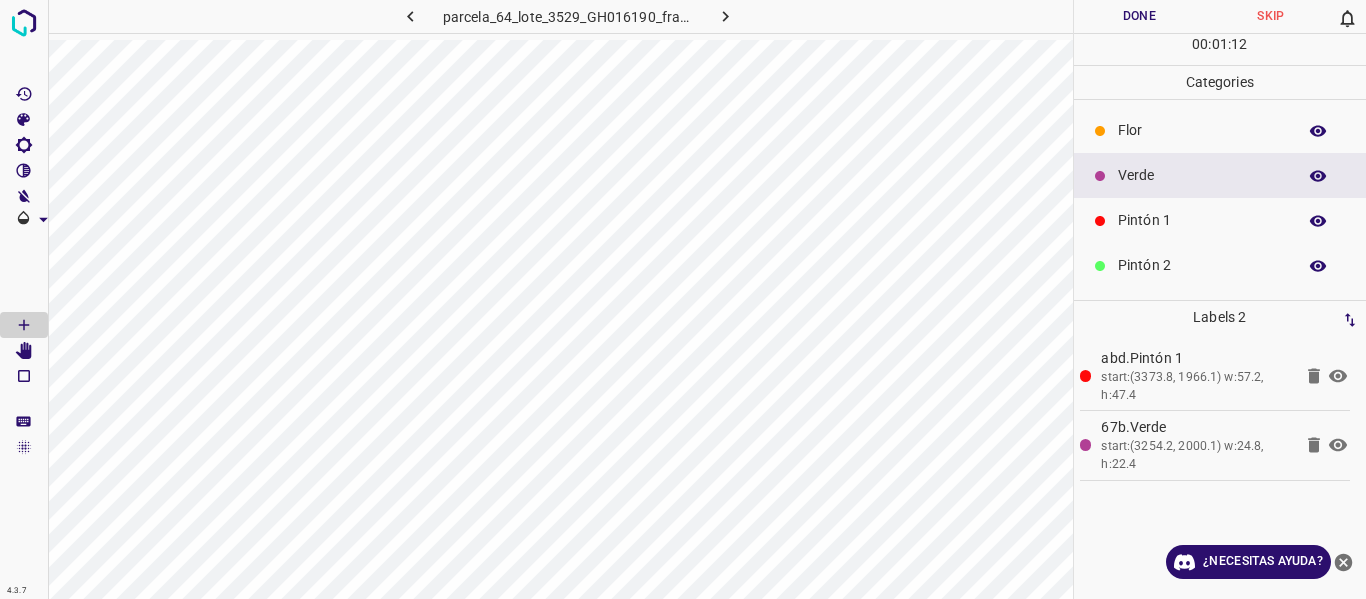 click on "Flor" at bounding box center (1220, 130) 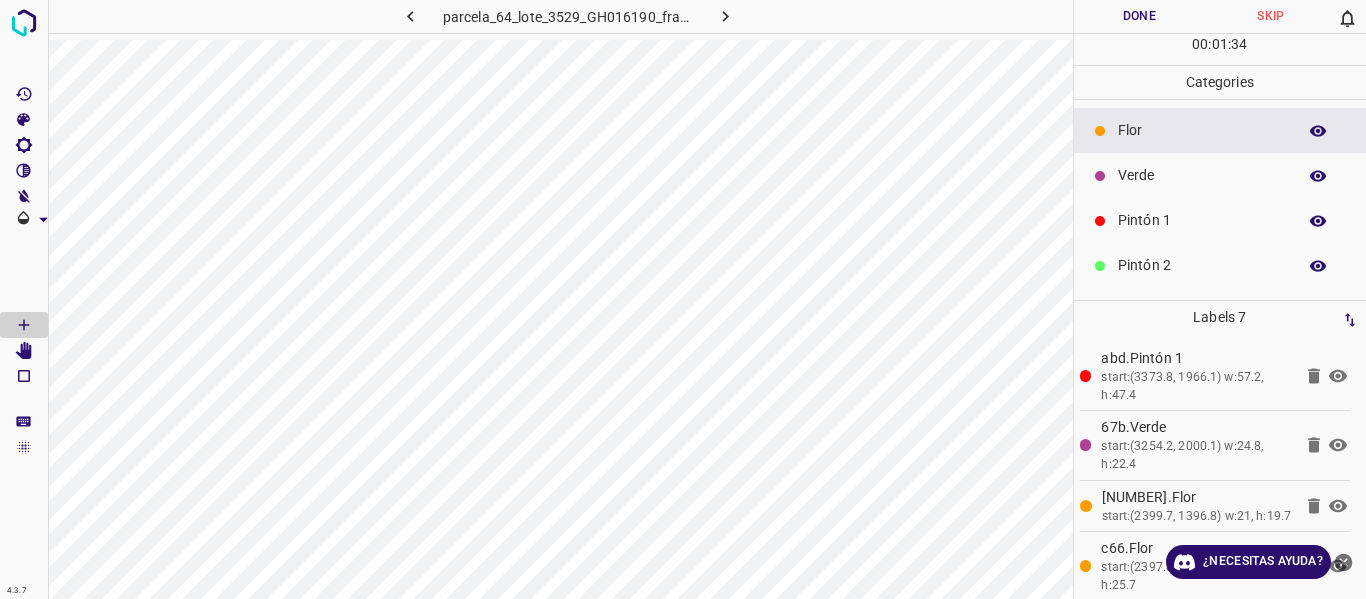click on "Verde" at bounding box center (1202, 175) 